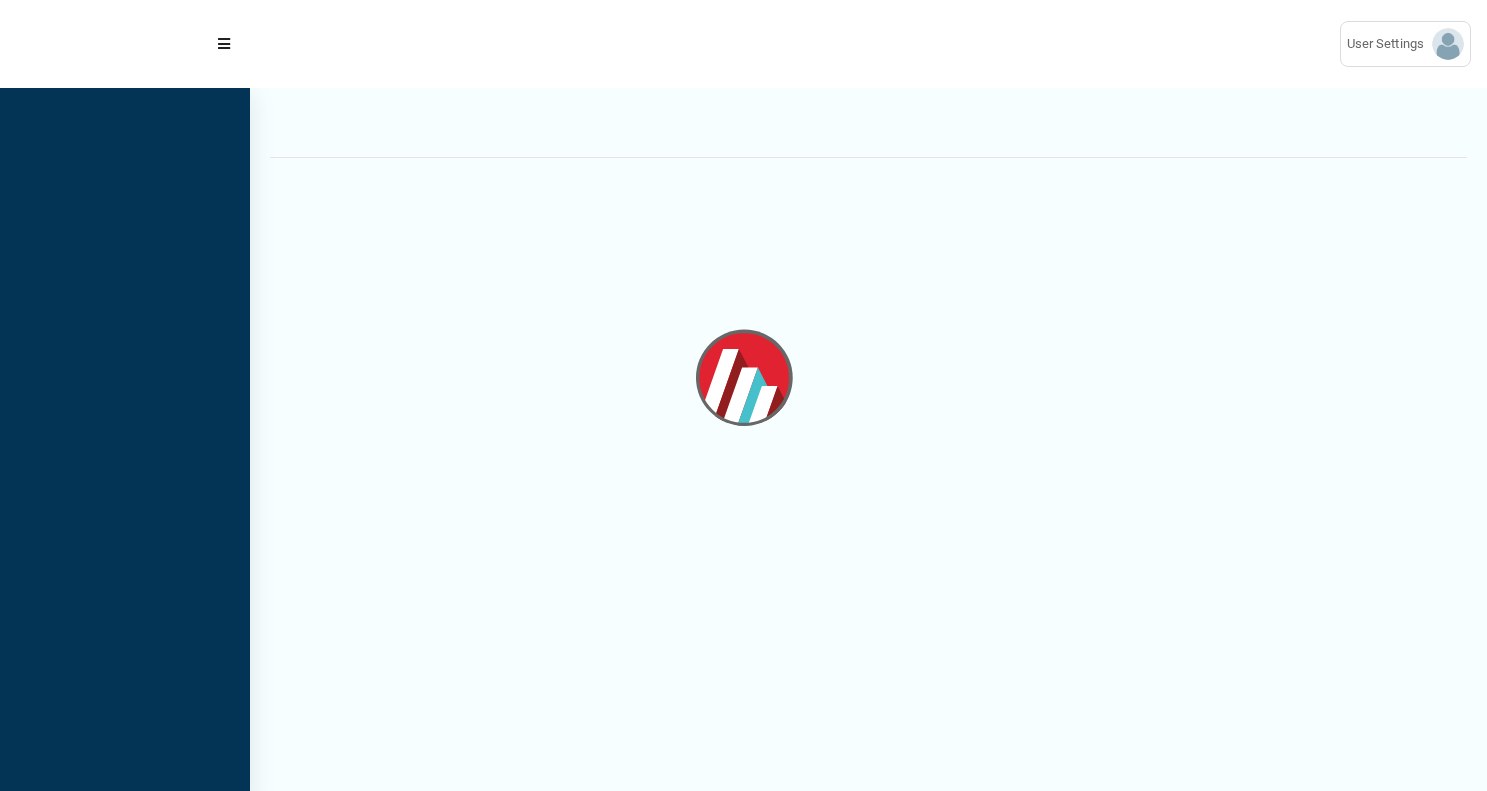 scroll, scrollTop: 0, scrollLeft: 0, axis: both 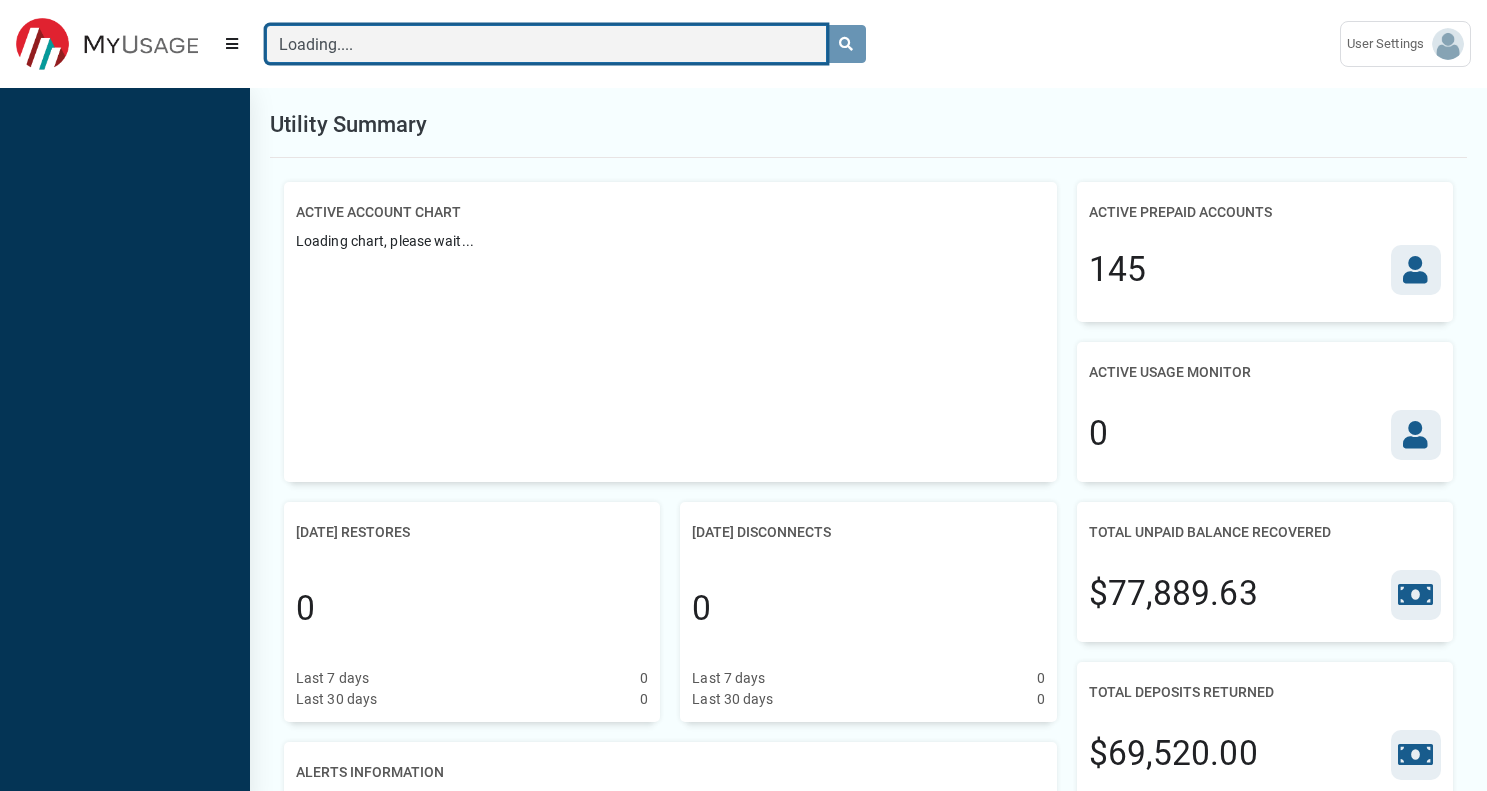 click on "Loading...." at bounding box center [546, 44] 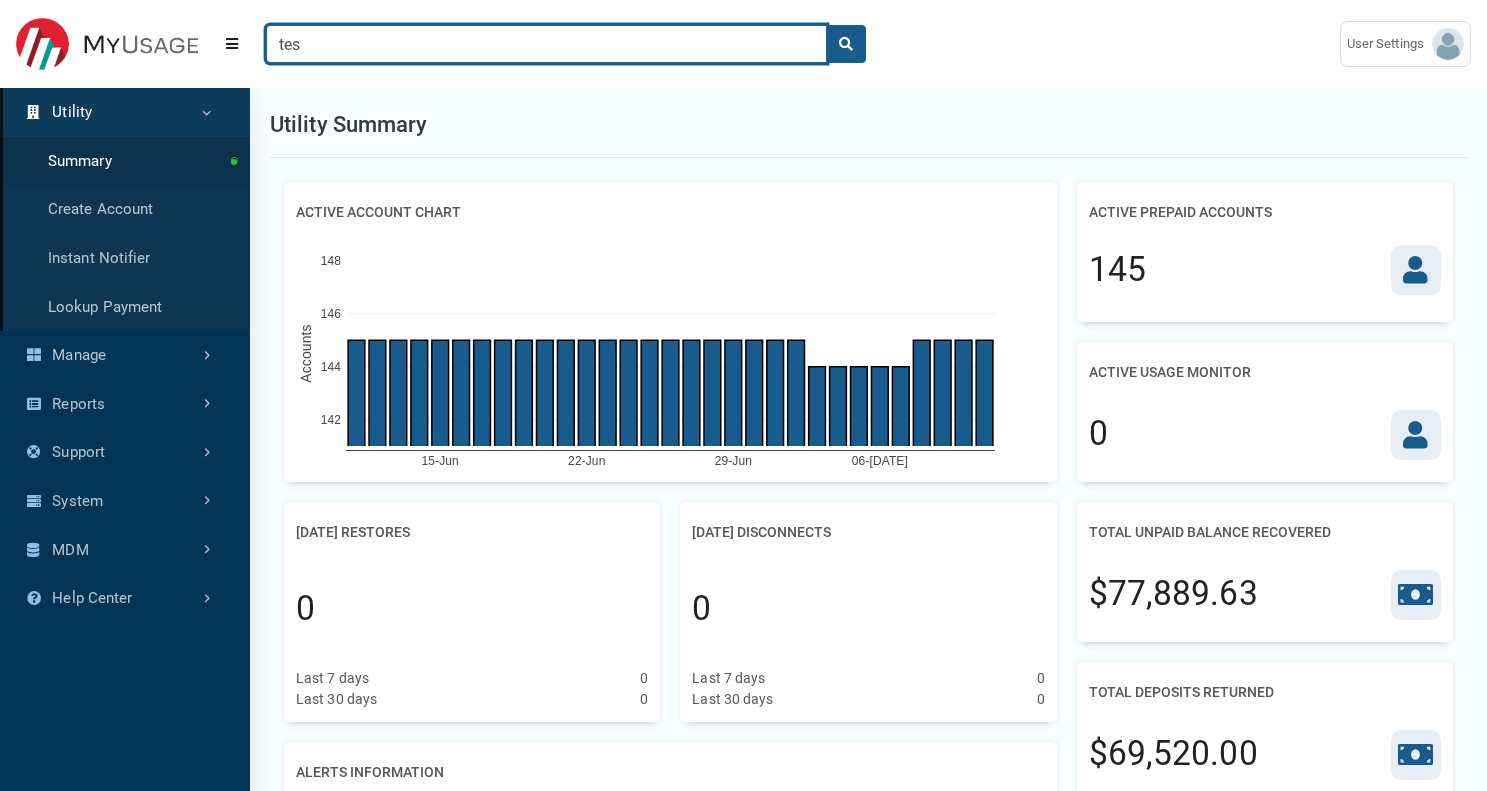 type on "tes" 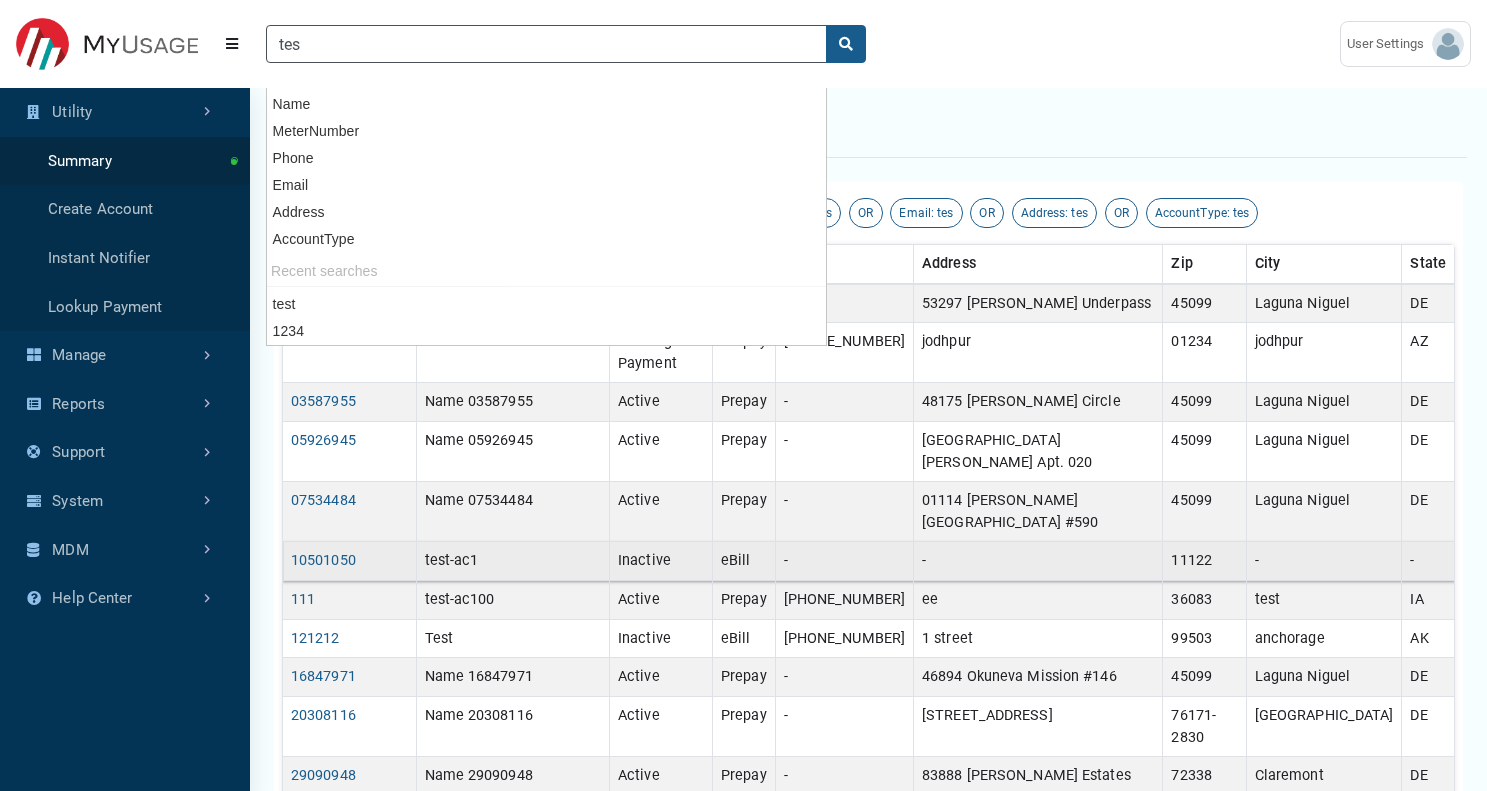click on "test-ac1" at bounding box center [513, 561] 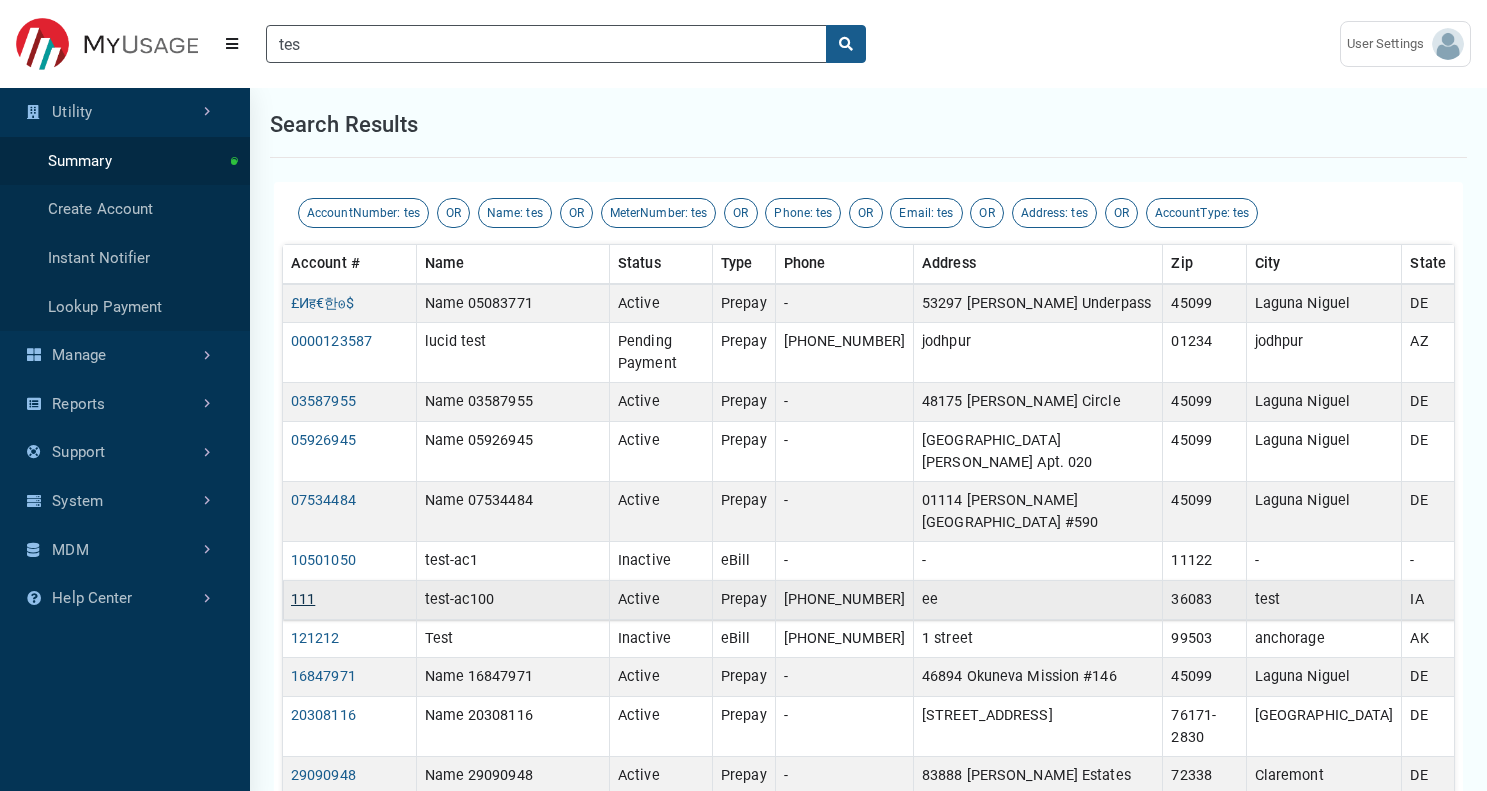 click on "111" at bounding box center (303, 599) 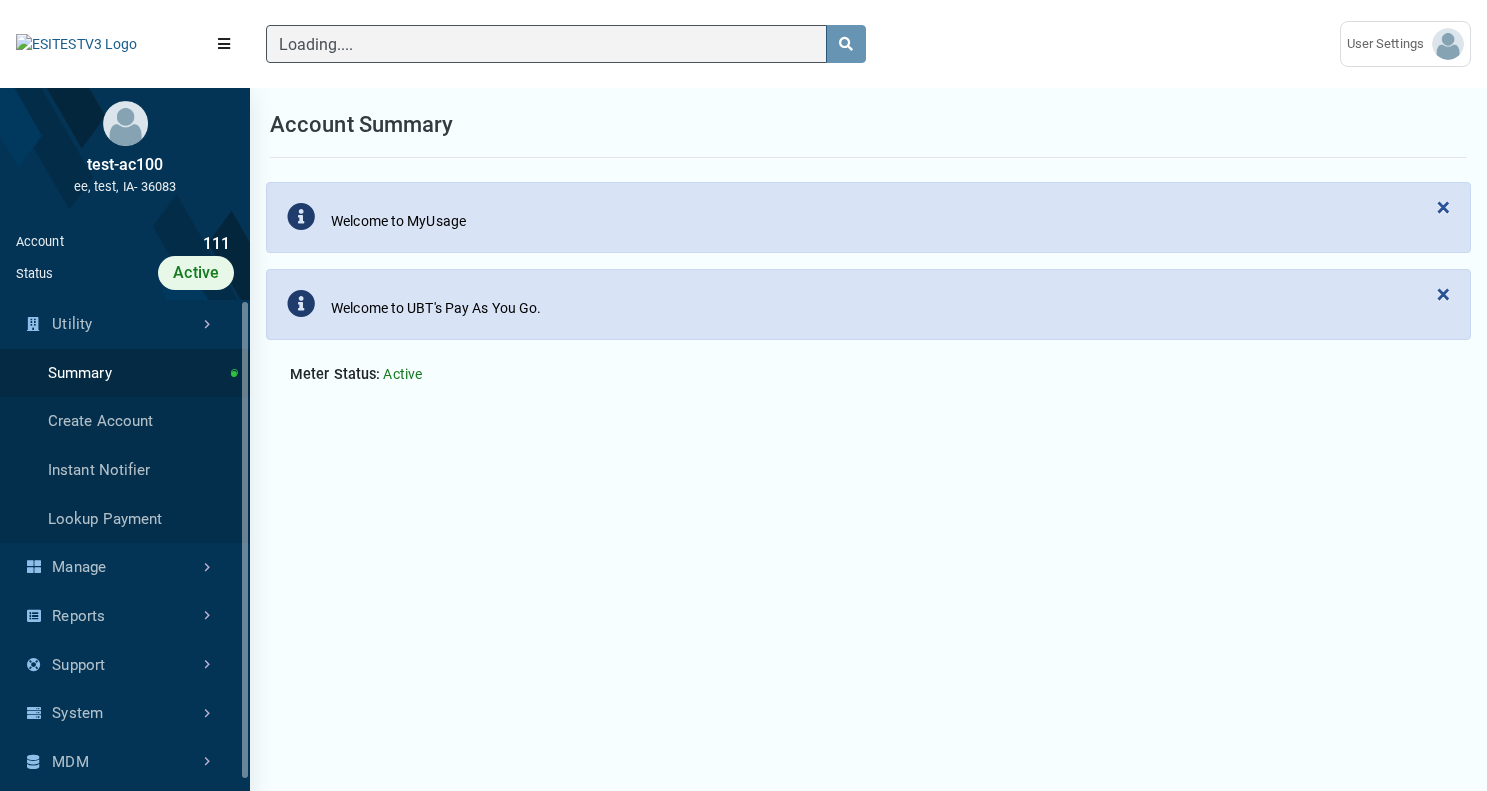 scroll, scrollTop: 9, scrollLeft: 1, axis: both 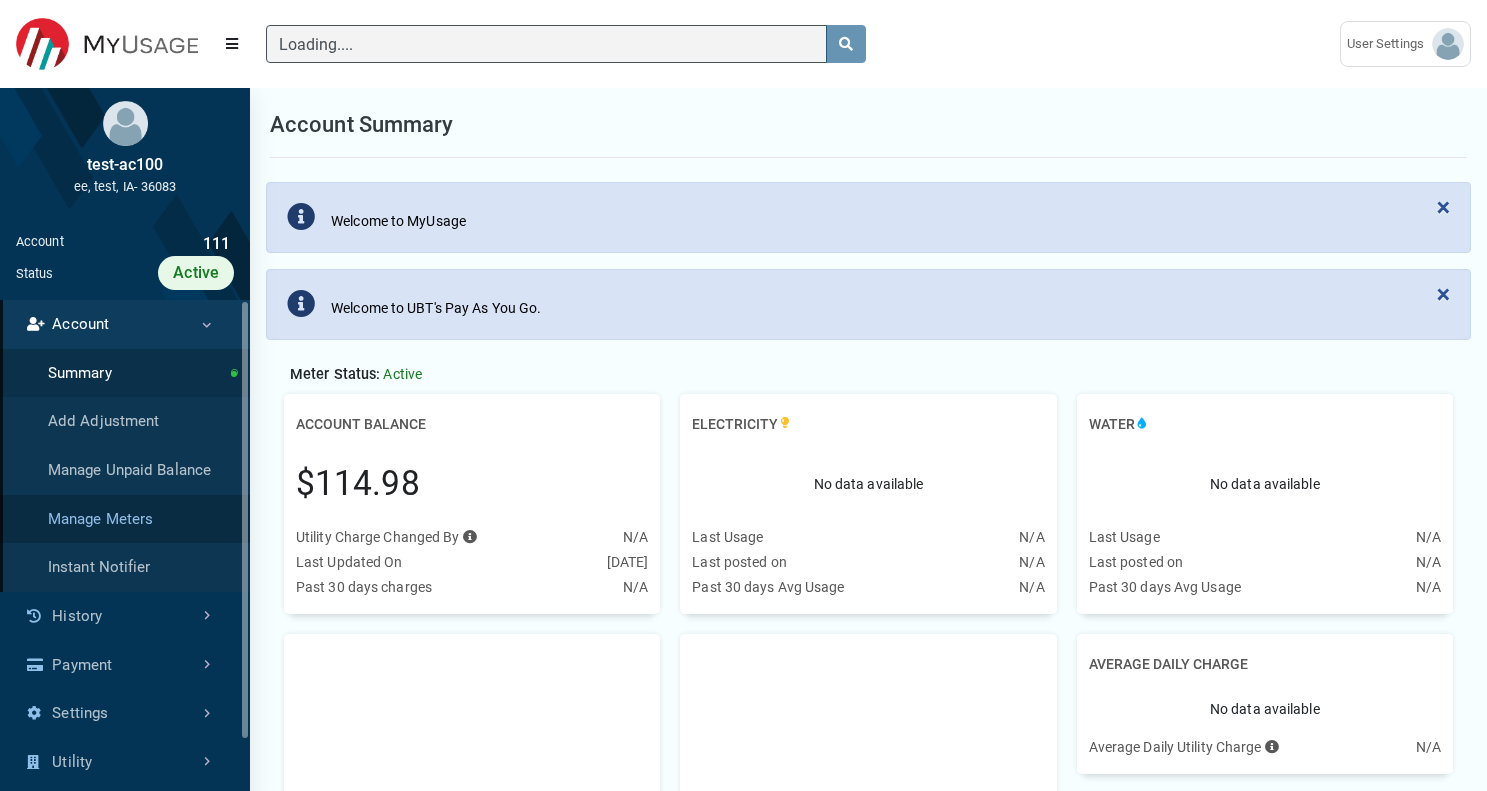type 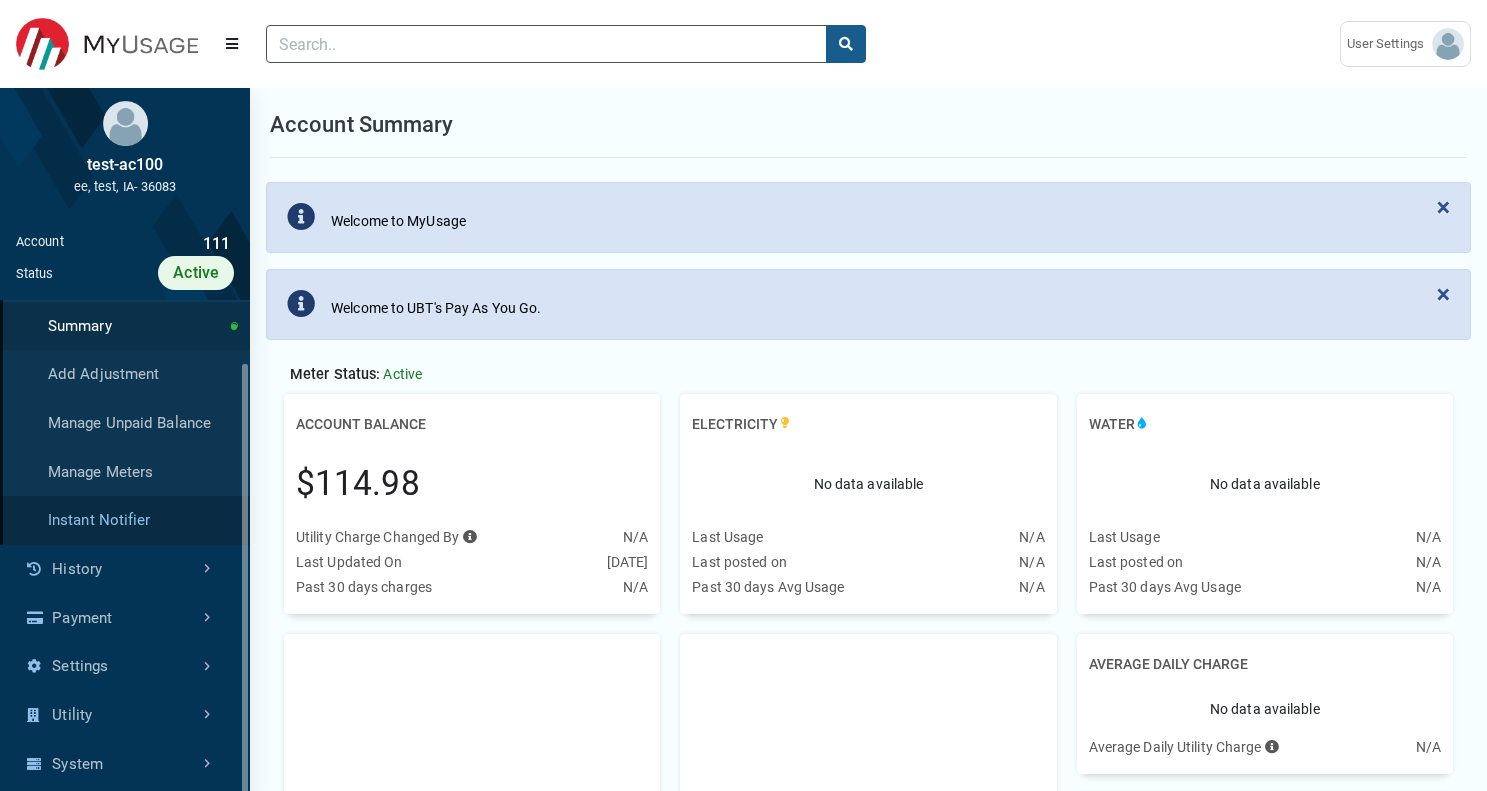 scroll, scrollTop: 78, scrollLeft: 0, axis: vertical 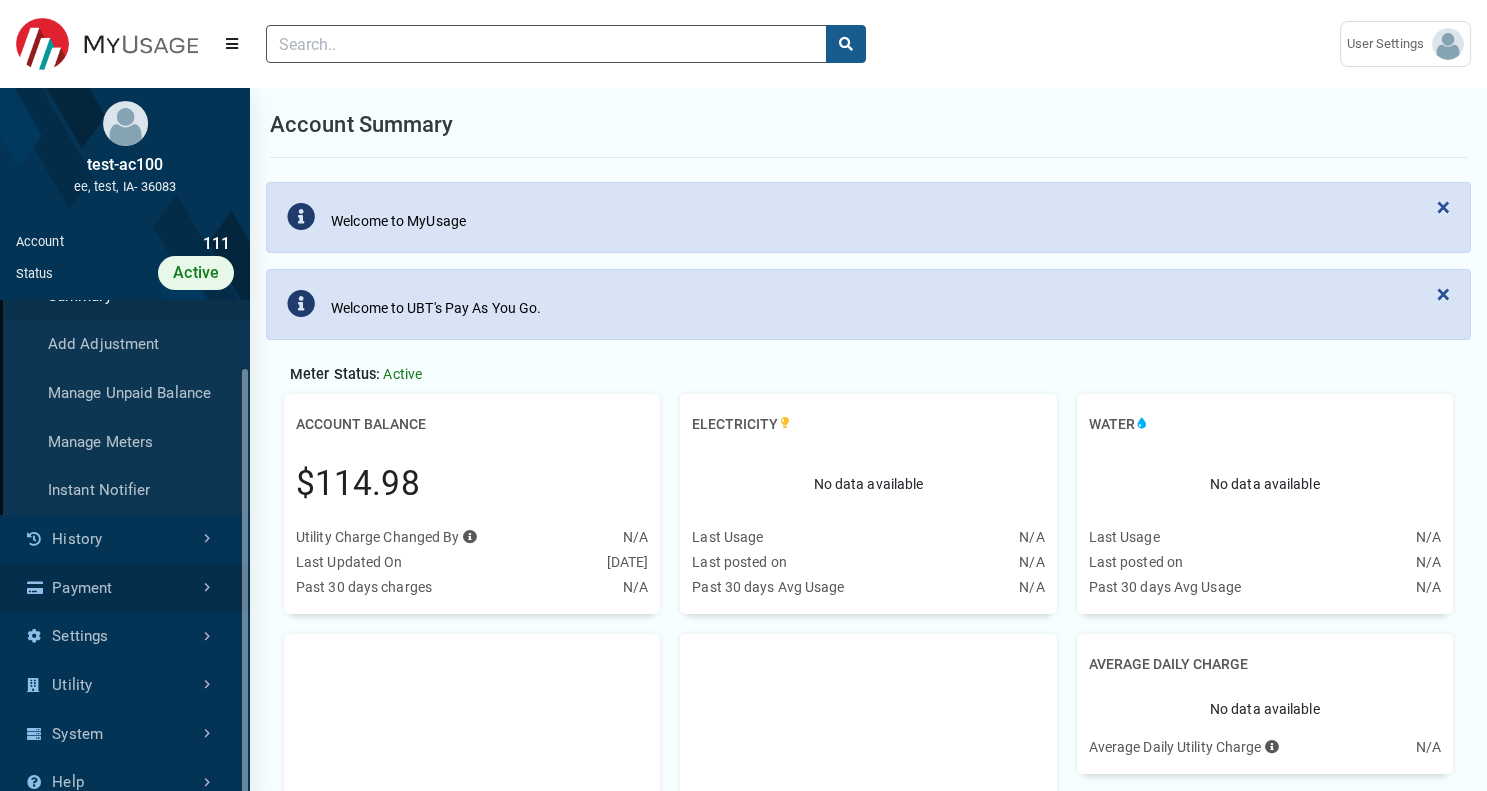 click on "Payment" at bounding box center [125, 588] 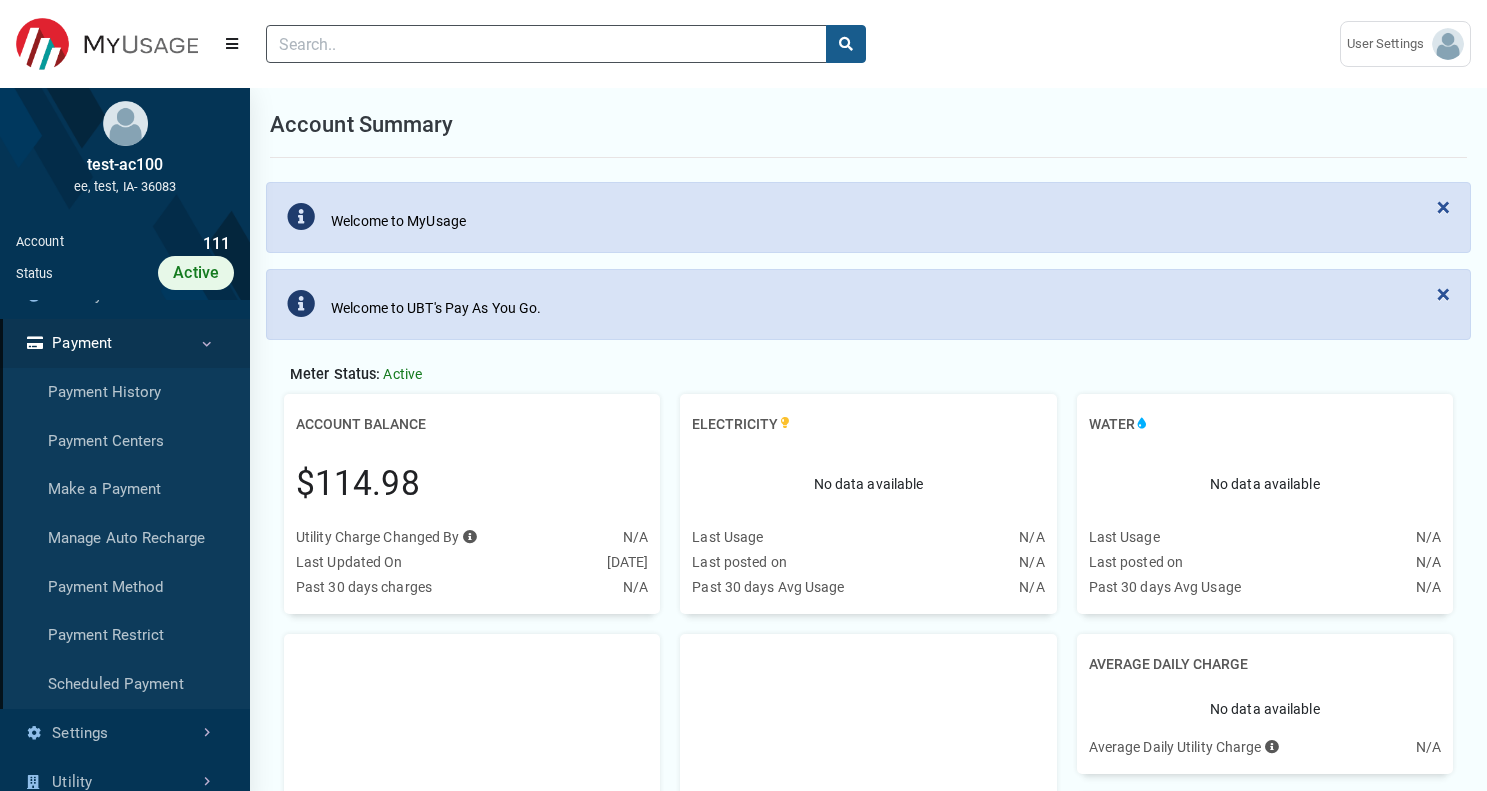 scroll, scrollTop: 0, scrollLeft: 0, axis: both 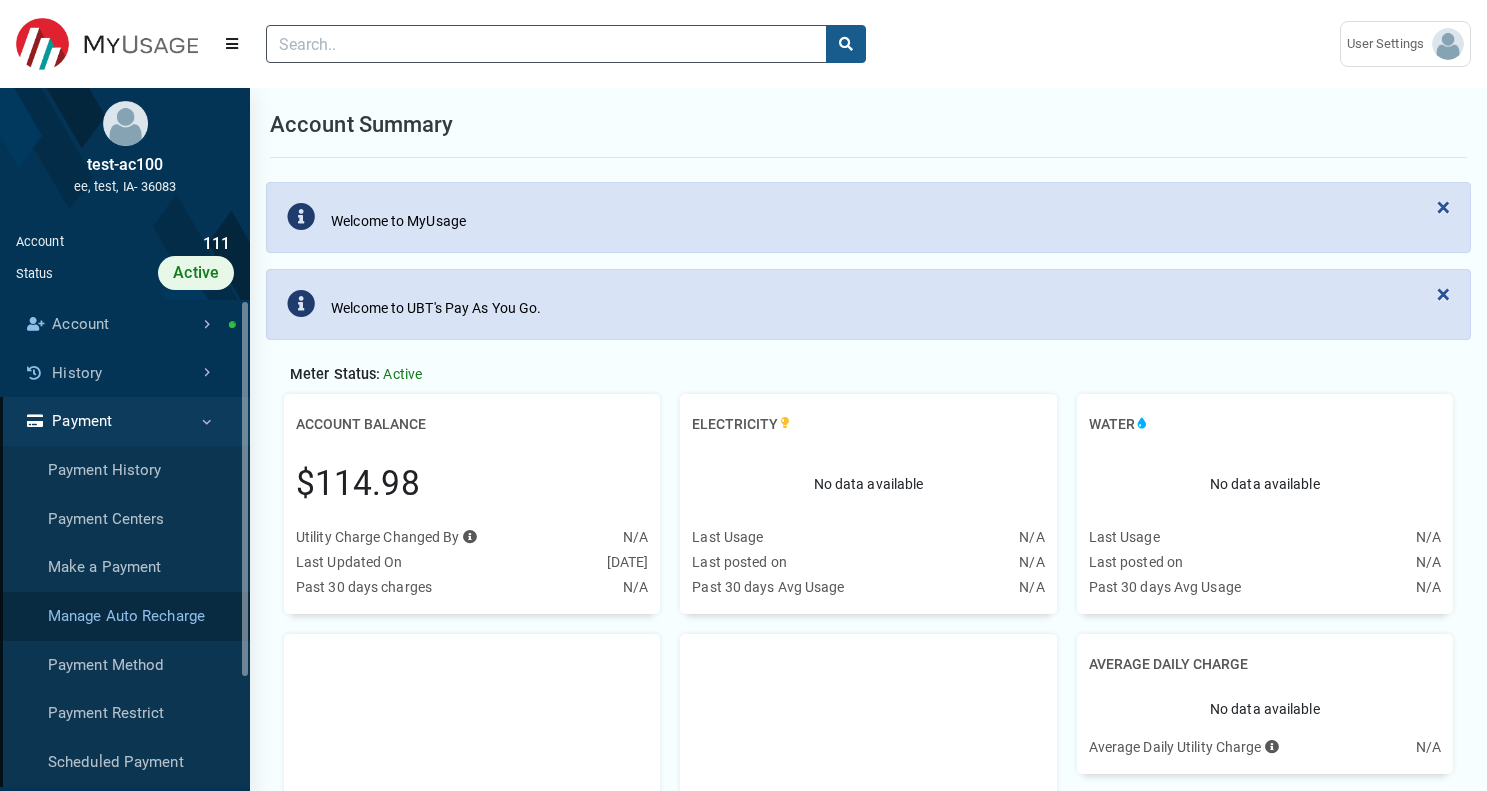 click on "Manage Auto Recharge" at bounding box center [125, 616] 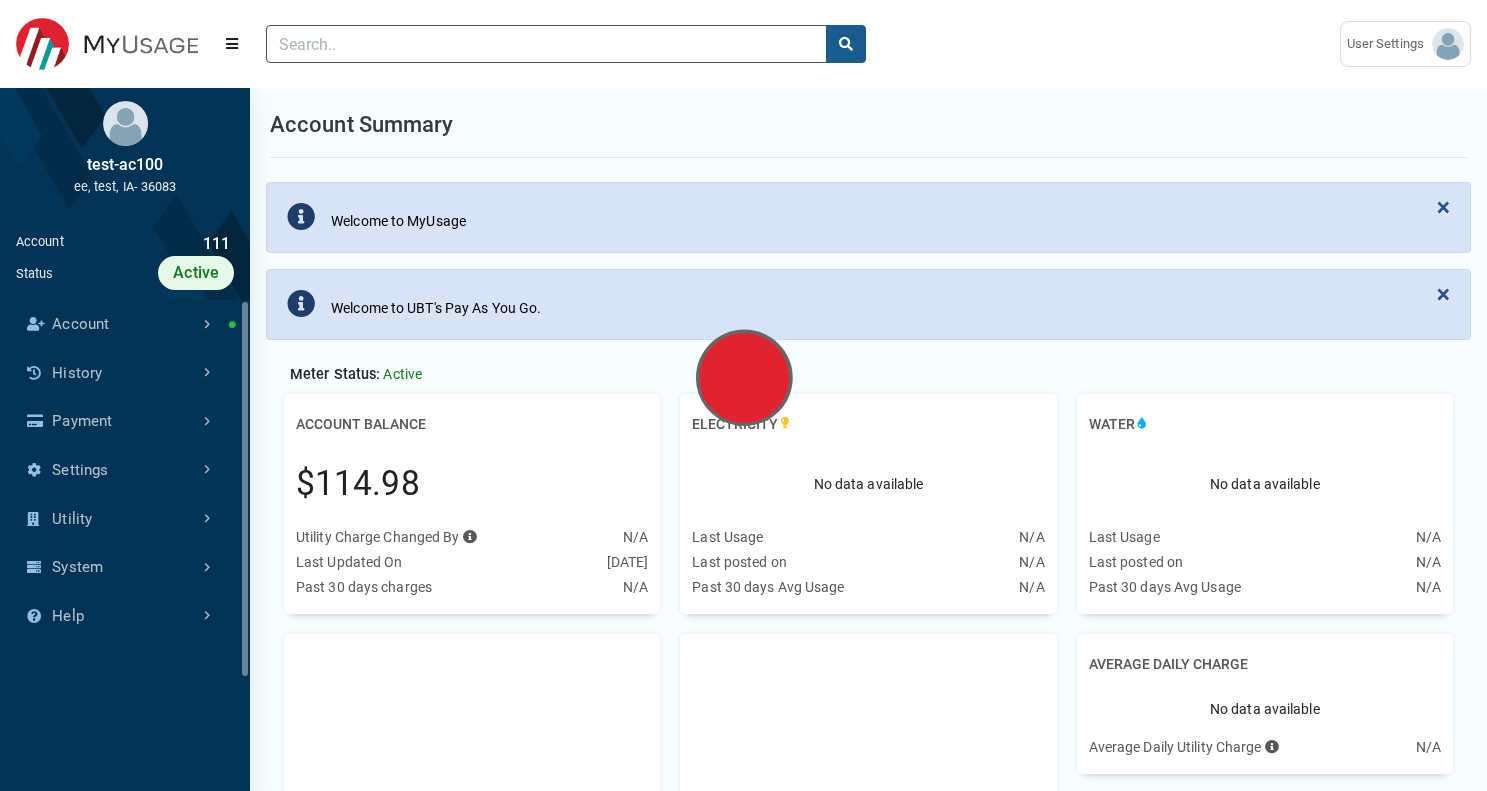 scroll, scrollTop: 9, scrollLeft: 1, axis: both 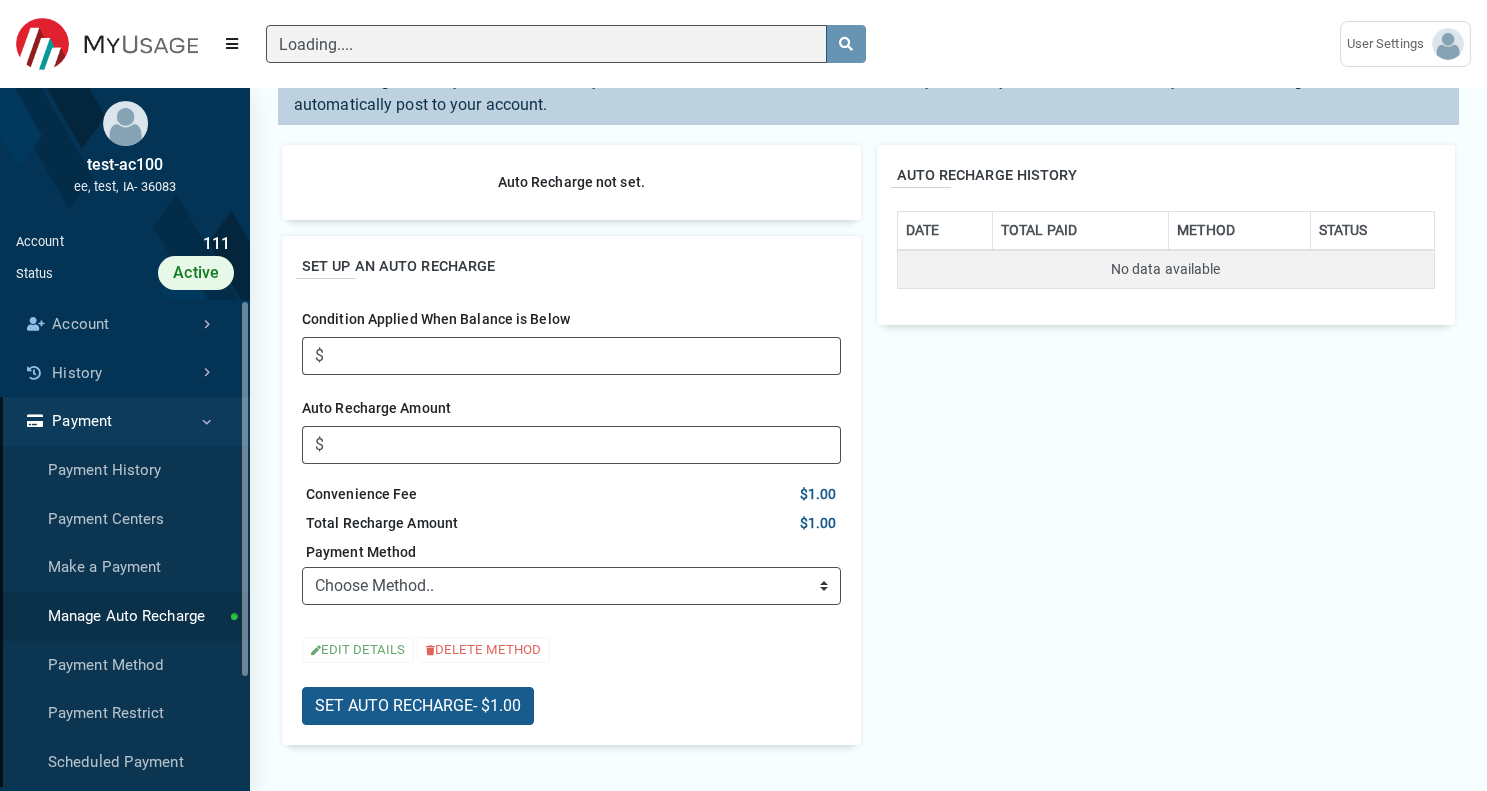 type 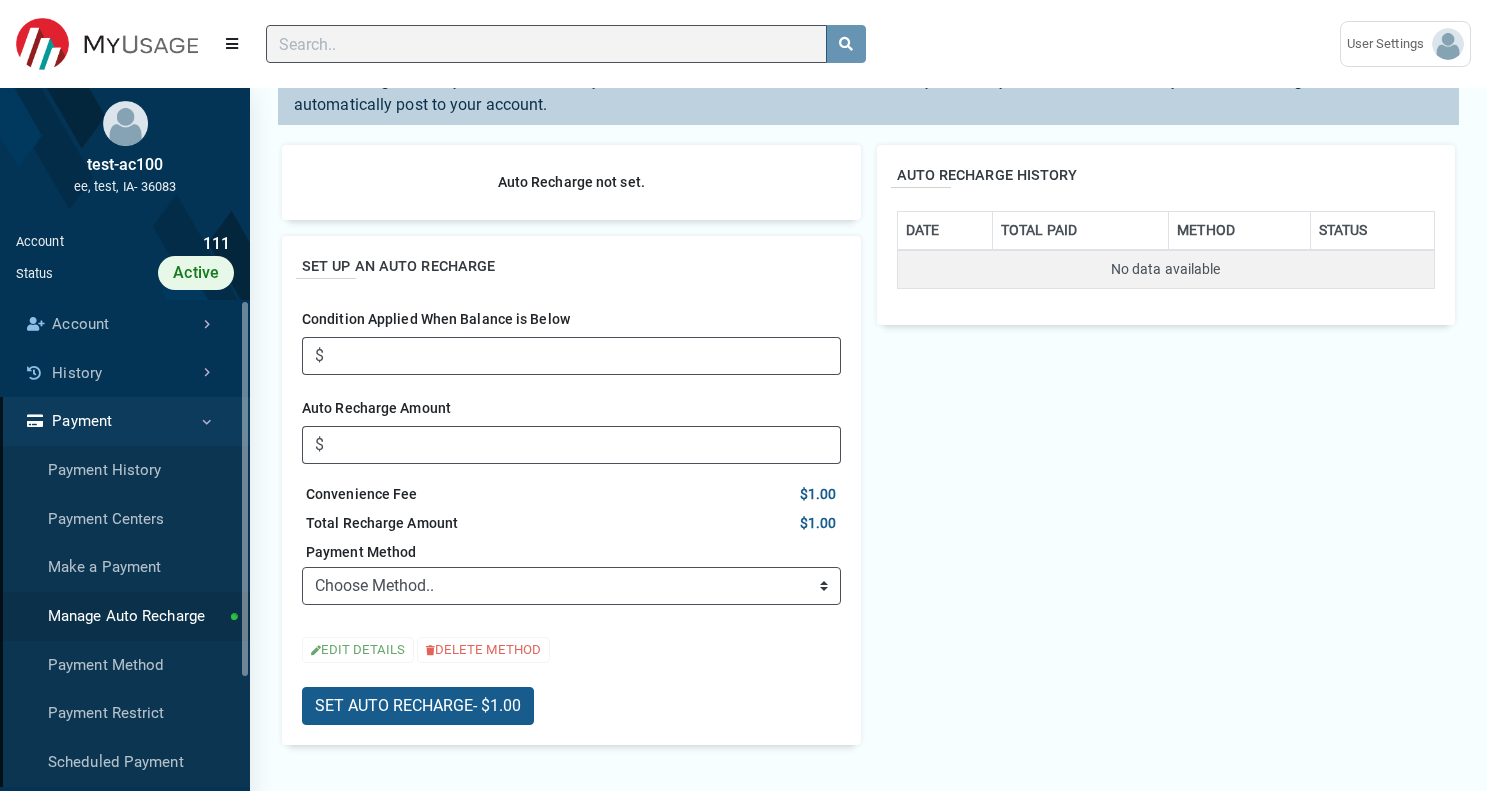 scroll, scrollTop: 327, scrollLeft: 0, axis: vertical 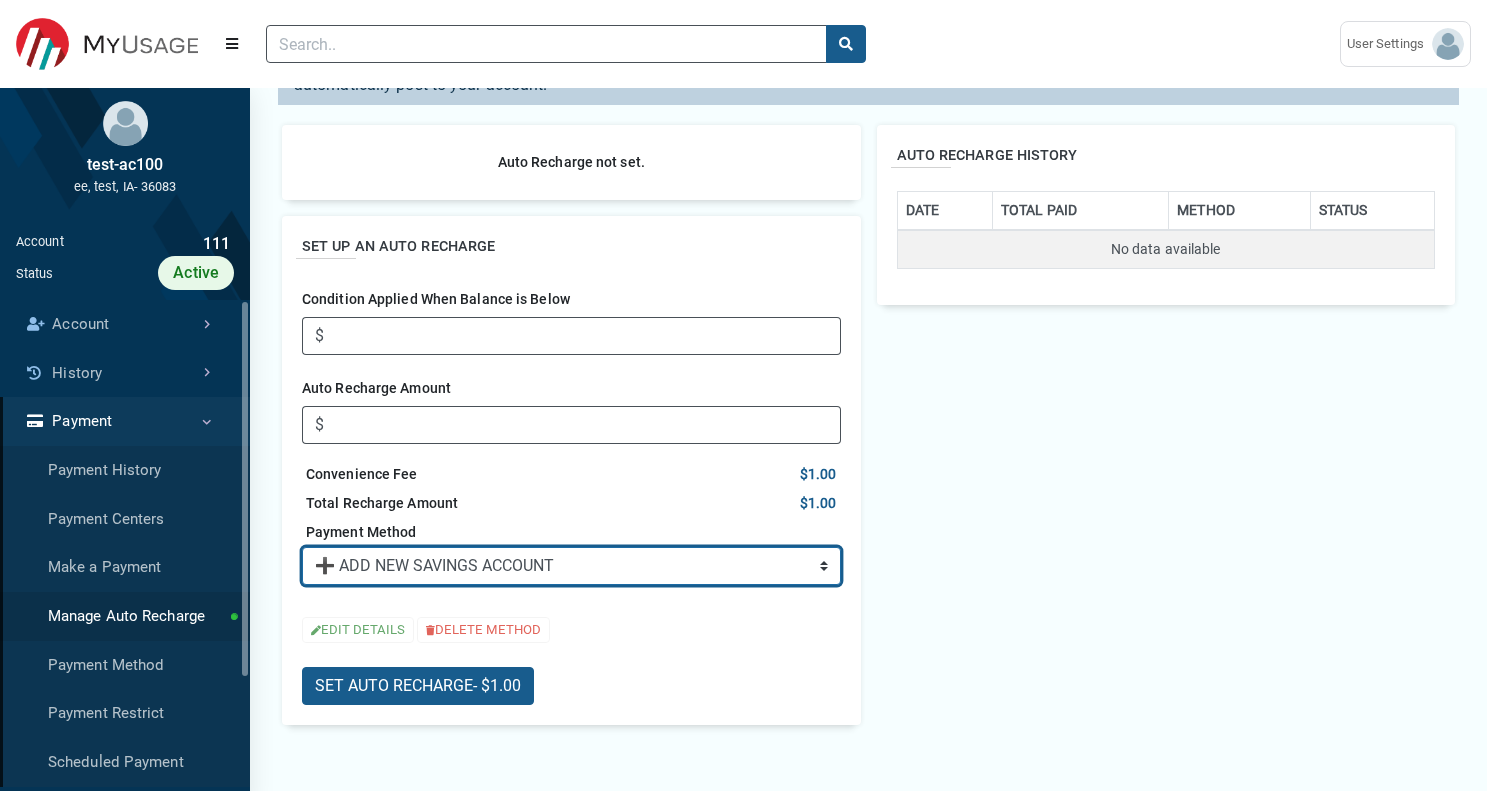click on "➕ ADD NEW SAVINGS ACCOUNT" at bounding box center (0, 0) 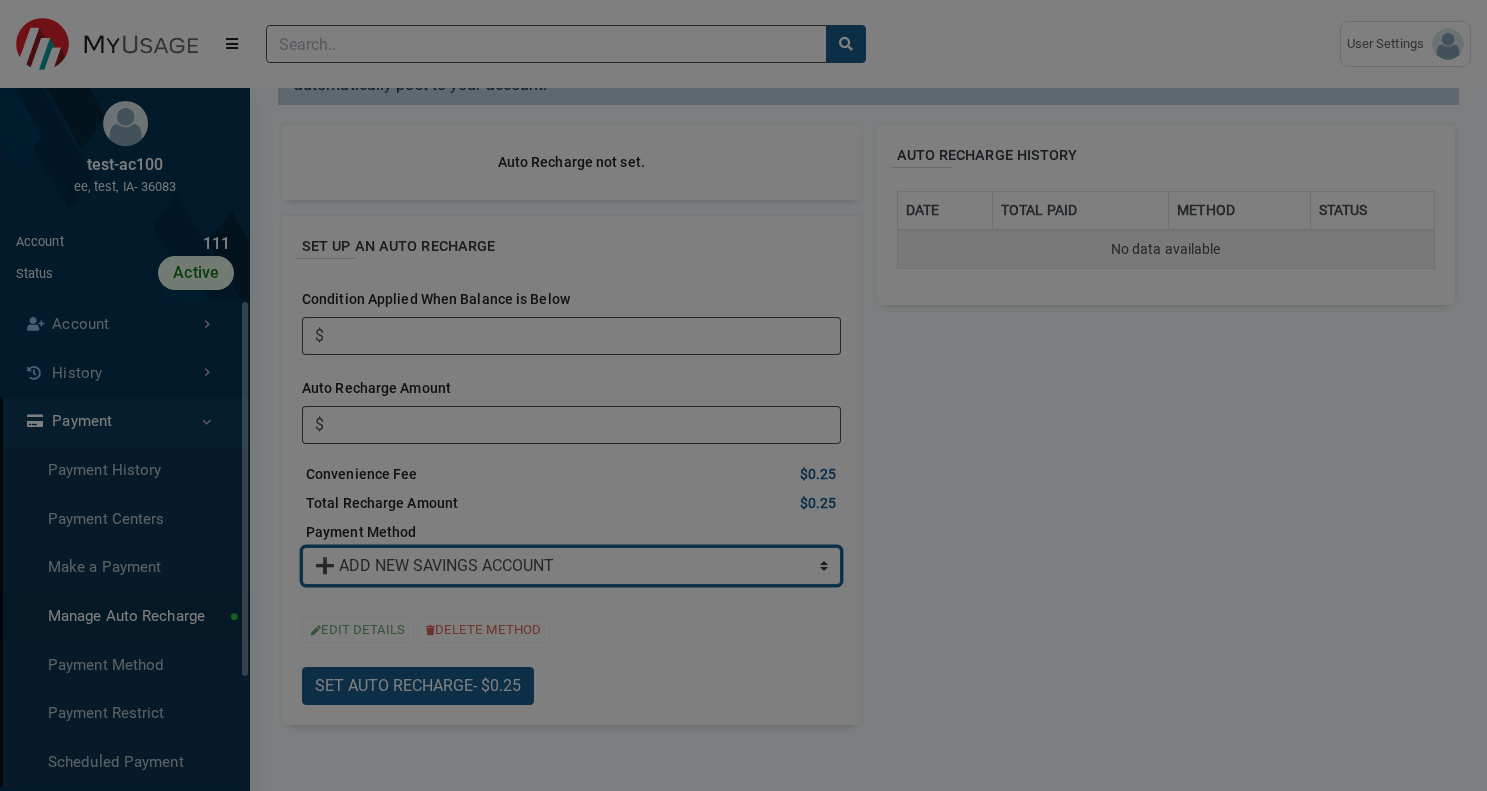 scroll, scrollTop: 0, scrollLeft: 0, axis: both 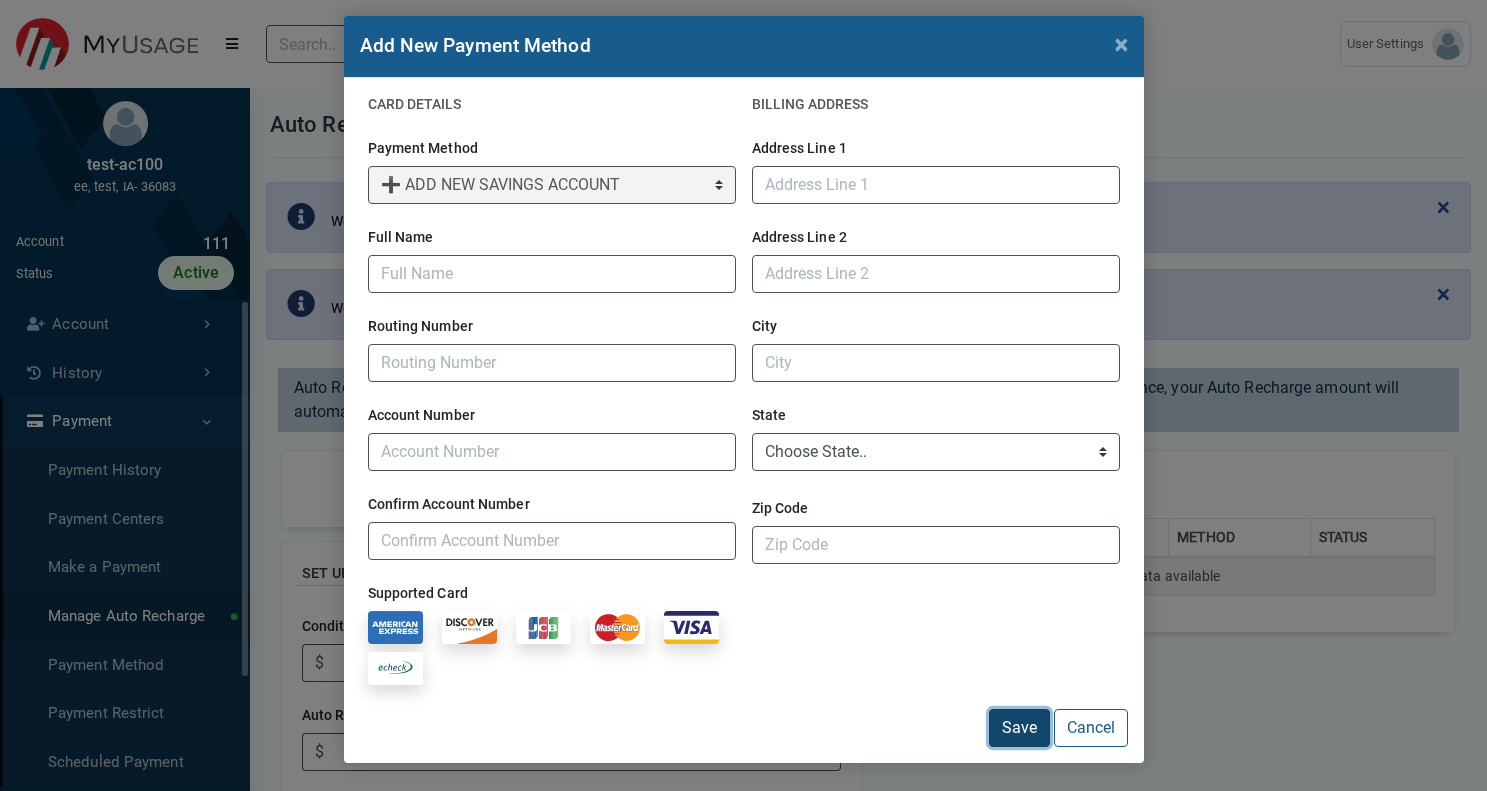click on "Save" at bounding box center [1019, 728] 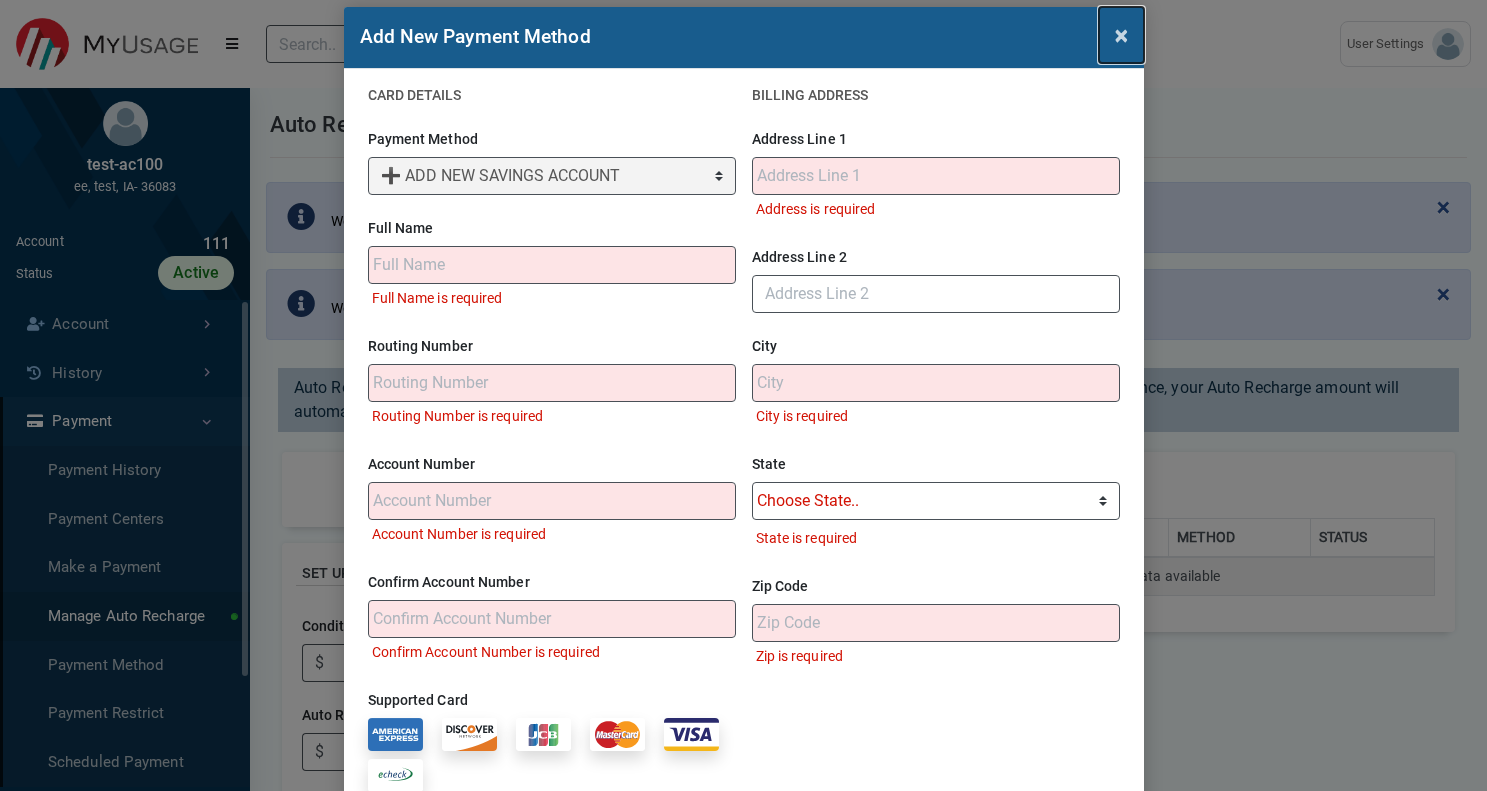 click on "×" at bounding box center [1121, 35] 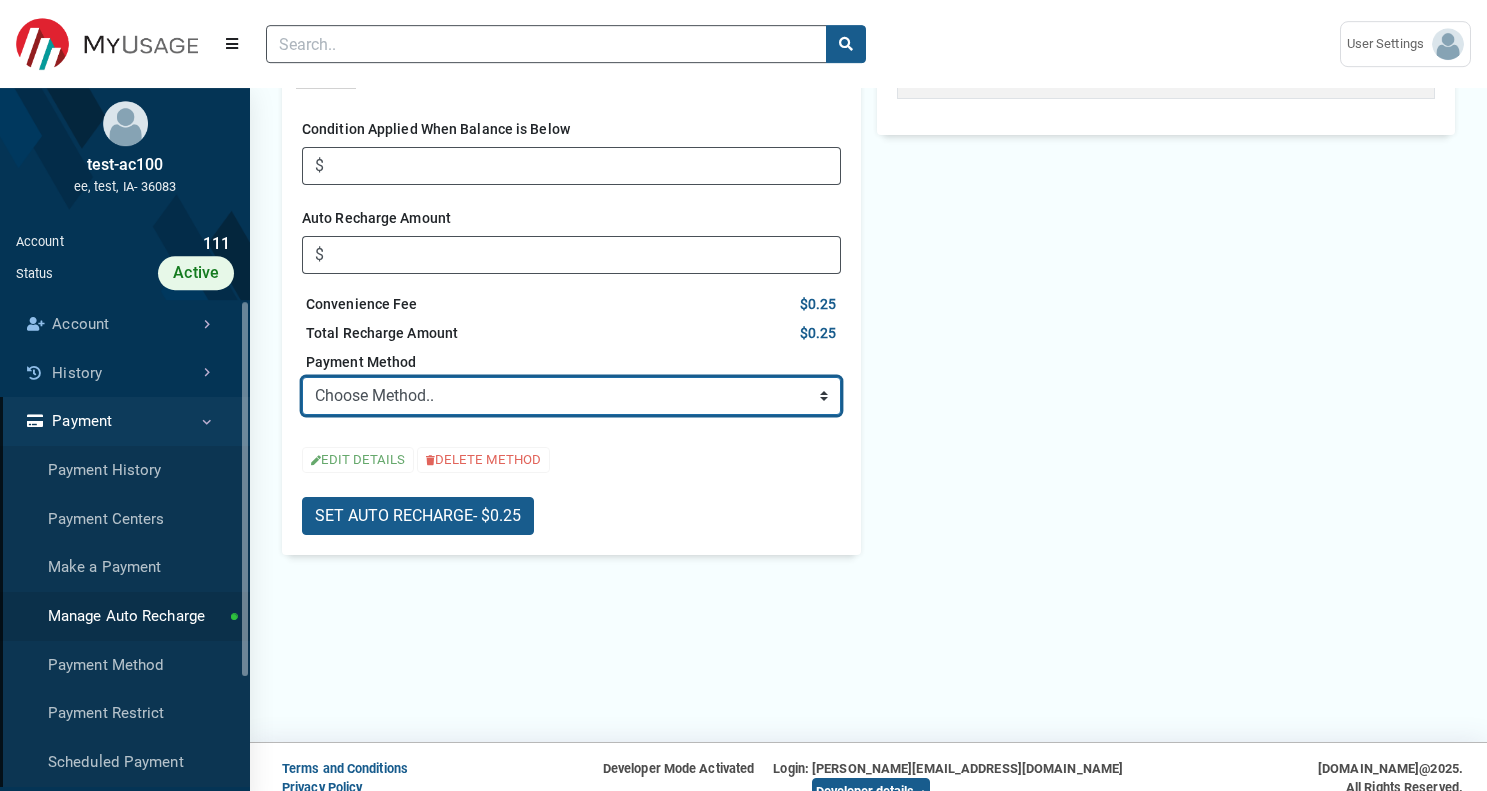 scroll, scrollTop: 527, scrollLeft: 0, axis: vertical 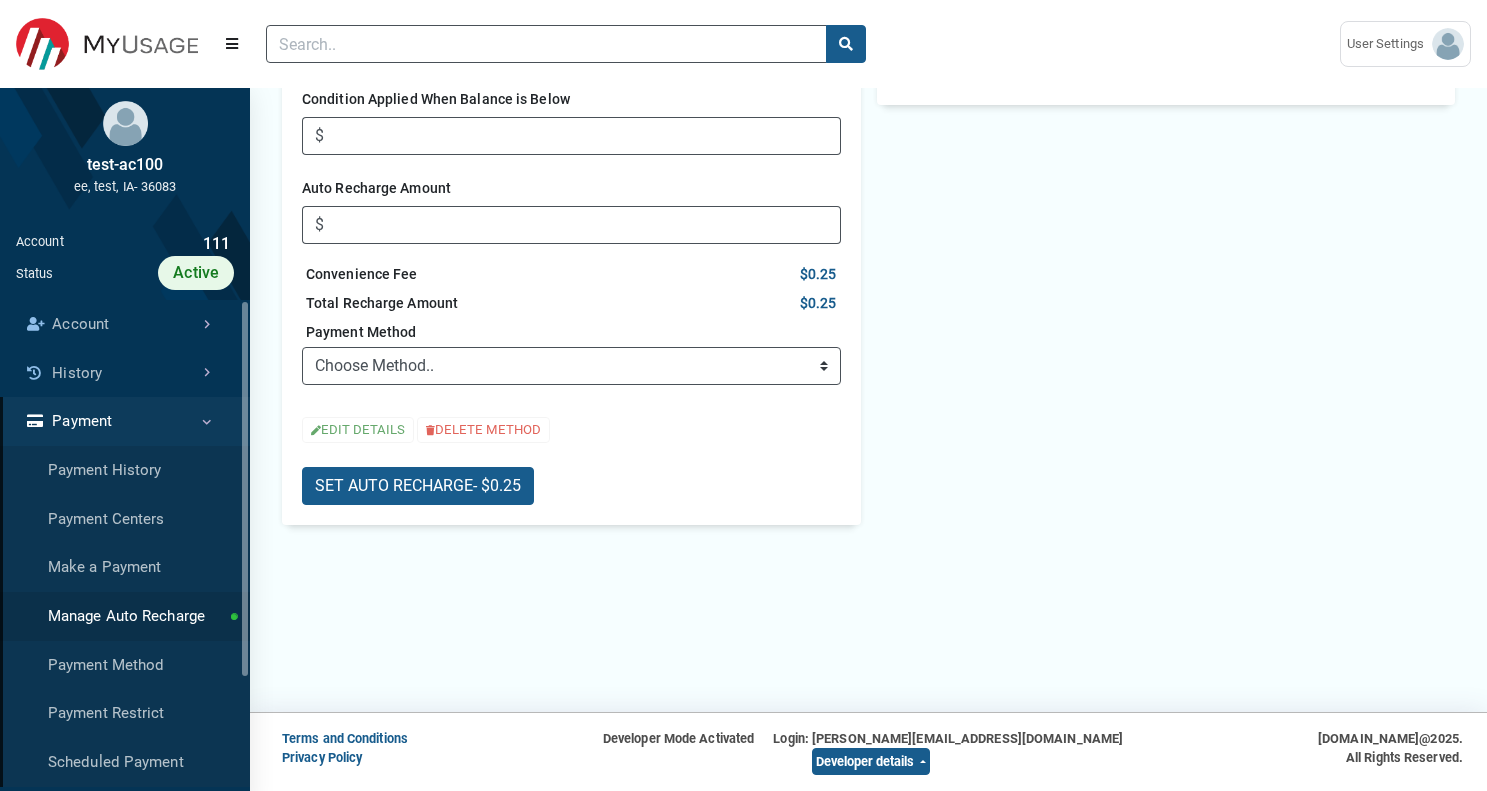 click on "Payment Method
Choose Method..
➕ ADD NEW CARD
➕ ADD NEW SAVINGS ACCOUNT
➕ ADD NEW CHECKING ACCOUNT
➕ ADD NEW COMMERCIAL CHECKING ACCOUNT" at bounding box center (571, 351) 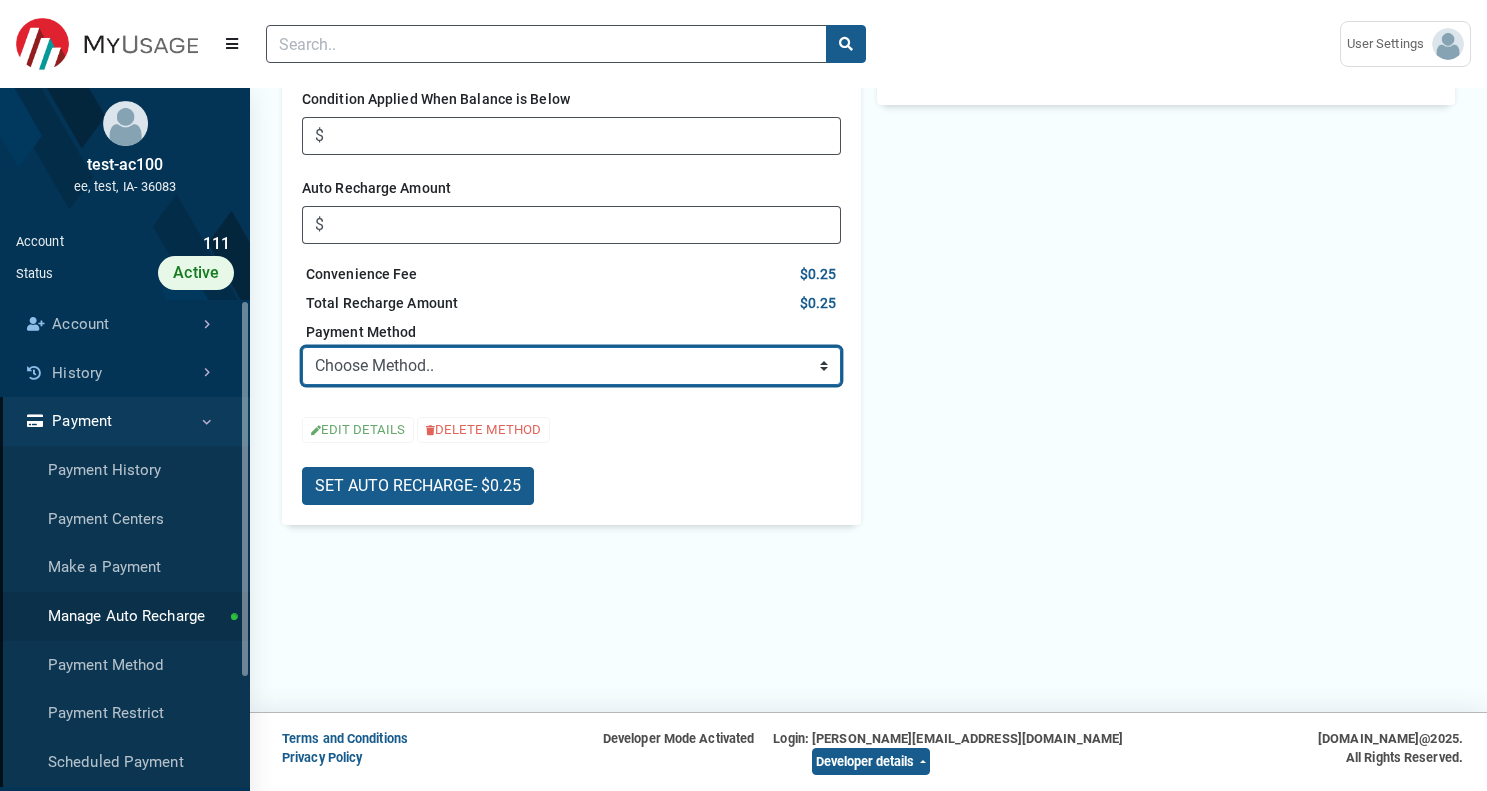 select on "credit" 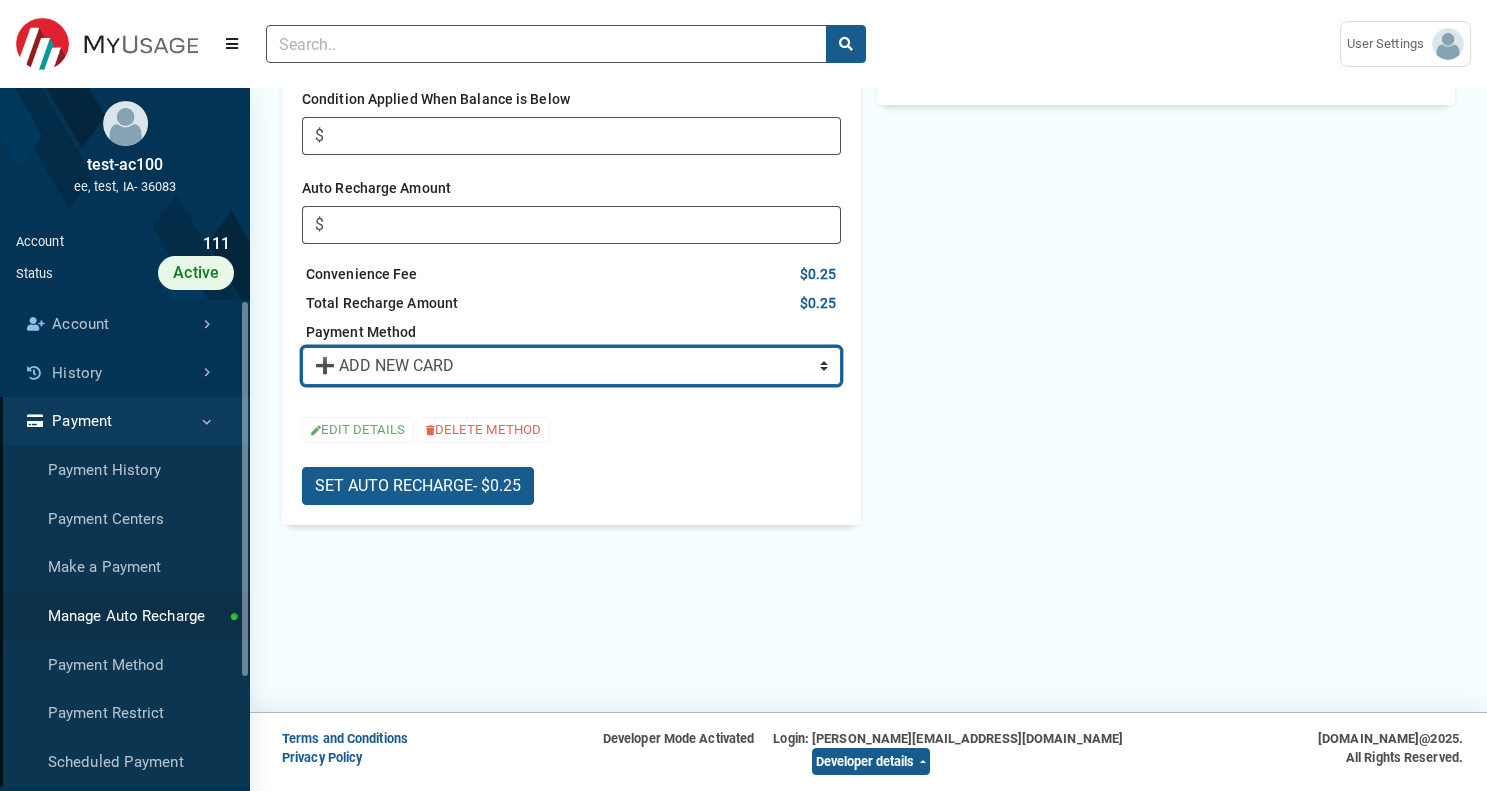 click on "➕ ADD NEW CARD" at bounding box center (0, 0) 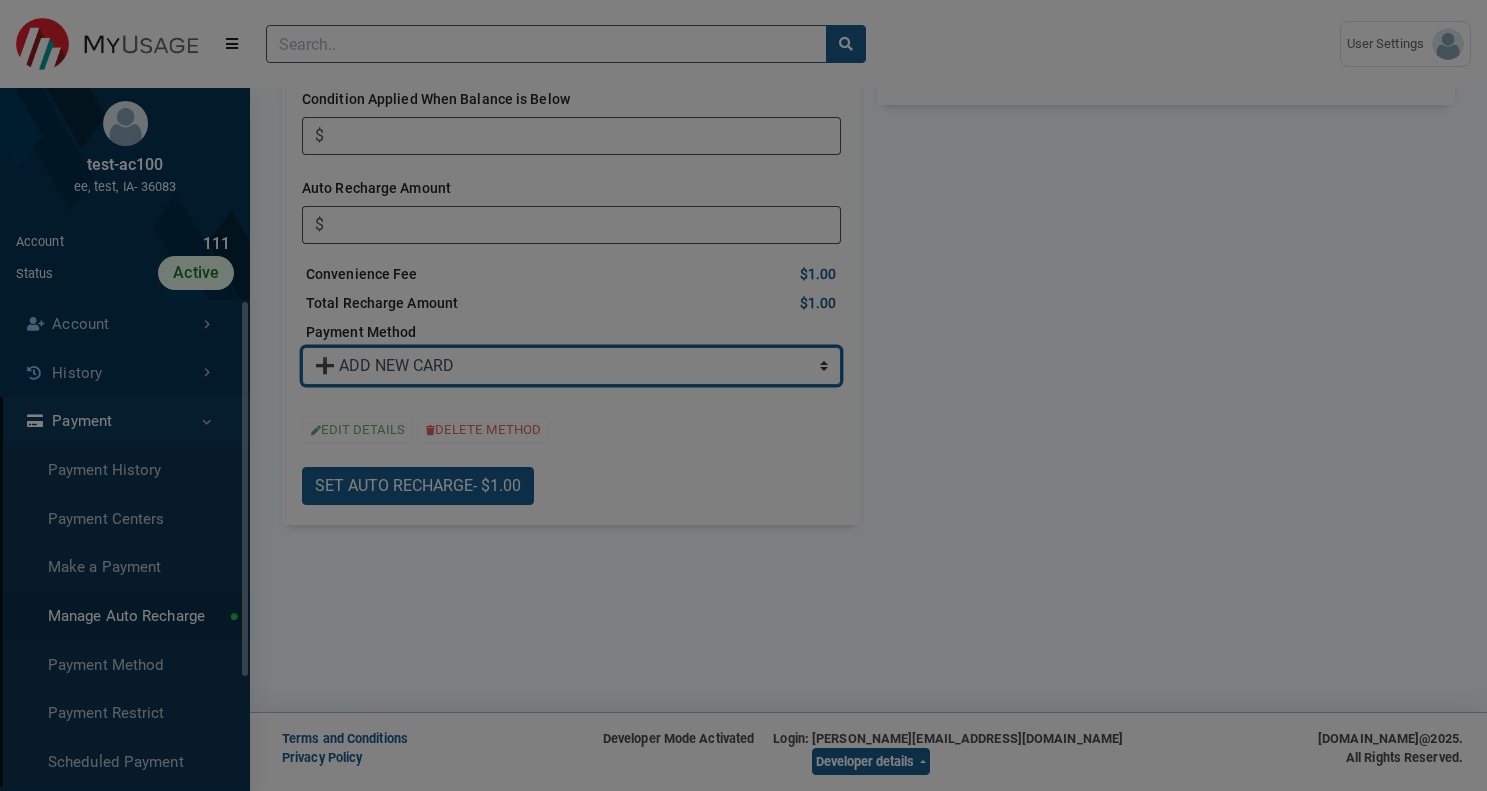 scroll, scrollTop: 0, scrollLeft: 0, axis: both 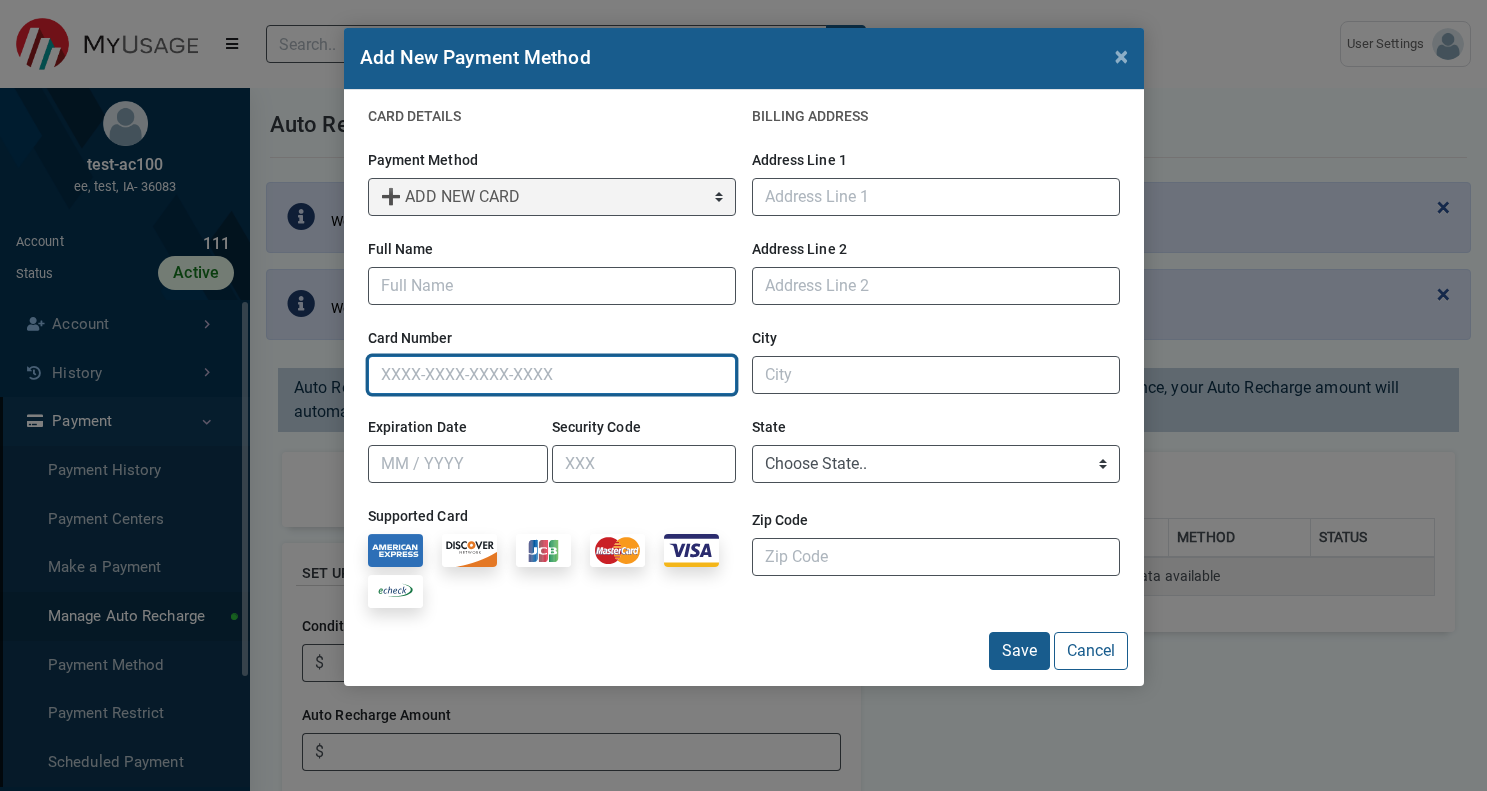 click on "Card Number" at bounding box center [552, 375] 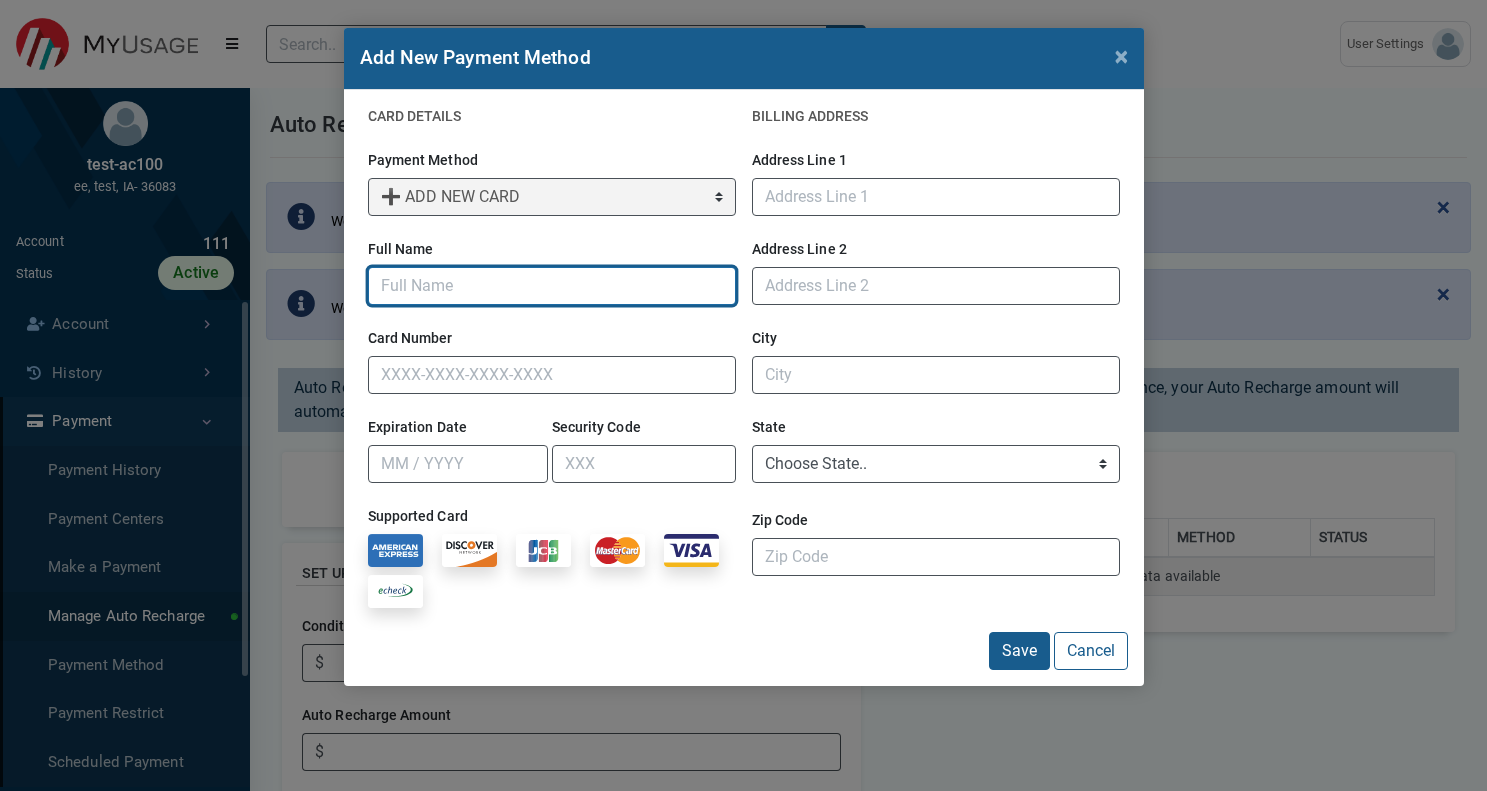 click on "Full Name" at bounding box center [552, 286] 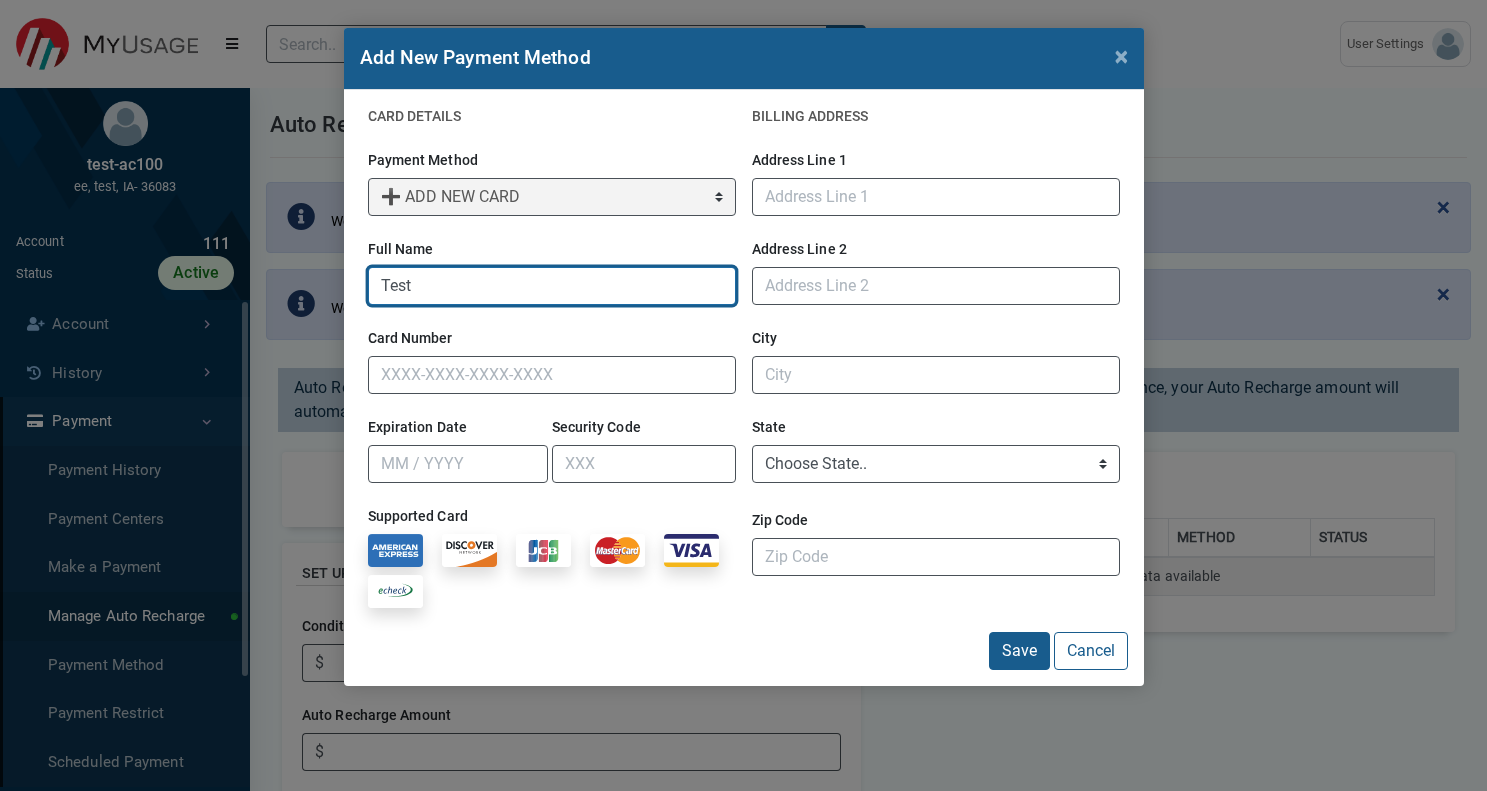 type on "Test" 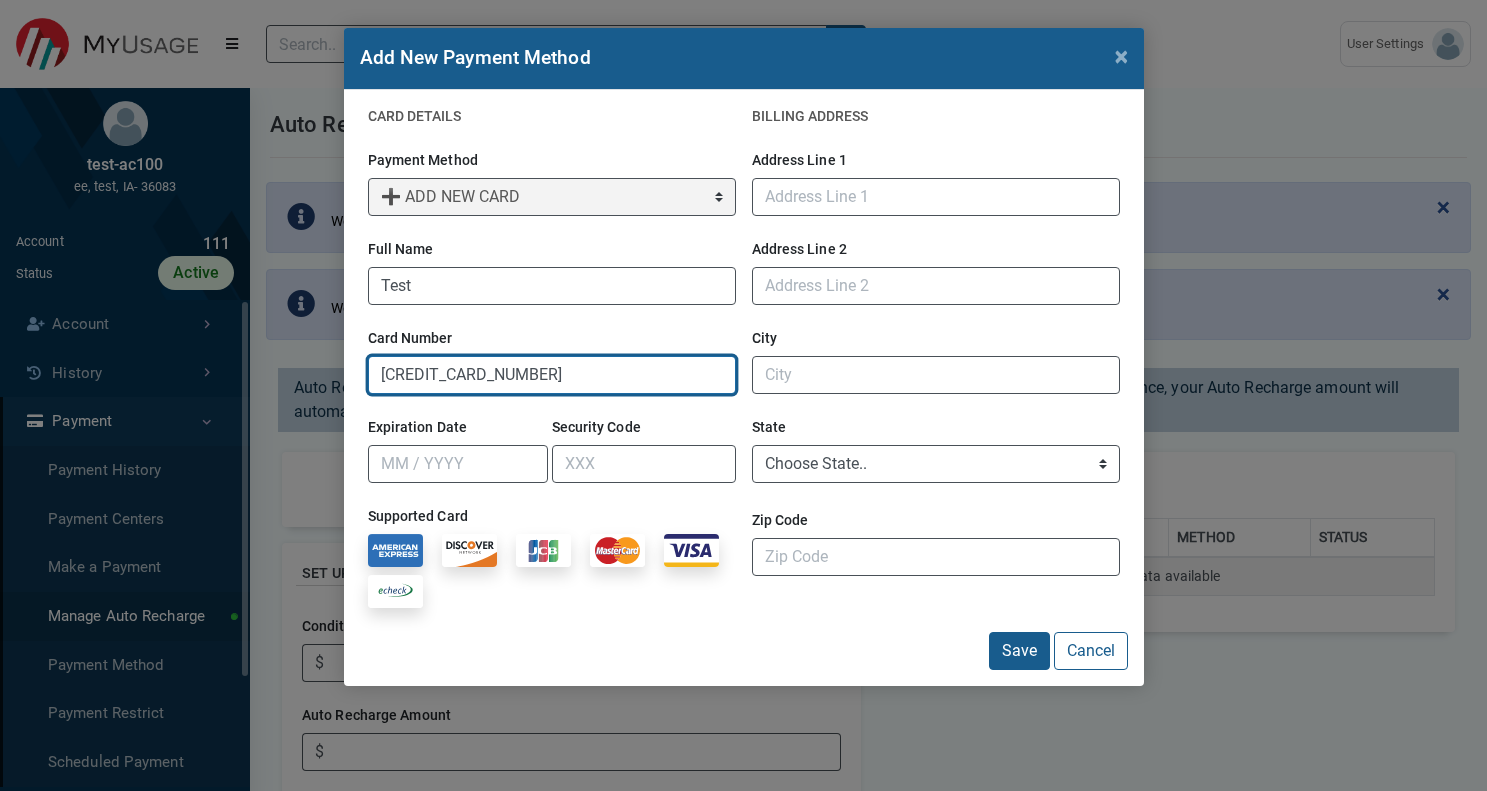 type on "[CREDIT_CARD_NUMBER]" 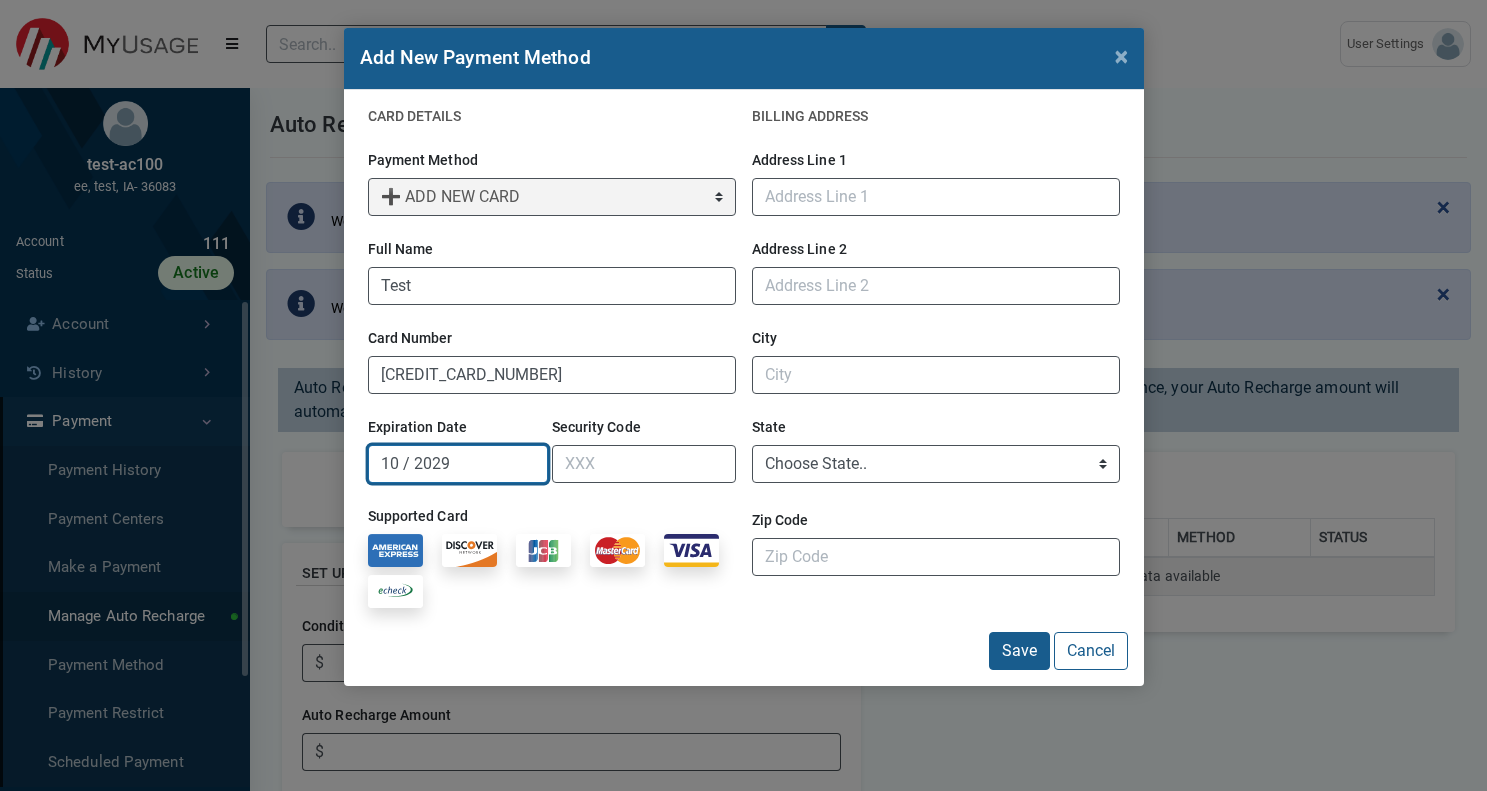 type on "10 / 2029" 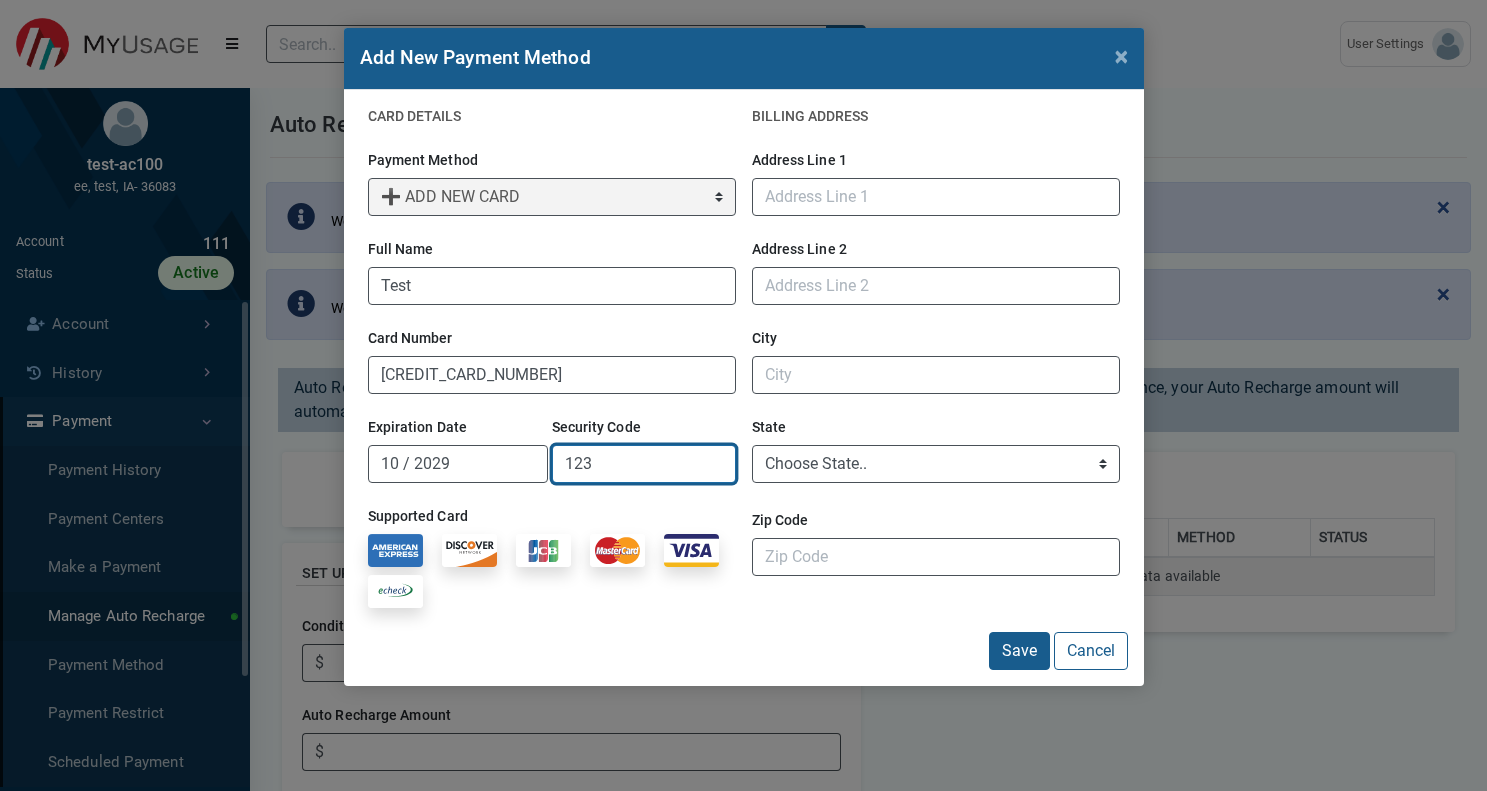 type on "123" 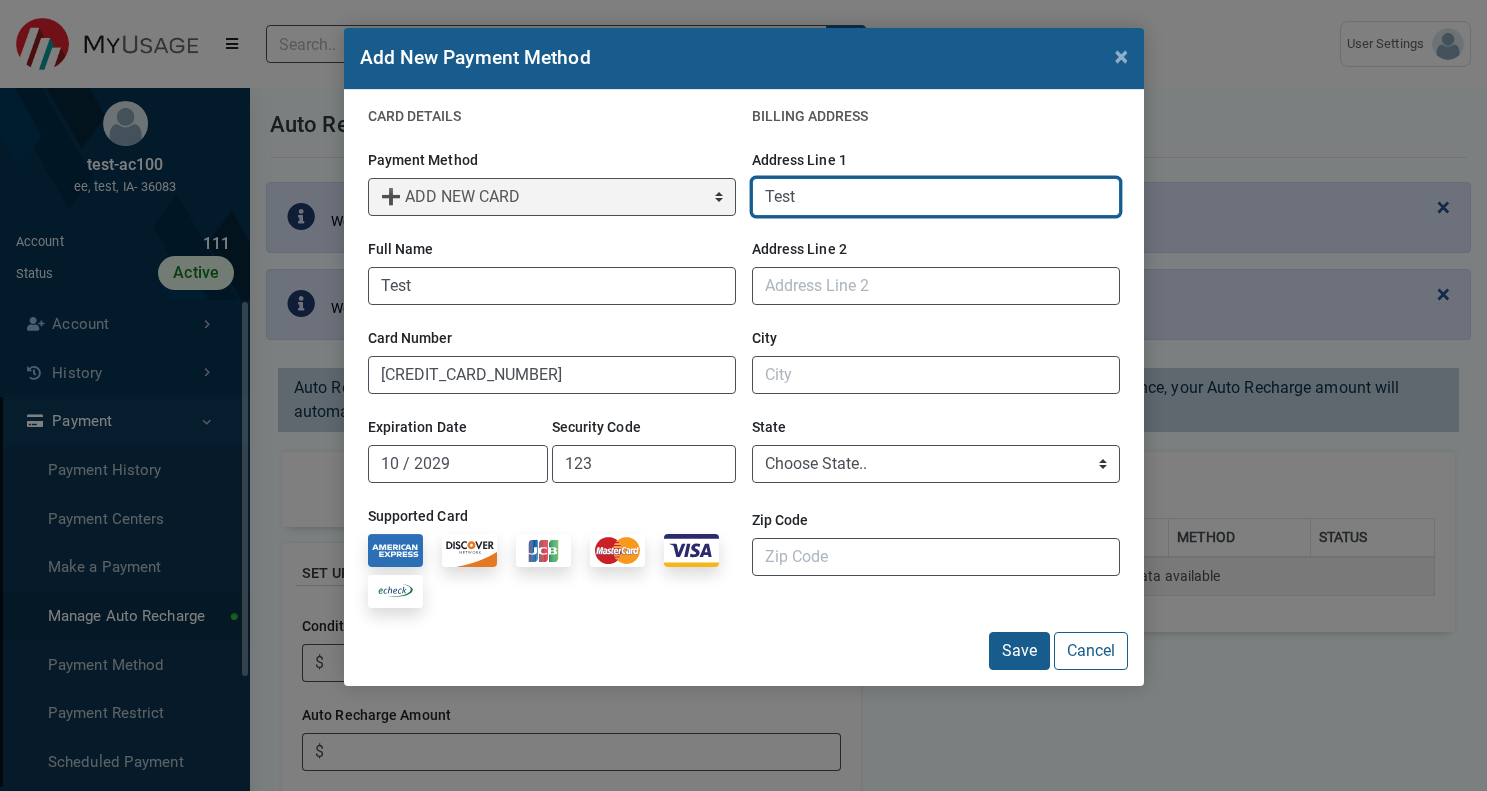 type on "Test" 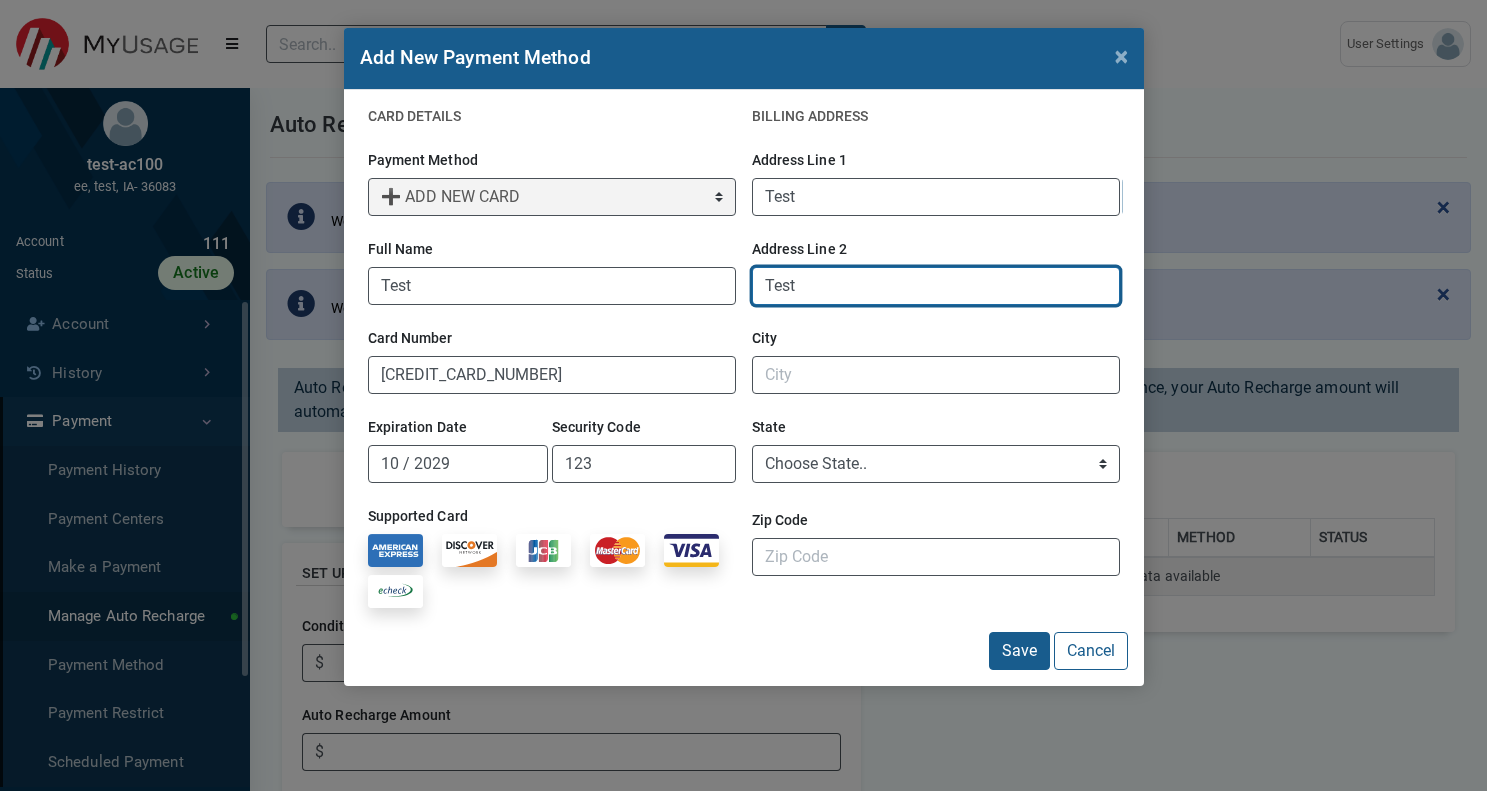 type on "Test" 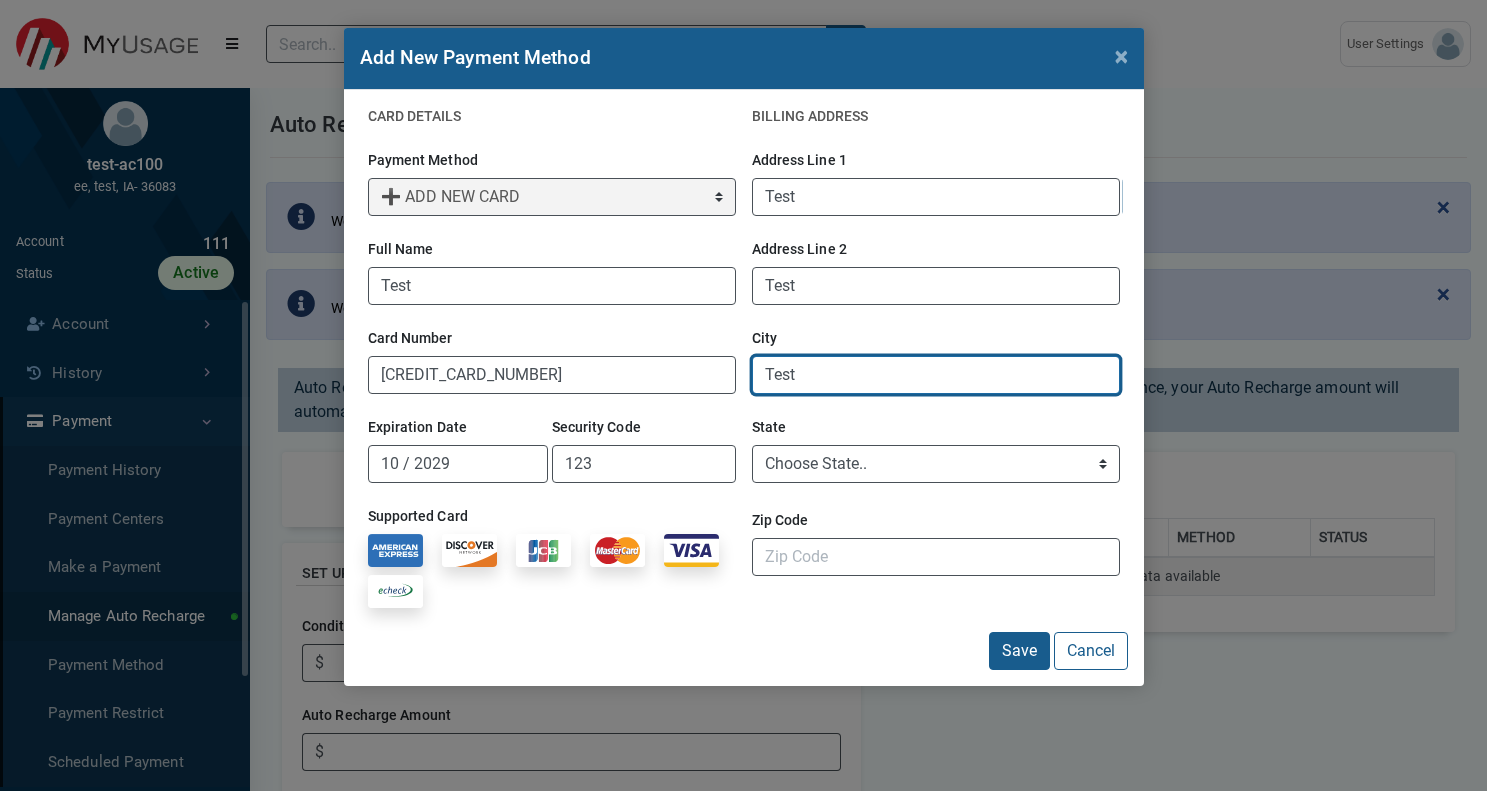 type on "Test" 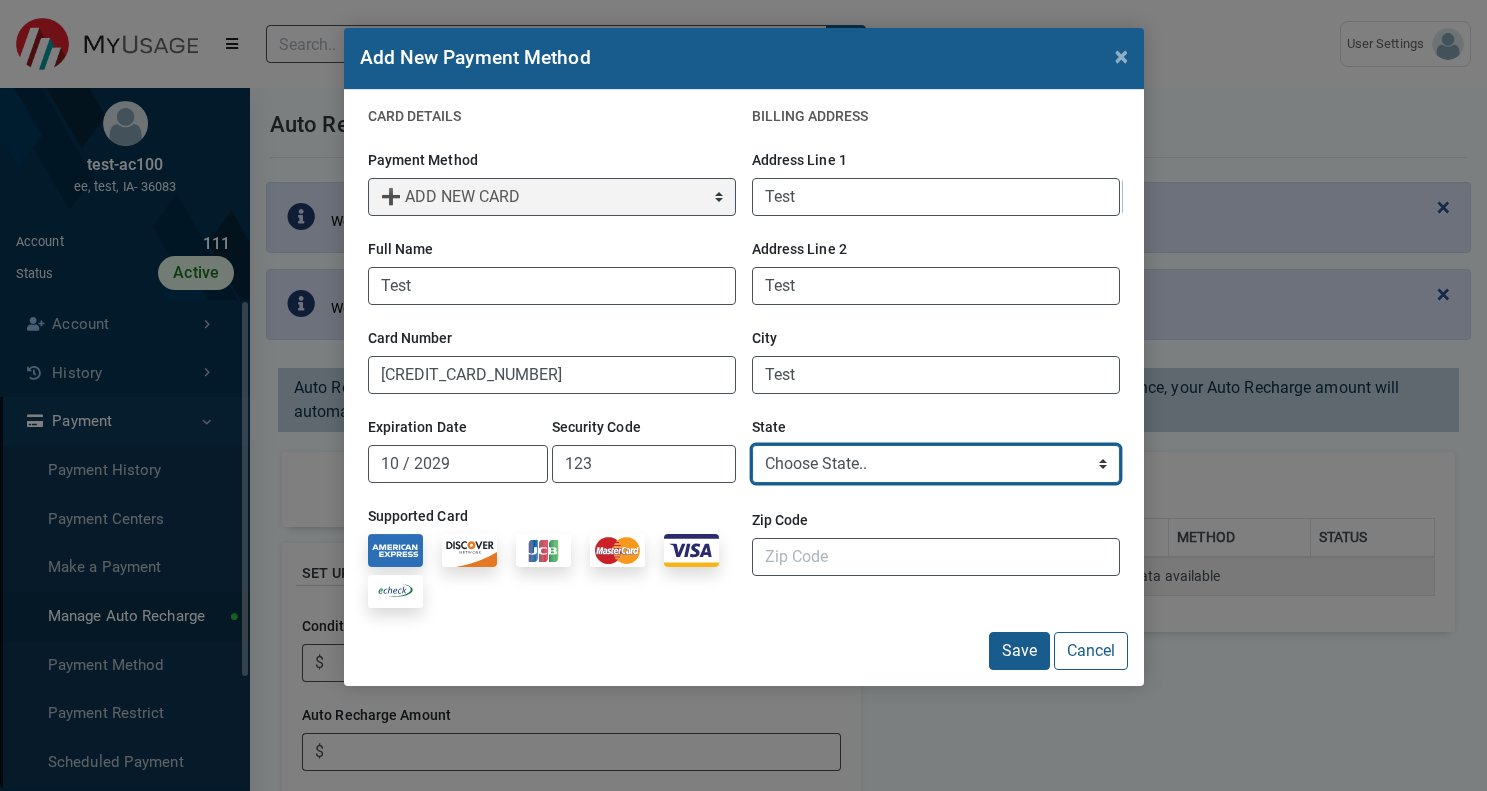 select on "TN" 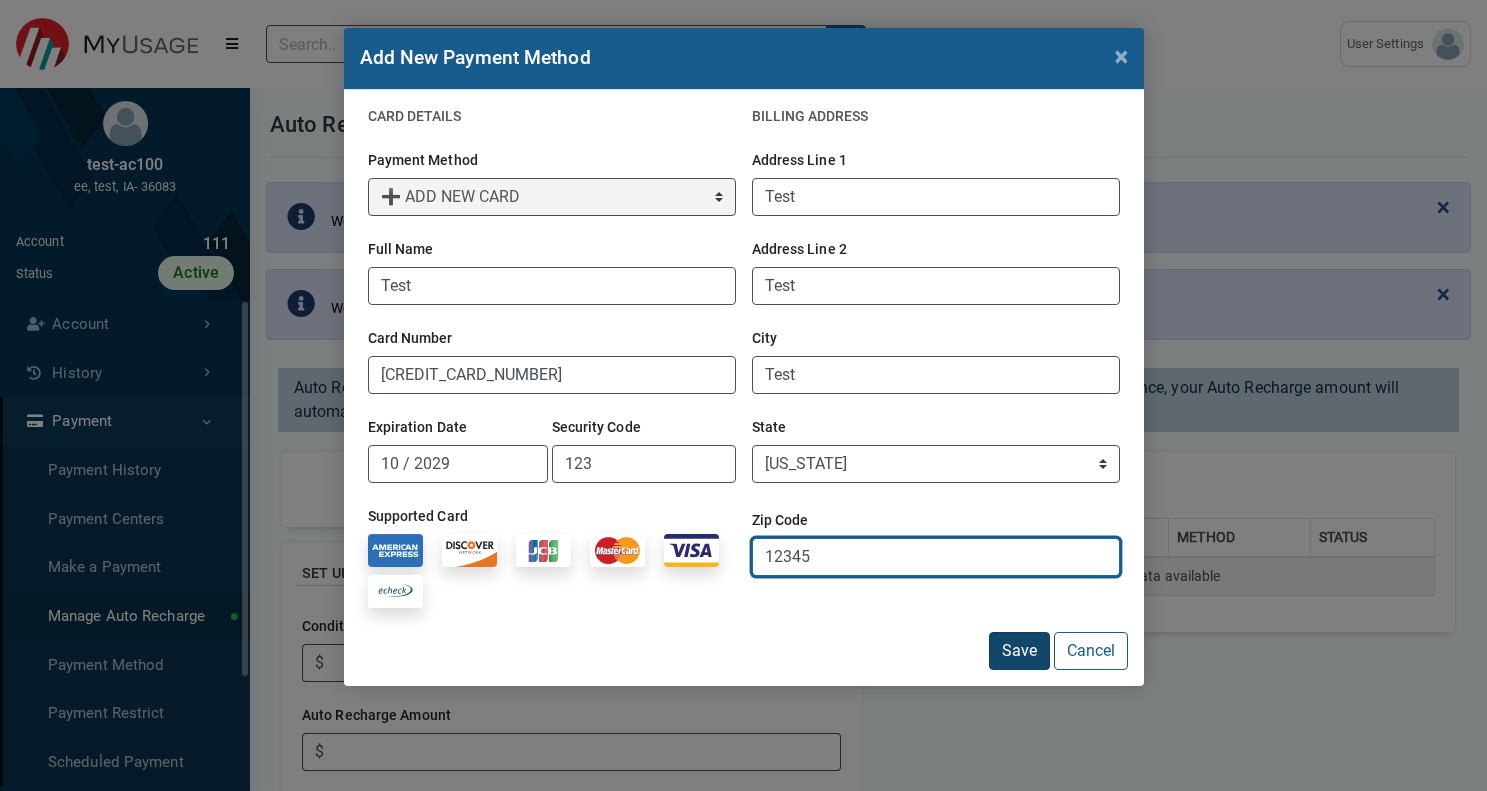 type on "12345" 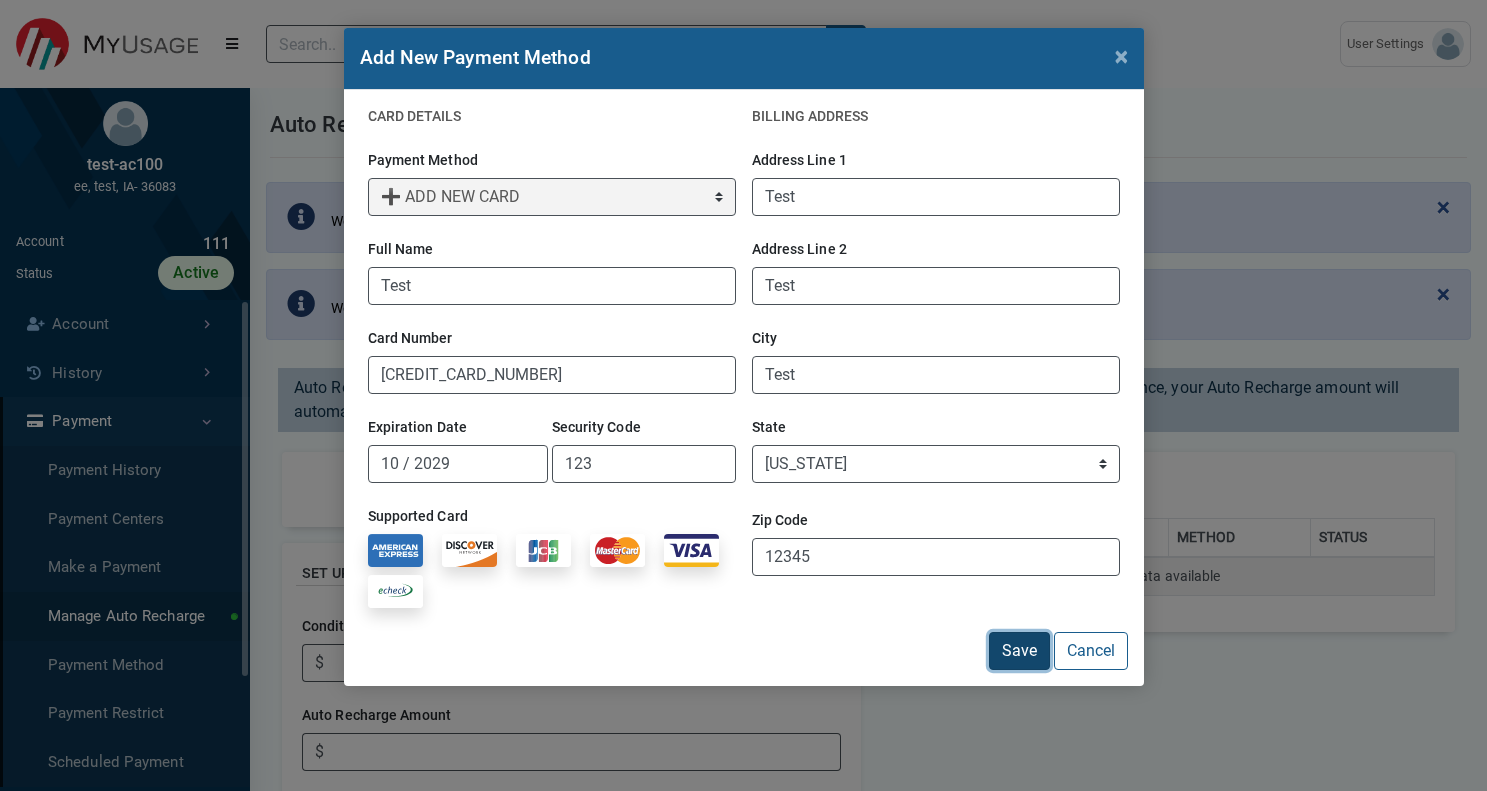 click on "Save" at bounding box center [1019, 651] 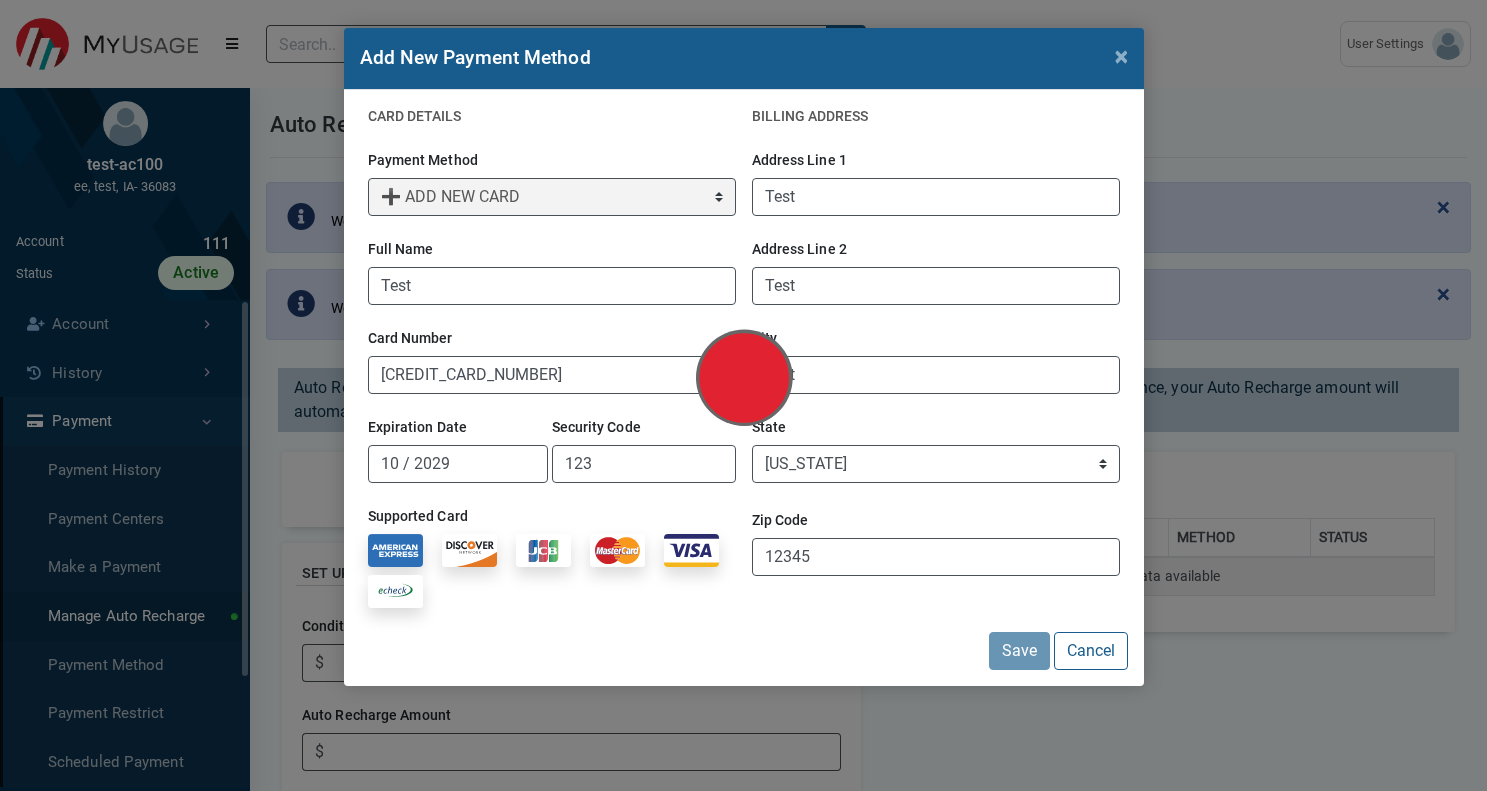 select on "e92530dc-d951-49e6-8e63-e4ae58204857" 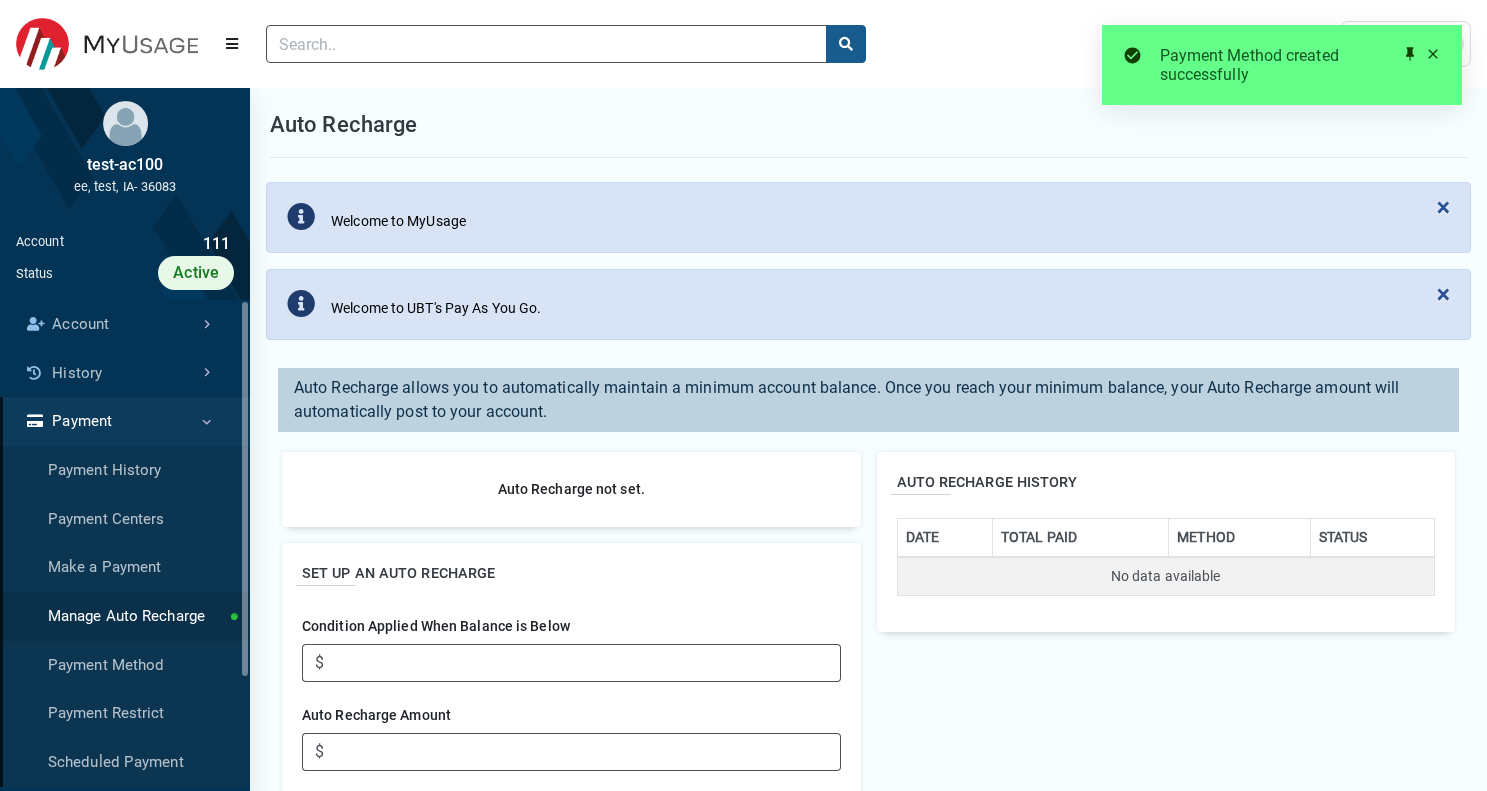 scroll, scrollTop: 497, scrollLeft: 0, axis: vertical 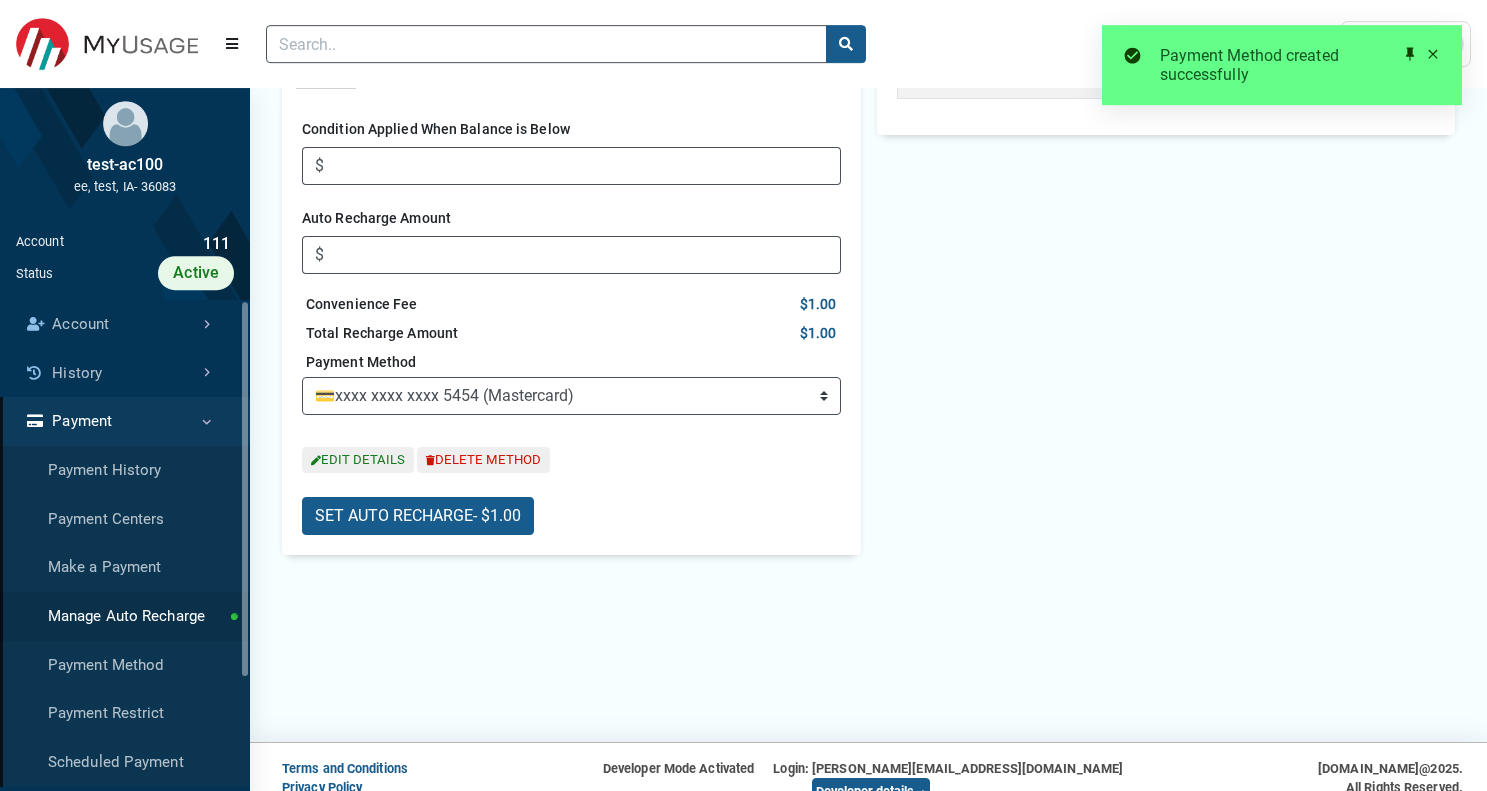 click on "Total Recharge Amount
$1.00" at bounding box center [571, 333] 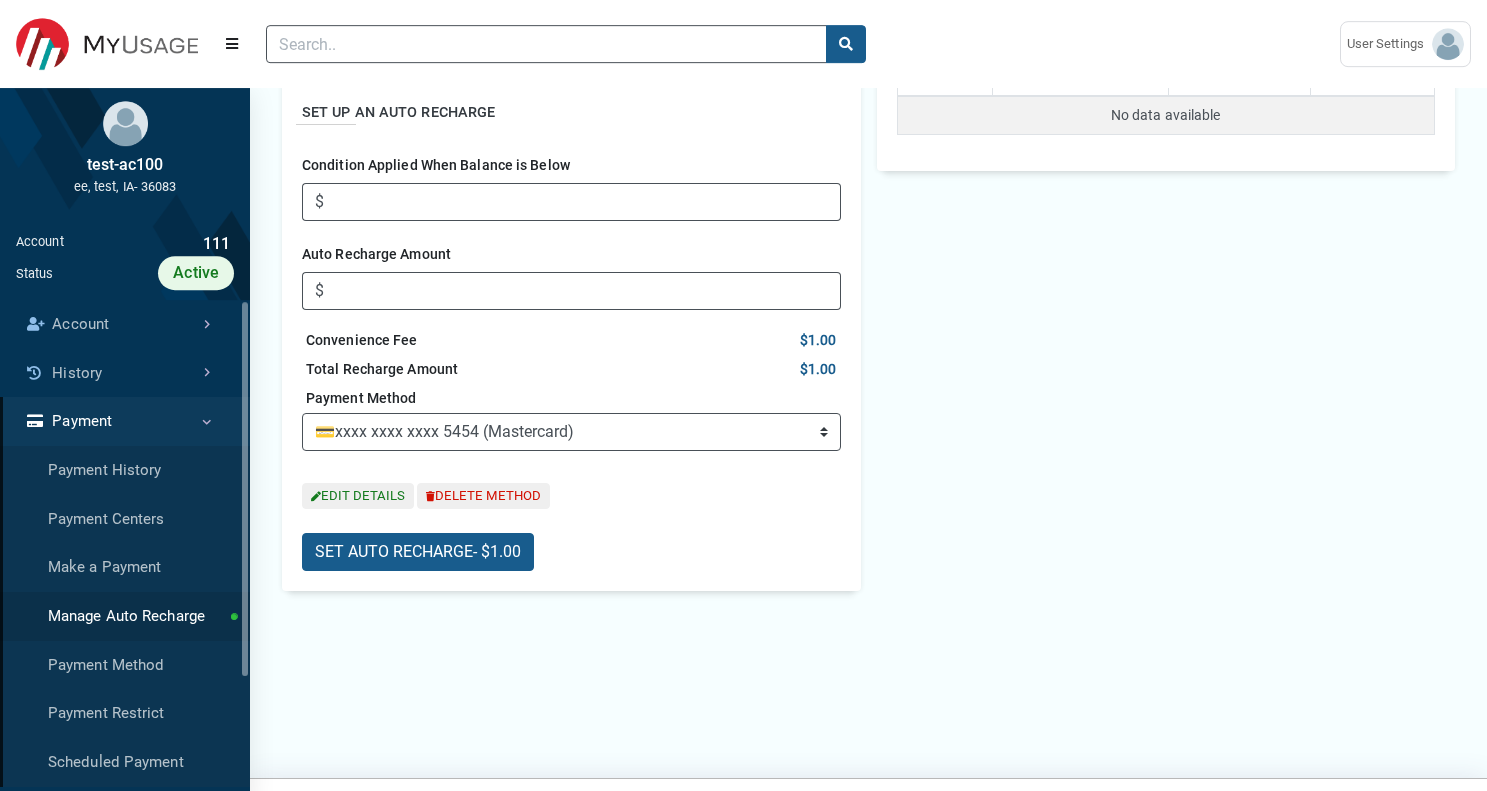 scroll, scrollTop: 464, scrollLeft: 0, axis: vertical 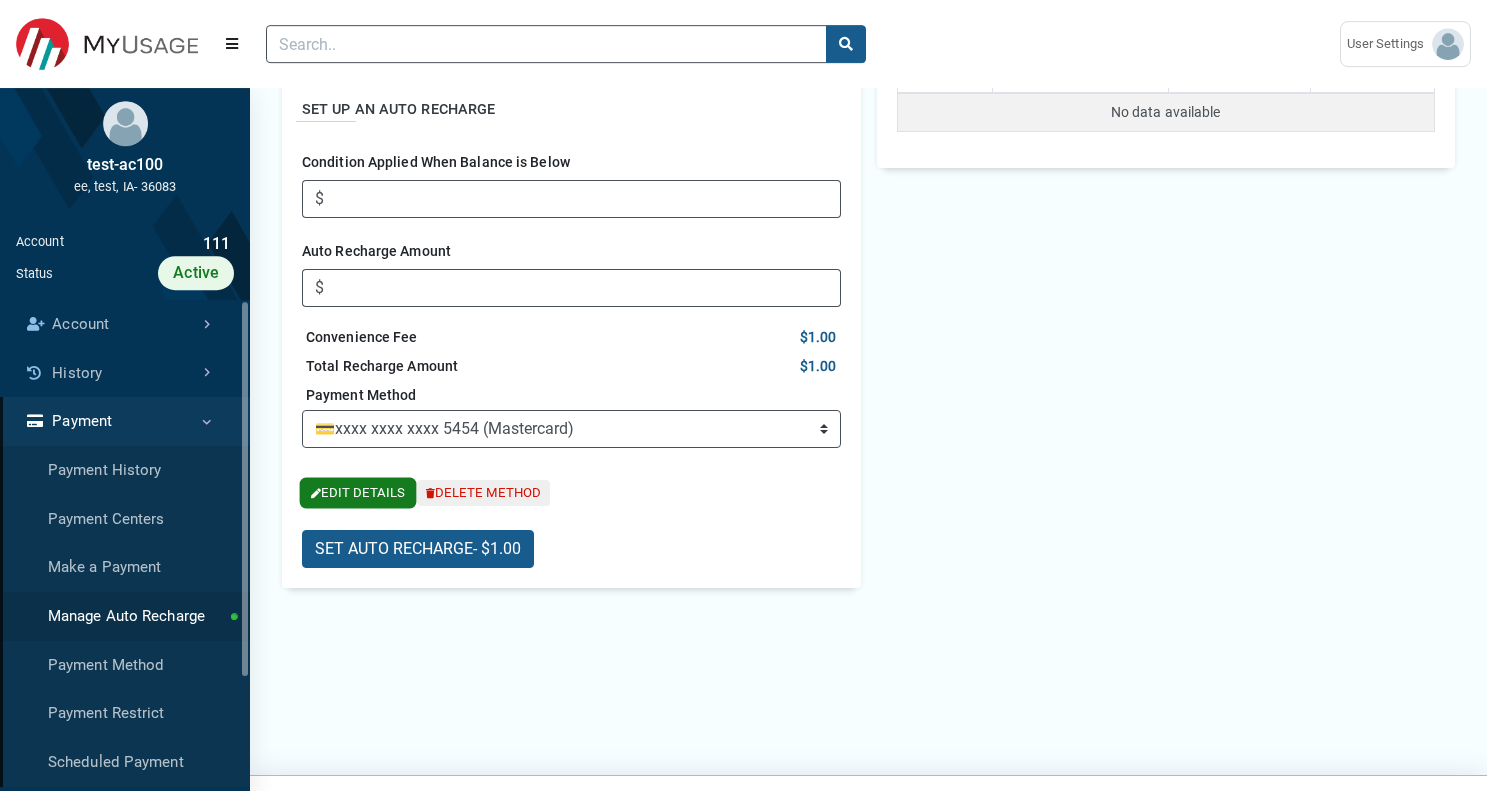 click on "EDIT DETAILS" at bounding box center [358, 493] 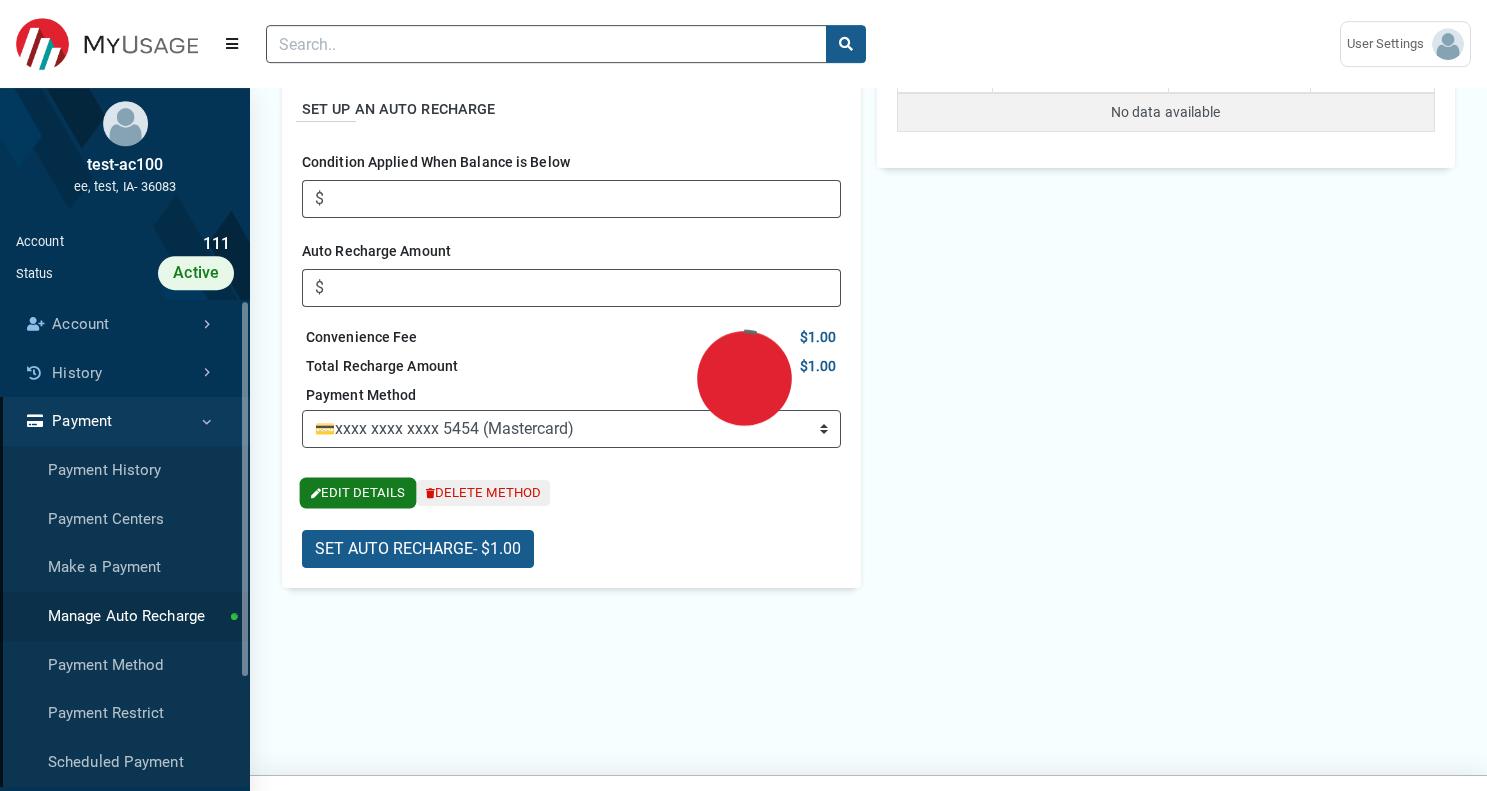 select on "TN" 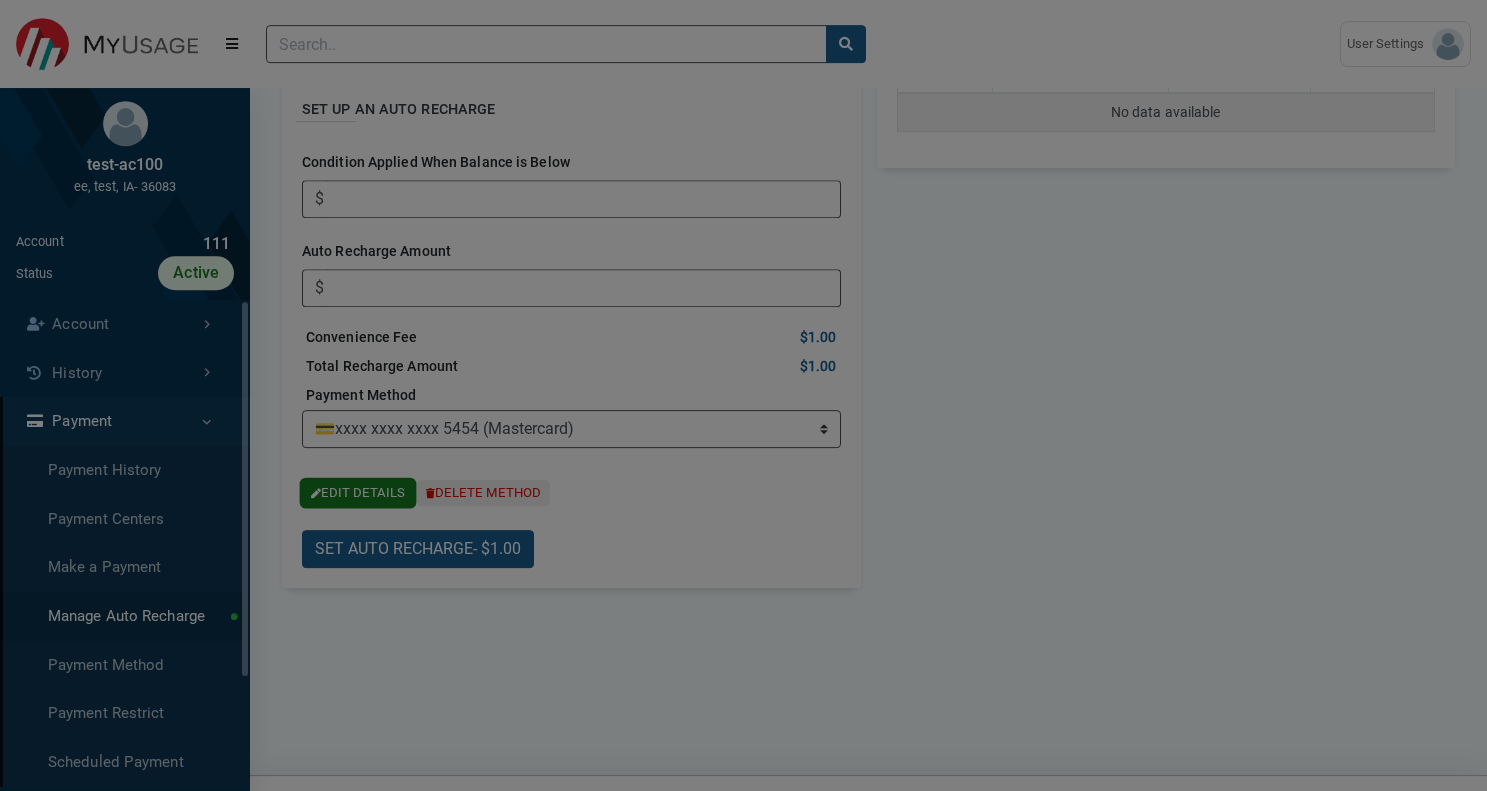 scroll, scrollTop: 0, scrollLeft: 0, axis: both 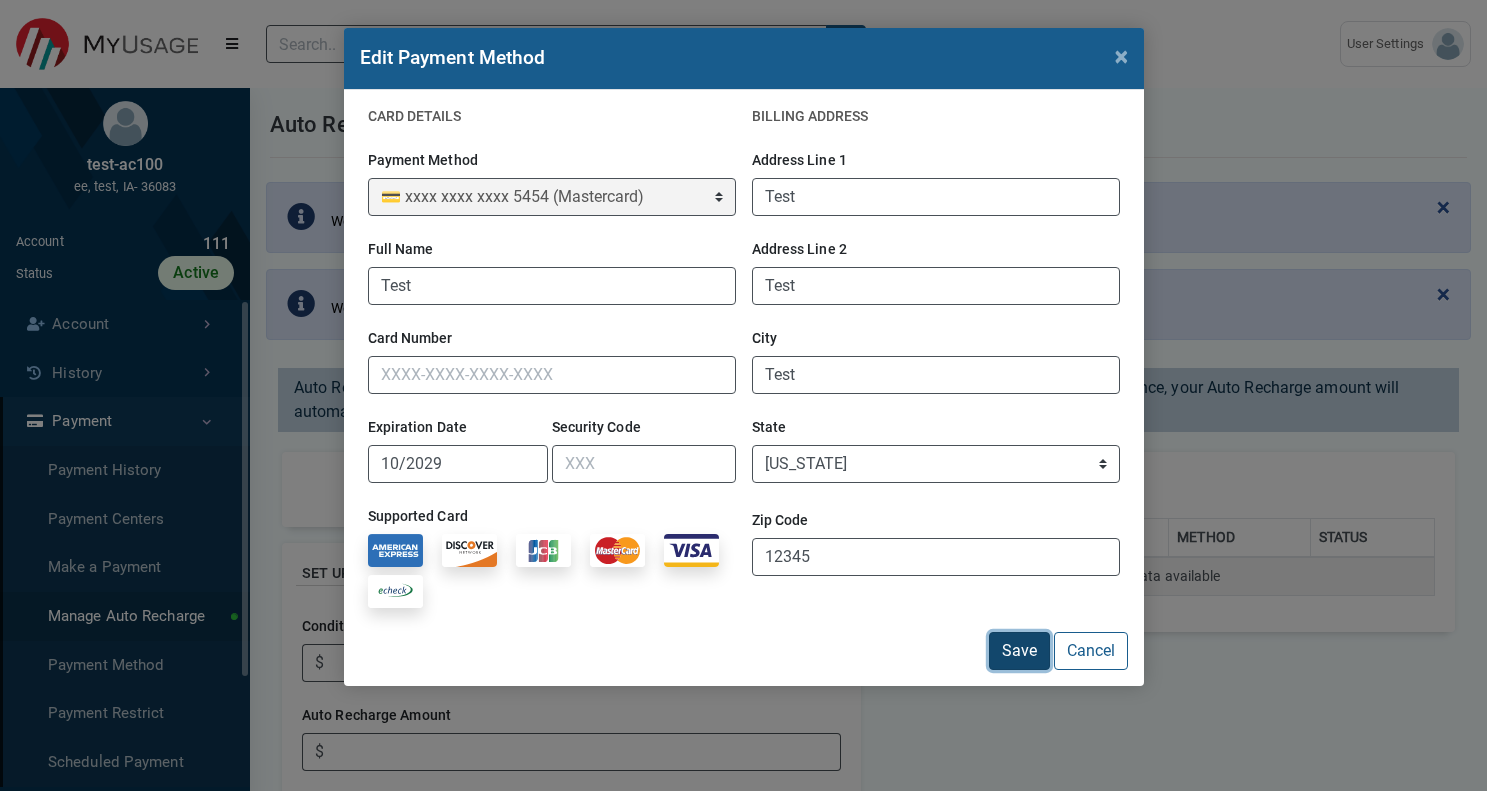 click on "Save" at bounding box center (1019, 651) 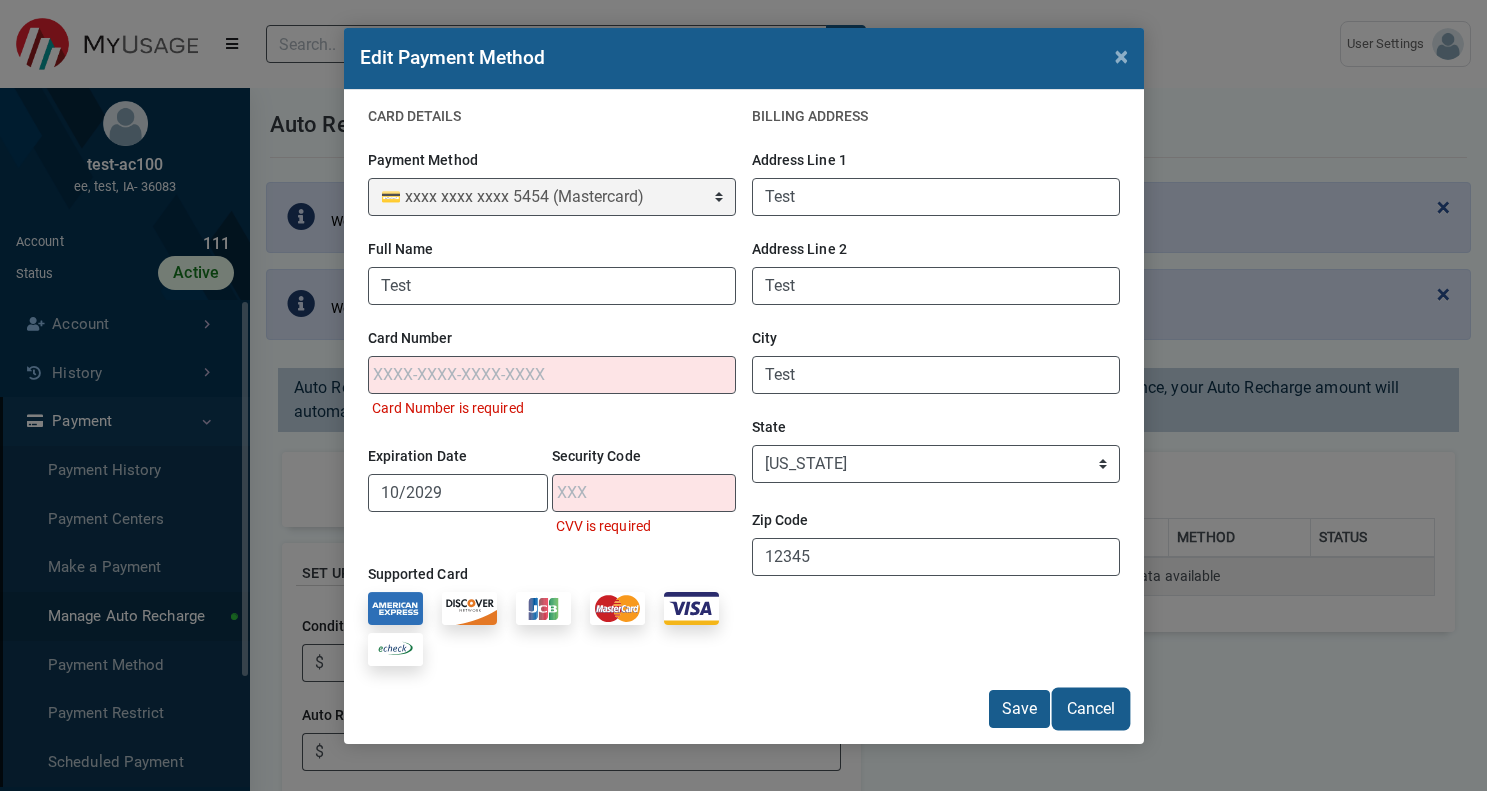 click on "Cancel" at bounding box center (1091, 709) 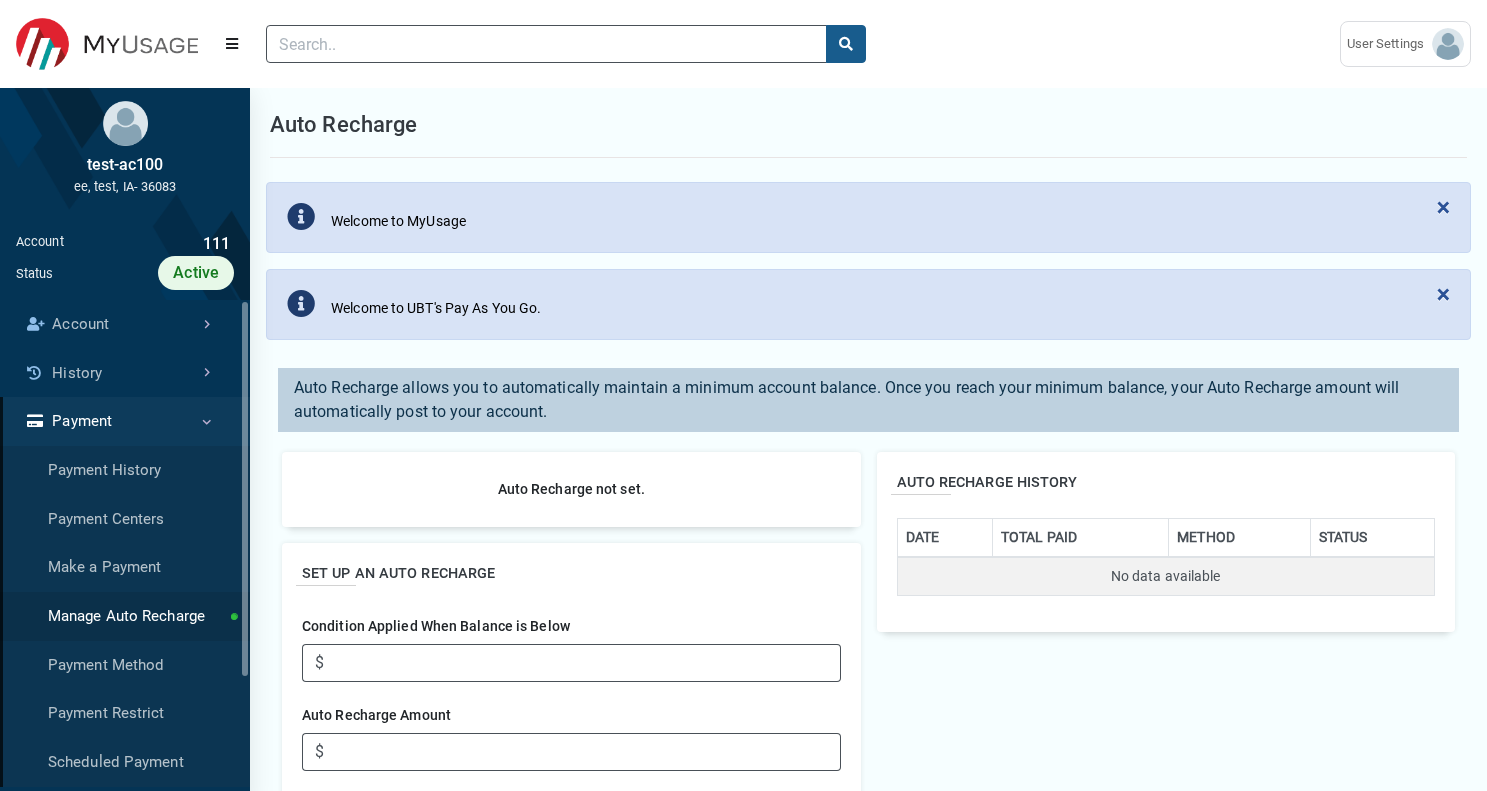 scroll, scrollTop: 527, scrollLeft: 0, axis: vertical 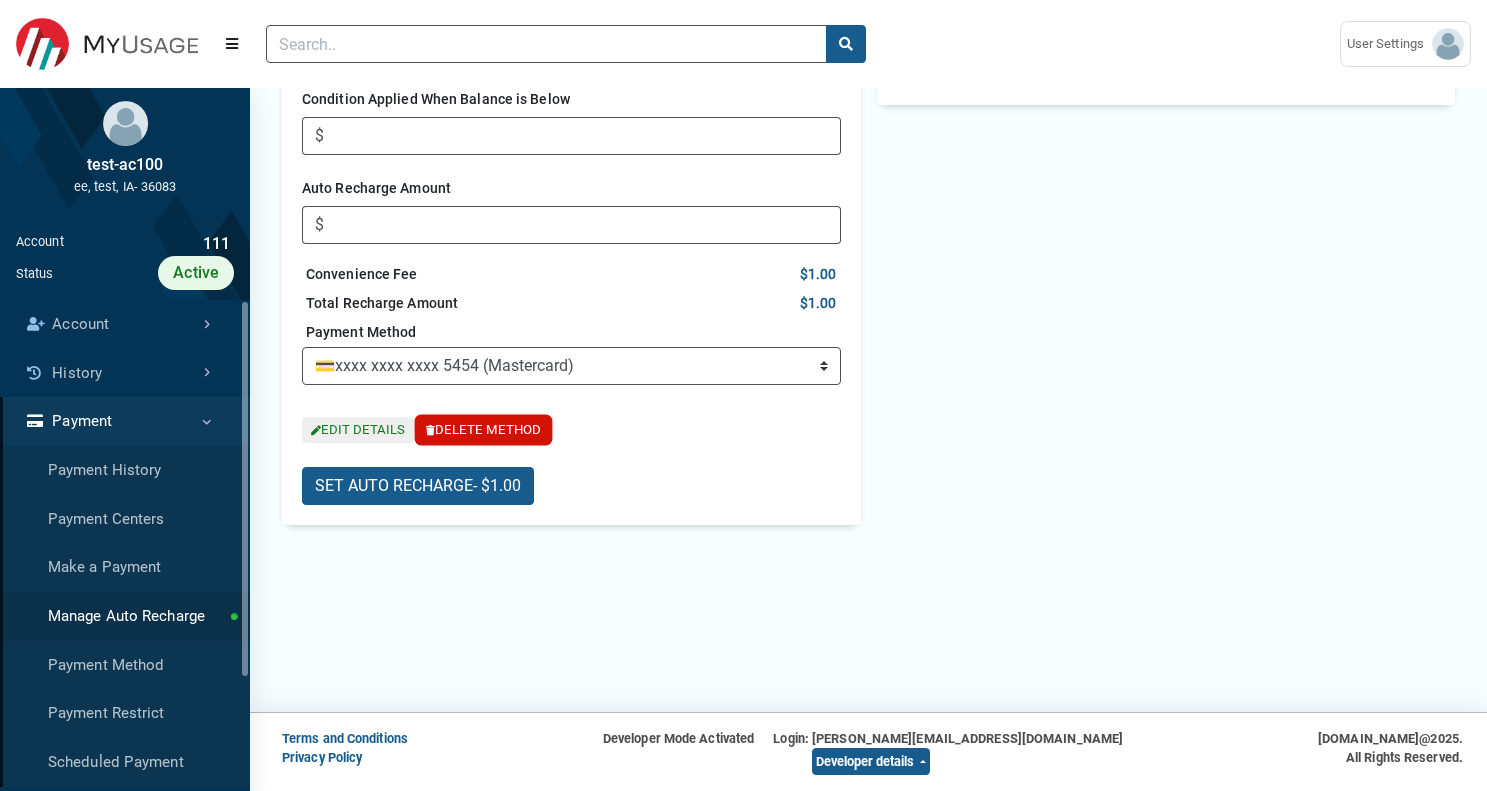 click on "DELETE METHOD" at bounding box center [483, 430] 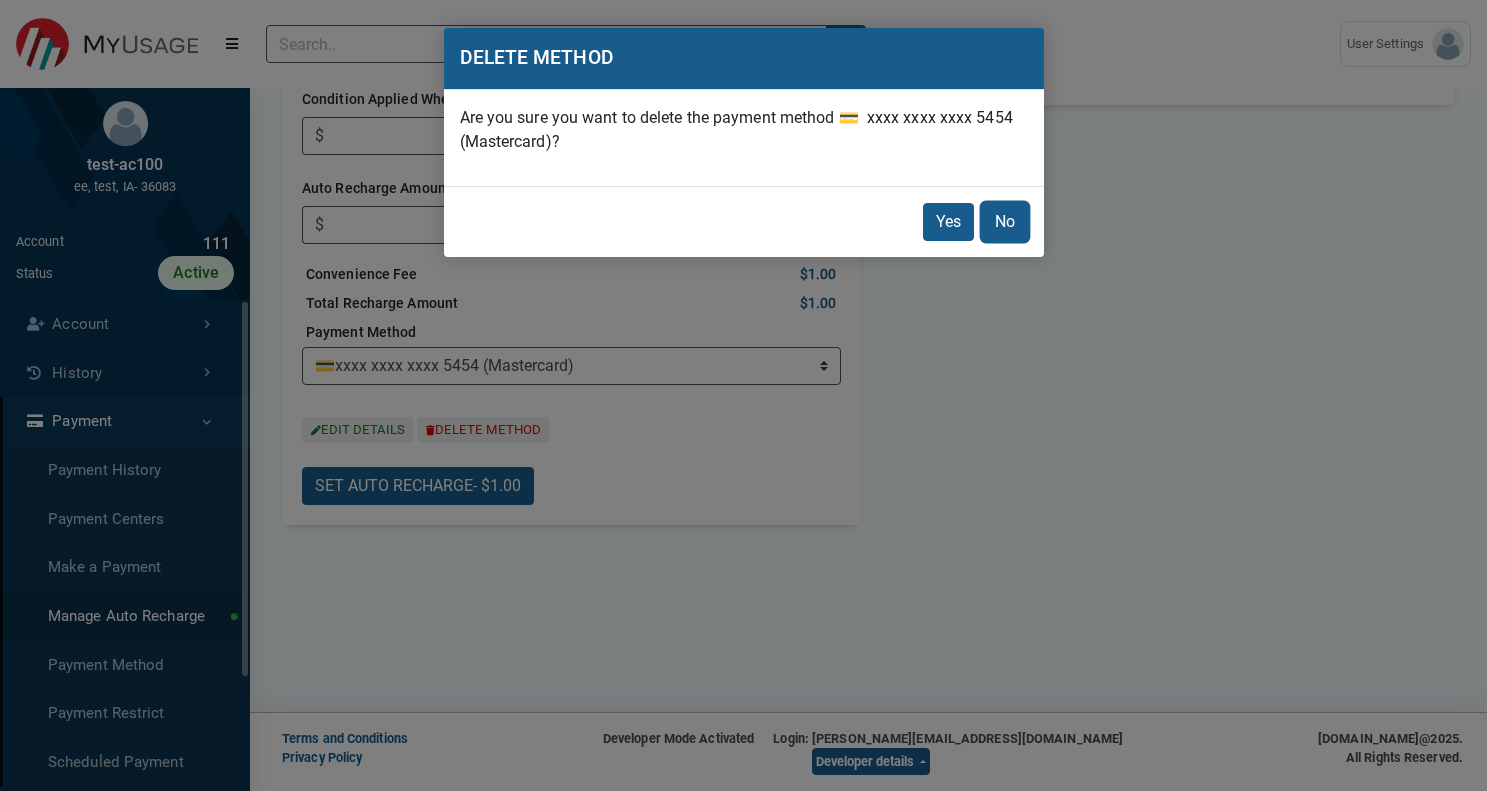 click on "No" at bounding box center (1005, 222) 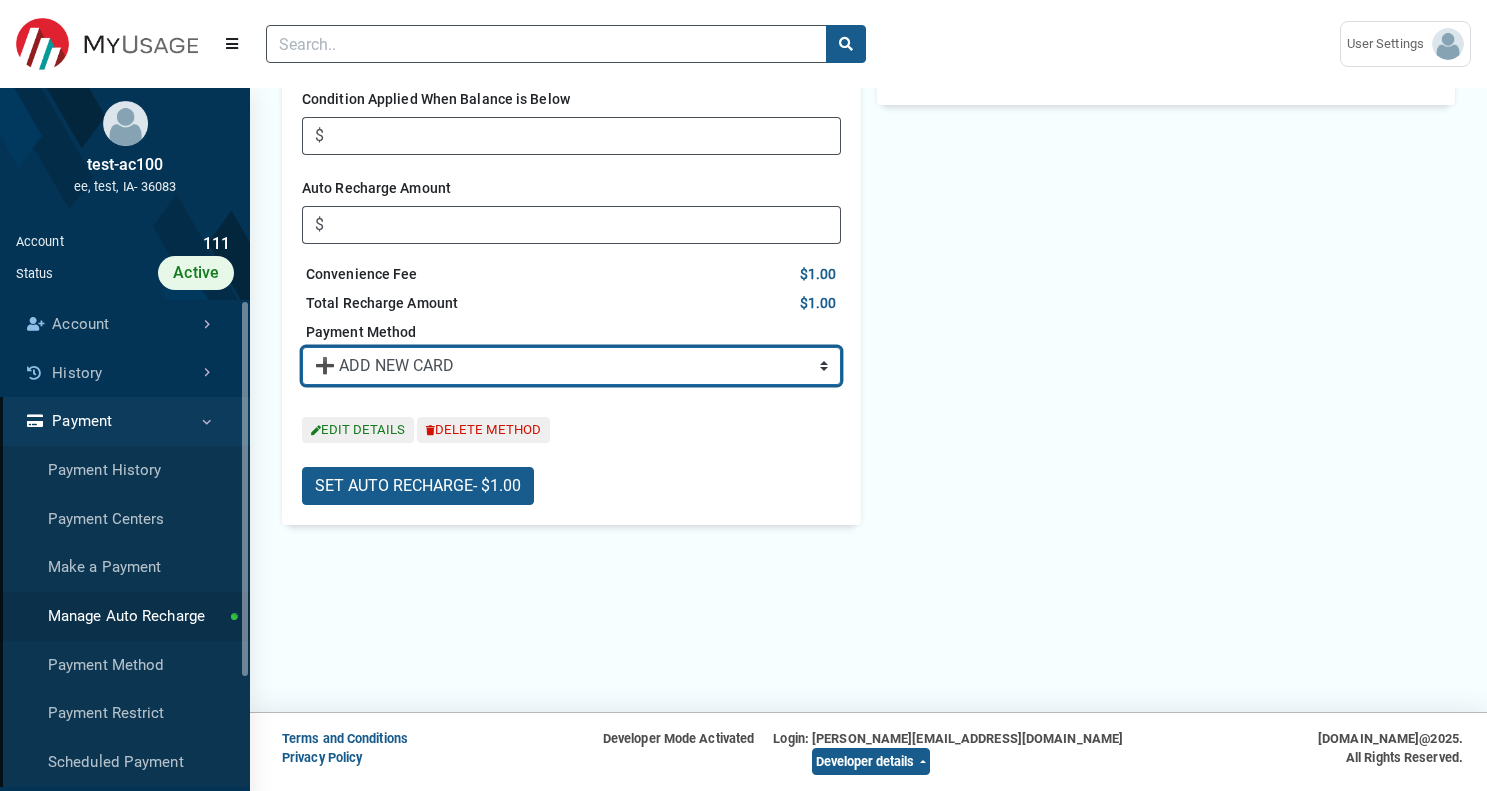 click on "➕ ADD NEW CARD" at bounding box center [0, 0] 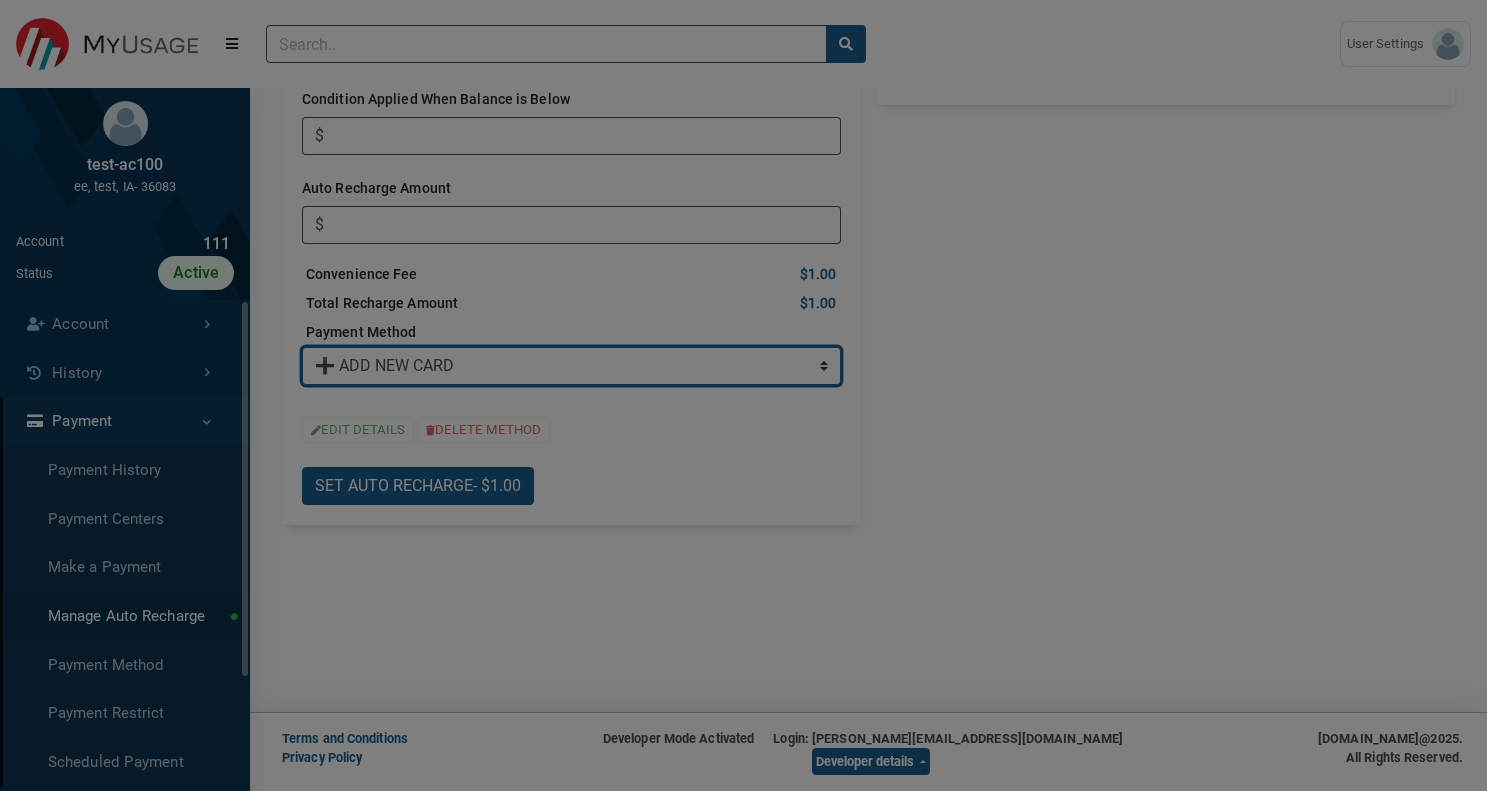 scroll, scrollTop: 0, scrollLeft: 0, axis: both 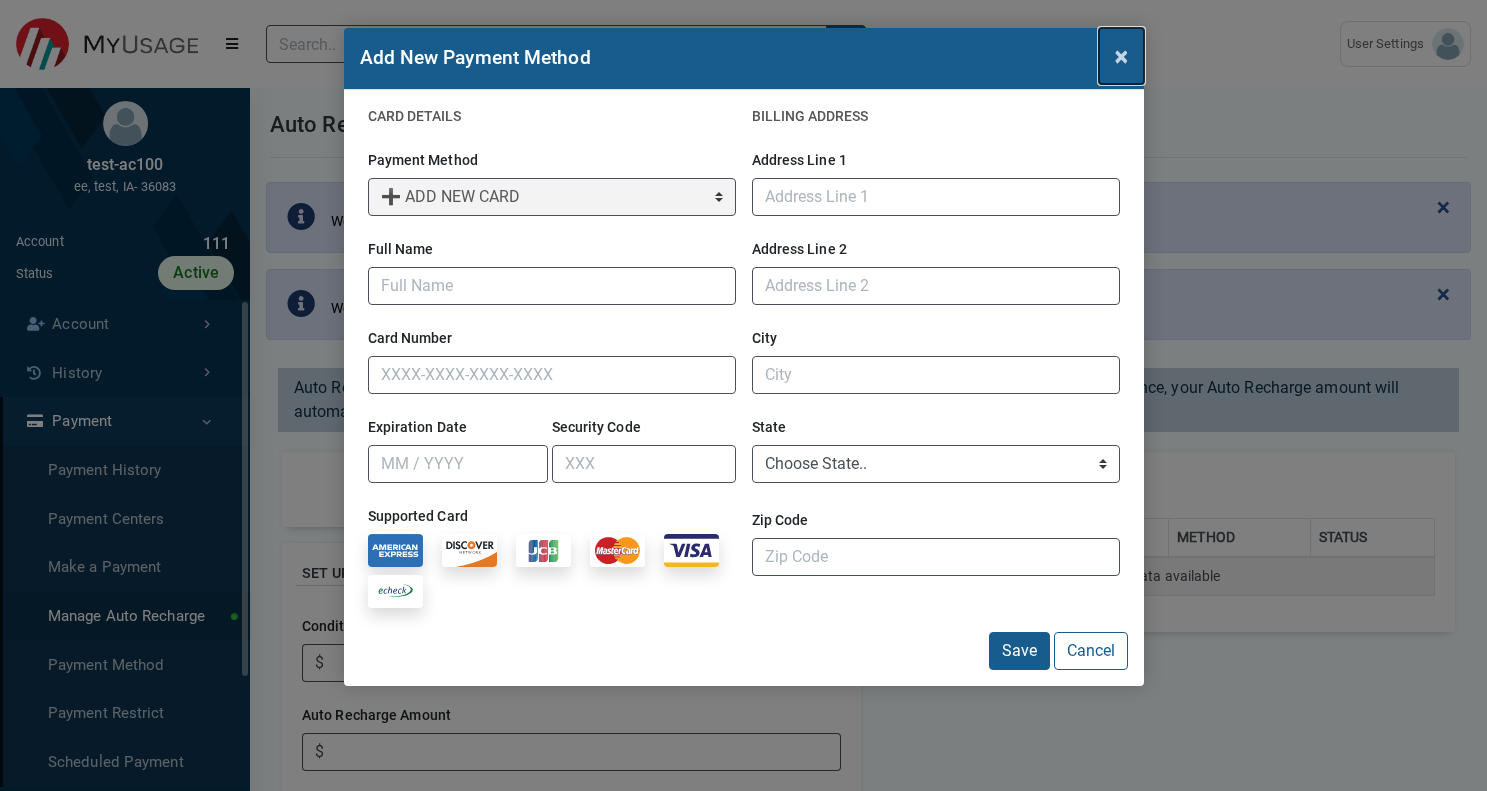 click on "×" at bounding box center [1121, 56] 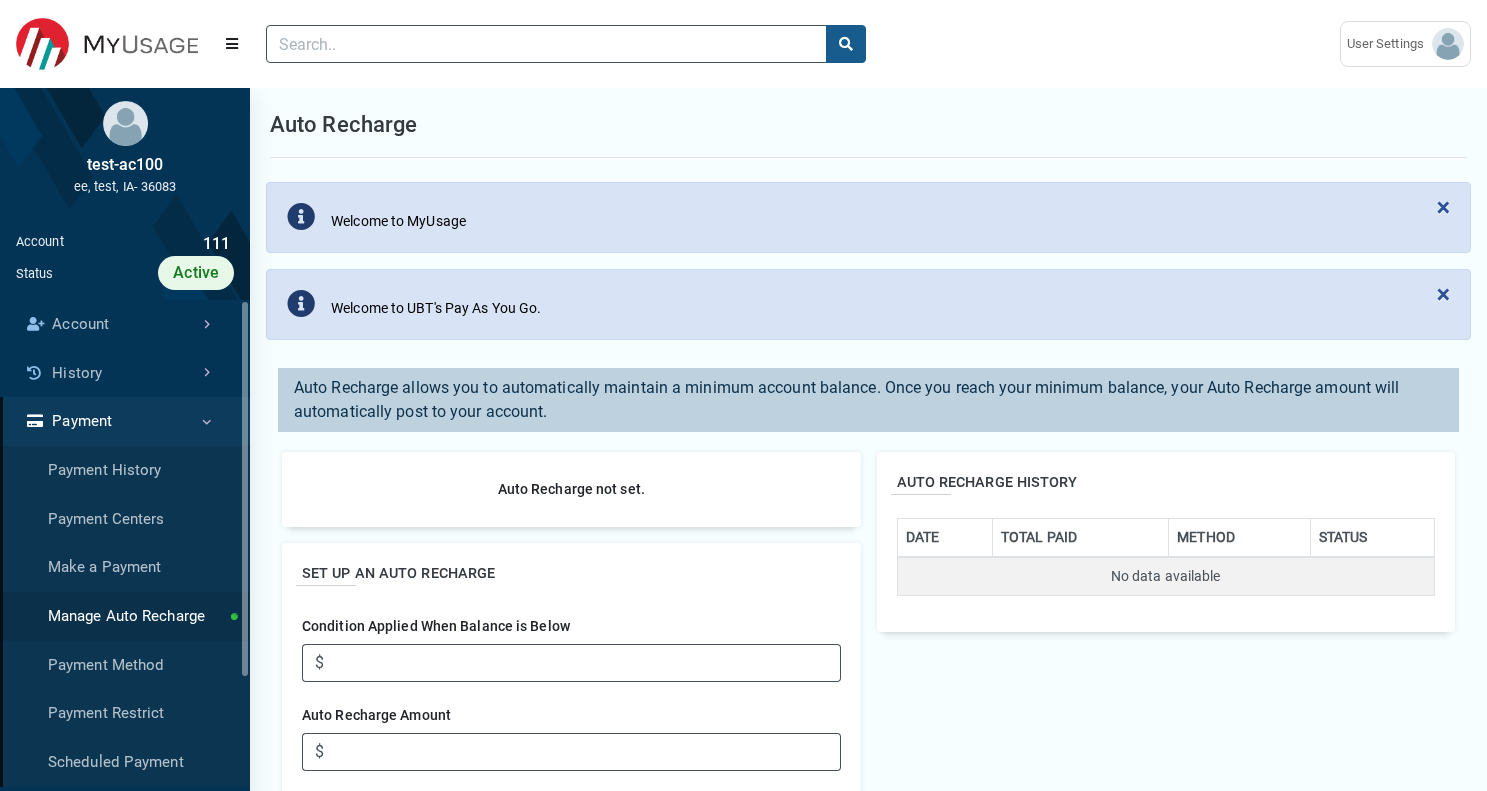 scroll, scrollTop: 497, scrollLeft: 0, axis: vertical 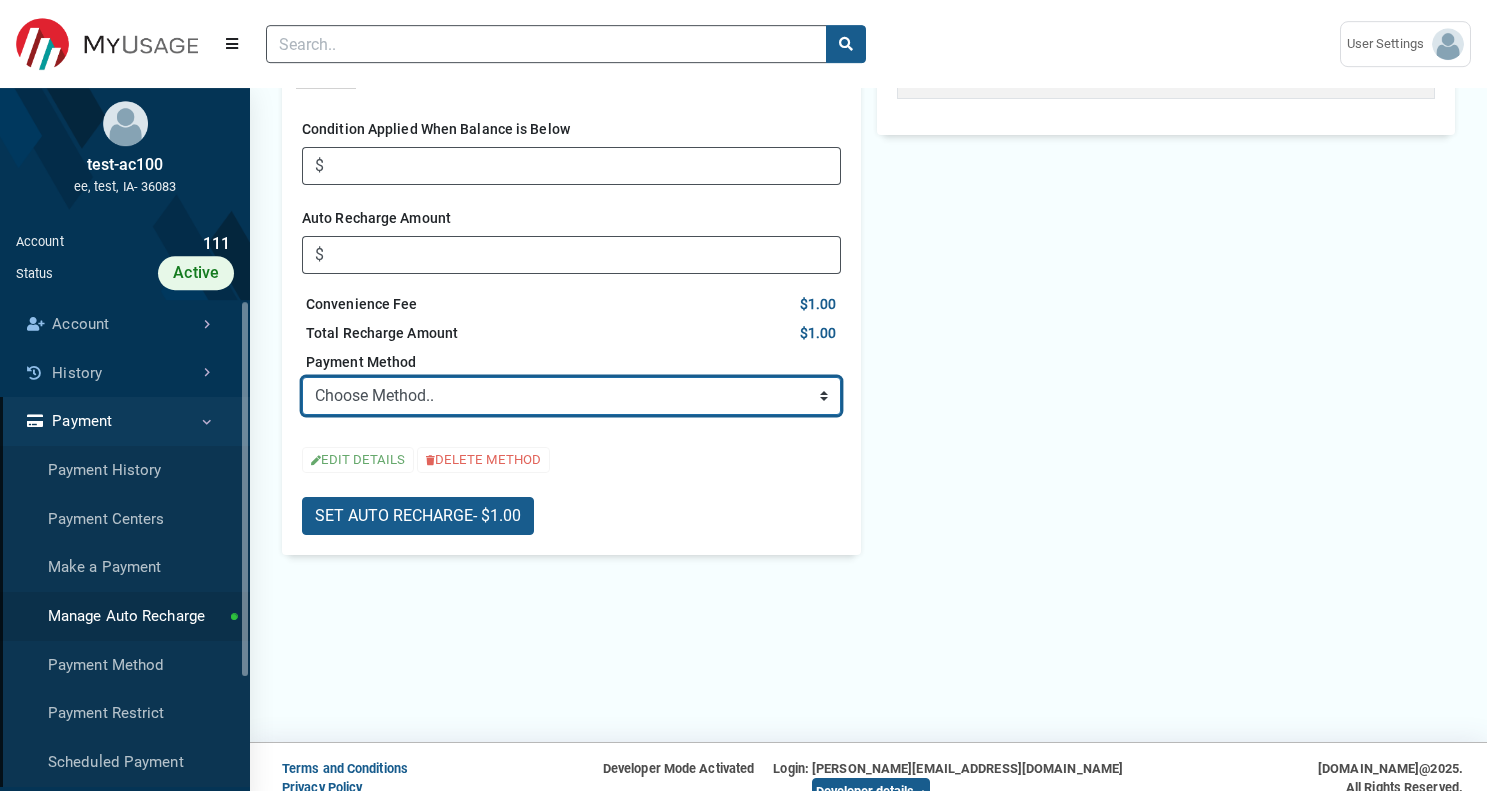select on "e92530dc-d951-49e6-8e63-e4ae58204857" 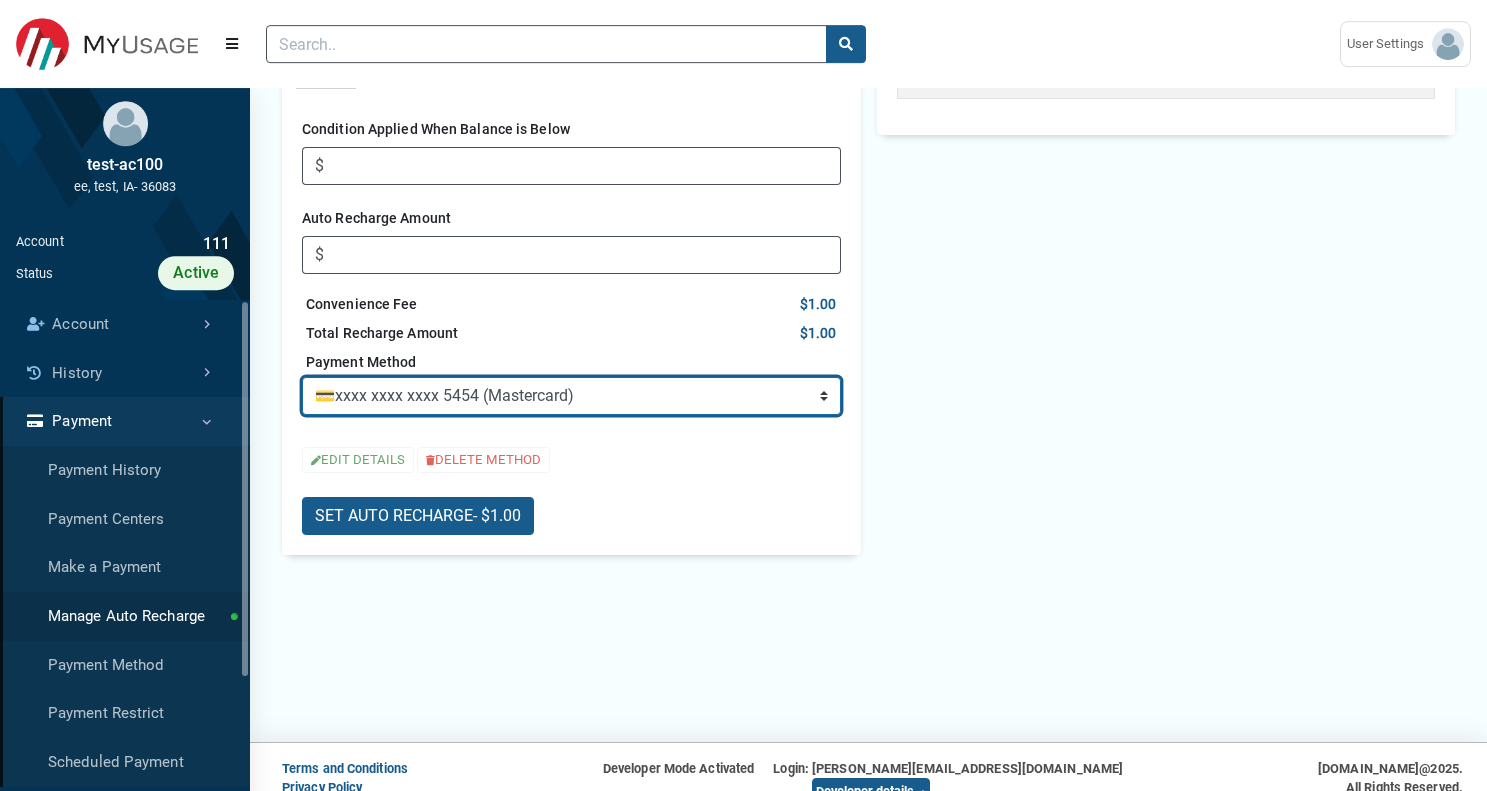click on "💳   xxxx xxxx xxxx 5454 (Mastercard)" at bounding box center (0, 0) 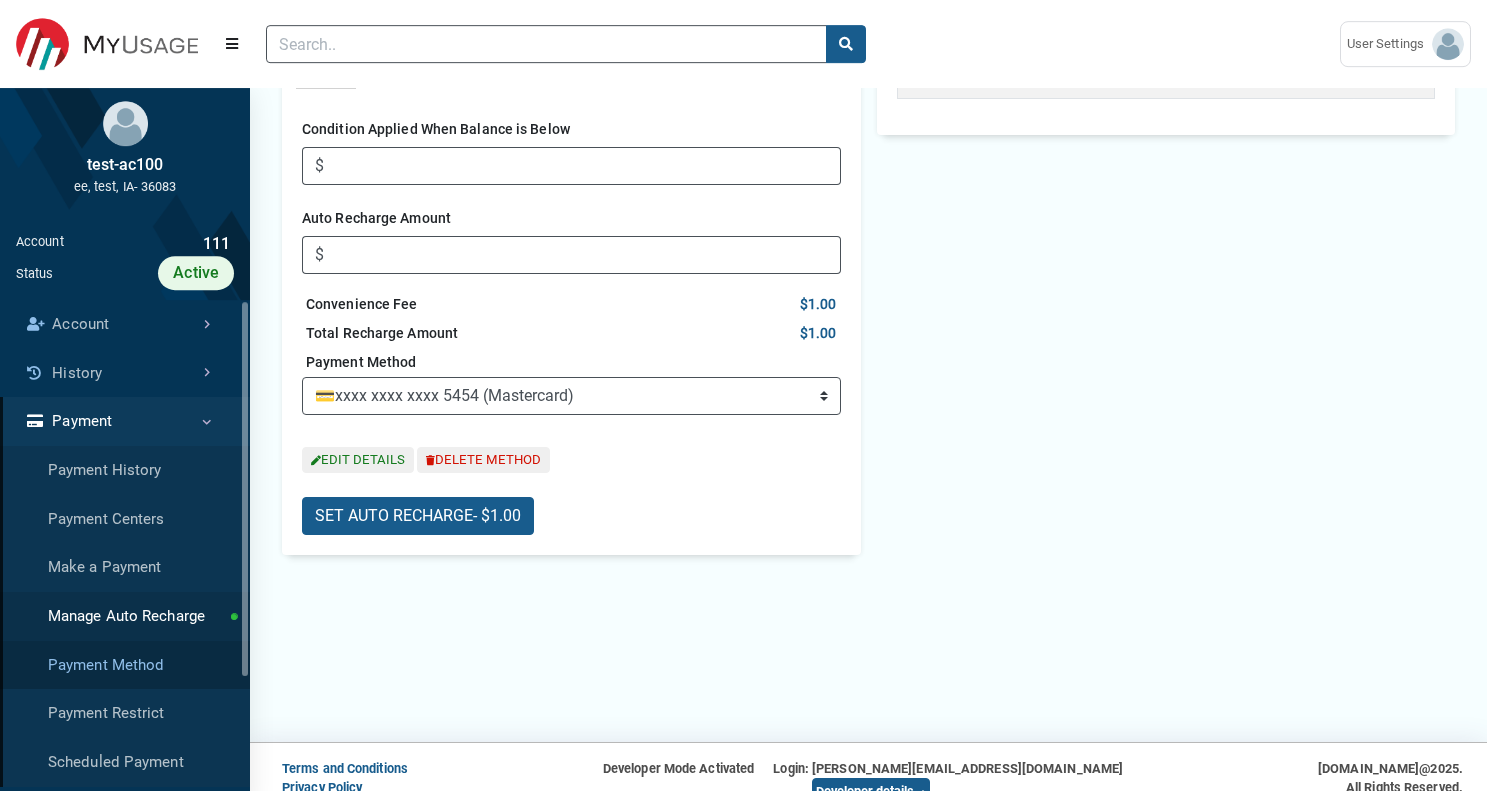 click on "Payment Method" at bounding box center (125, 665) 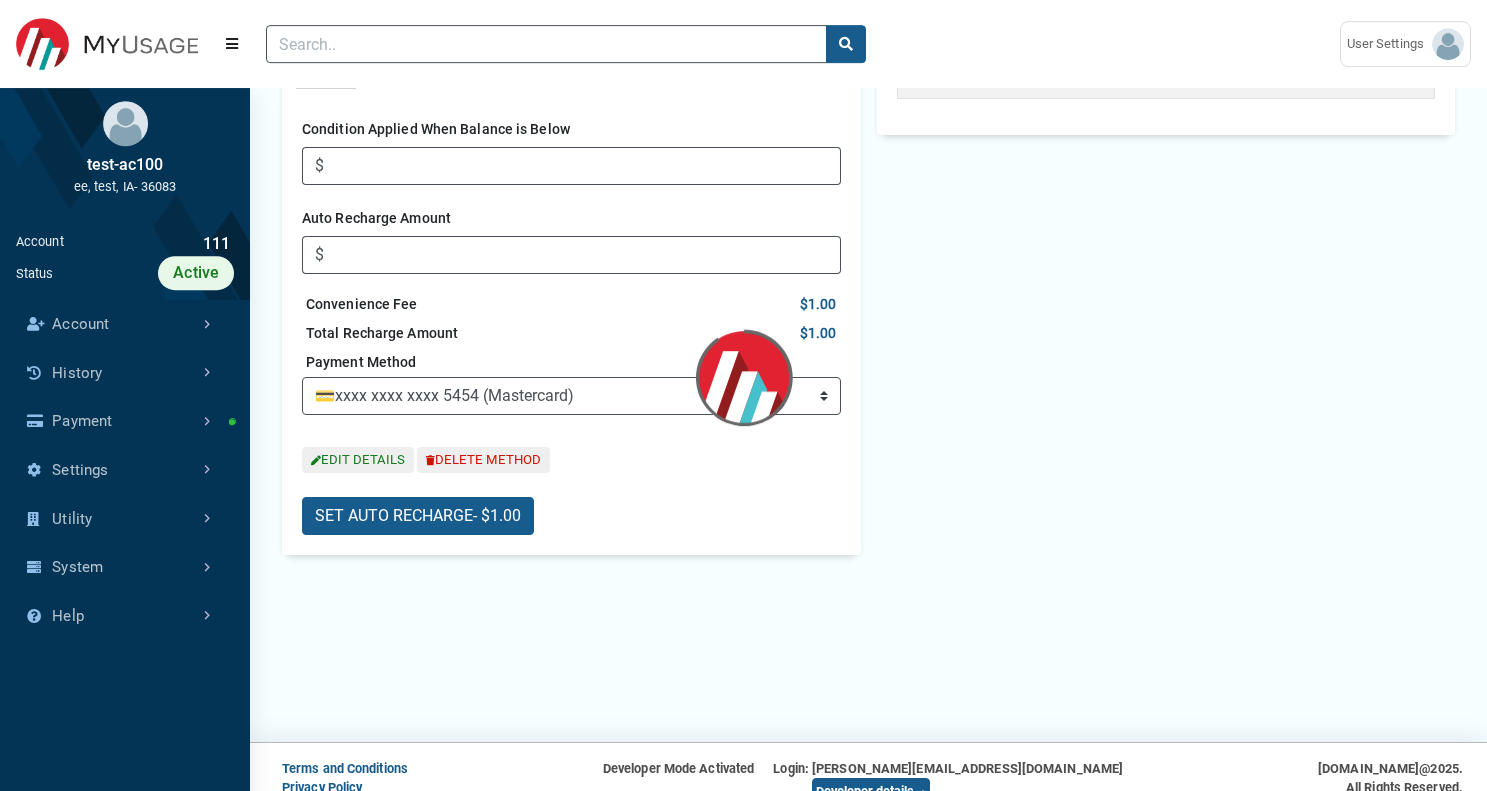 scroll, scrollTop: 9, scrollLeft: 1, axis: both 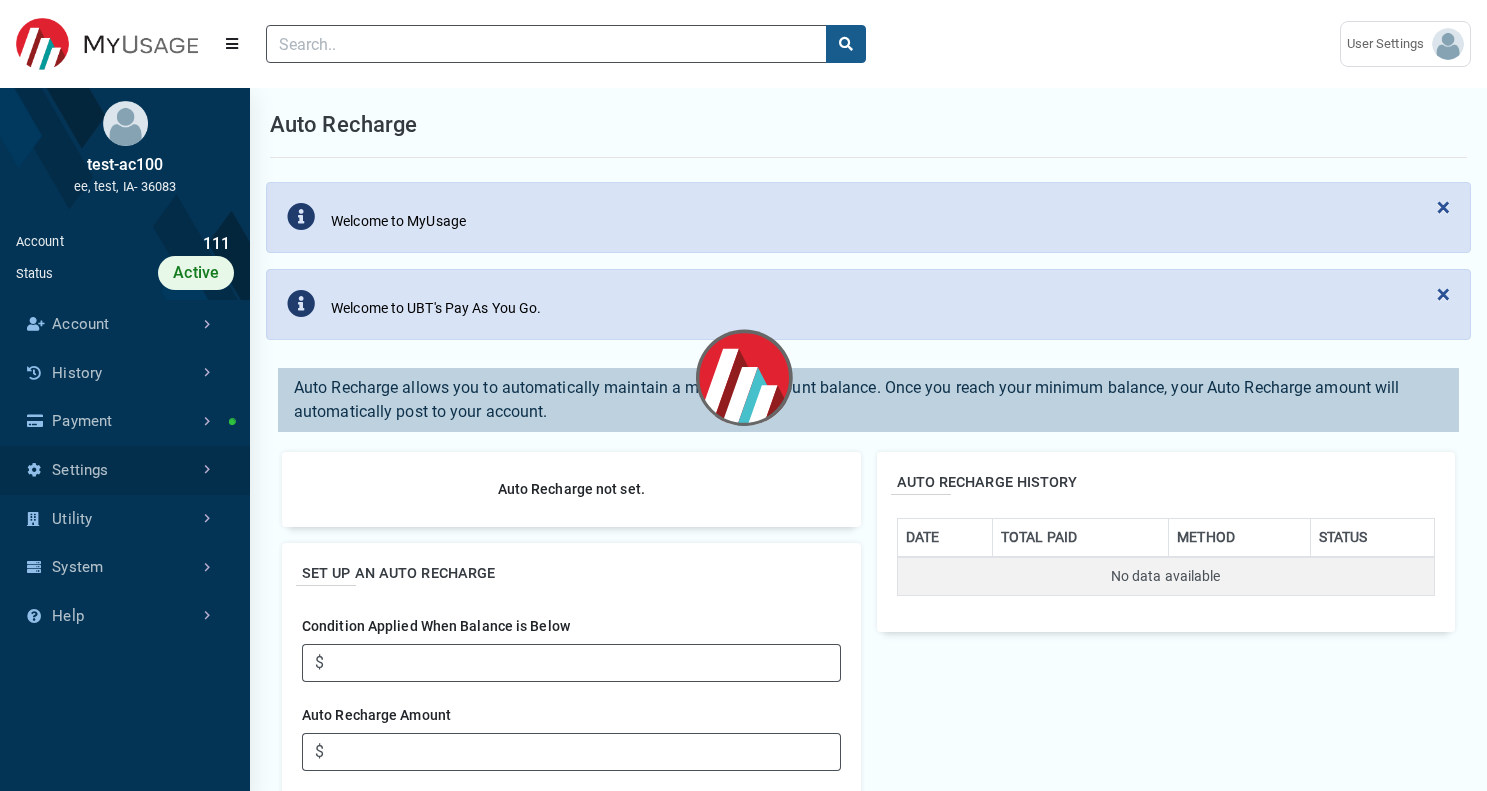 select on "25 per page" 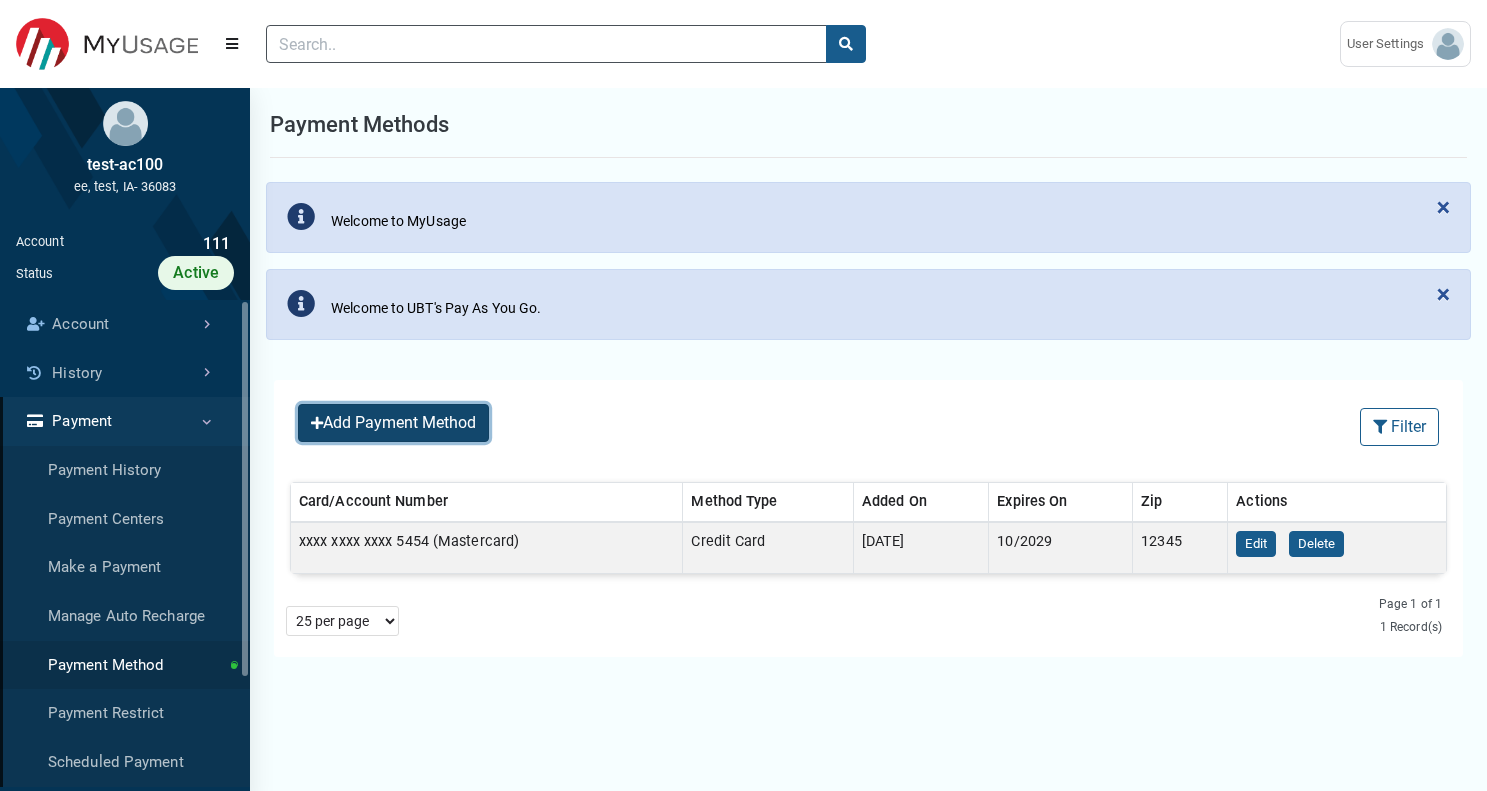 click on "Add Payment Method" at bounding box center [393, 423] 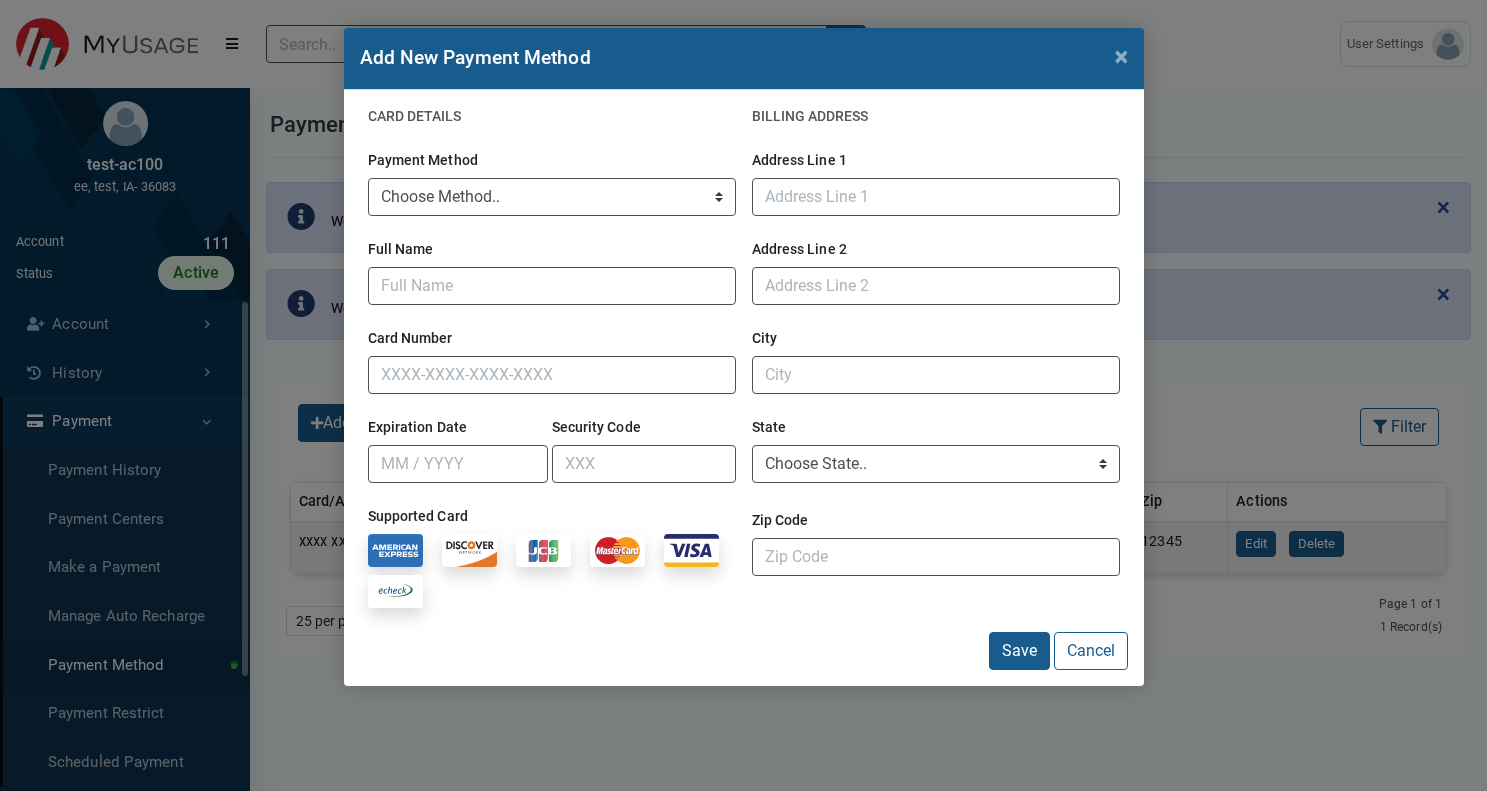 click on "CARD DETAILS
Payment Method
Choose Method..
➕ ADD NEW CARD
➕ ADD NEW SAVINGS ACCOUNT
➕ ADD NEW CHECKING ACCOUNT
➕ ADD NEW COMMERCIAL CHECKING ACCOUNT
Full Name
First Name
Last Name
Card Number
Expiration Date
Security Code
e l o visa MasterCard Maestro discover ••• •••• •••• •••• •••• Full Name ••/•• •••
Routing Number
Account Number
Confirm Account Number" at bounding box center [744, 388] 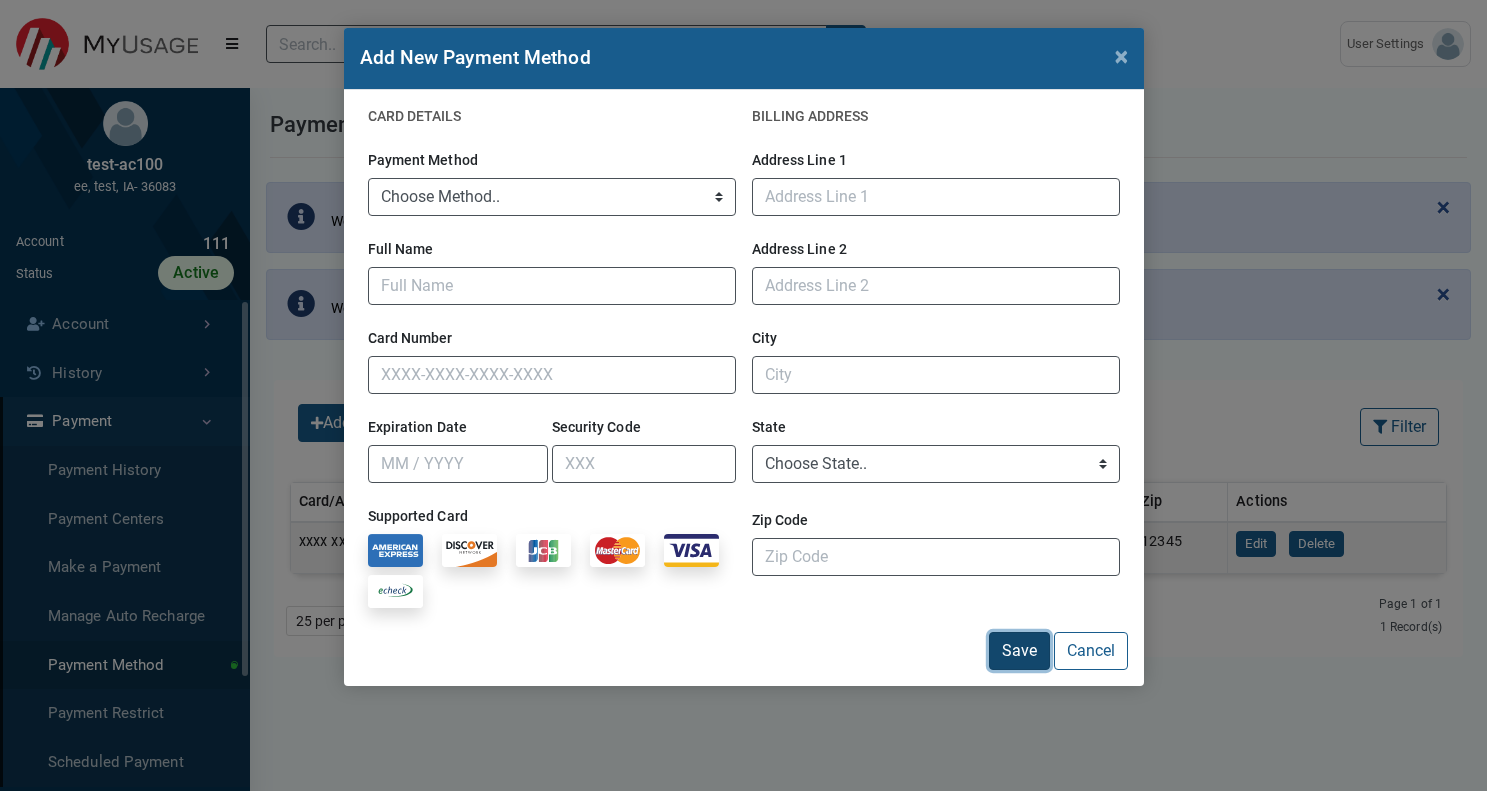 click on "Save" at bounding box center [1019, 651] 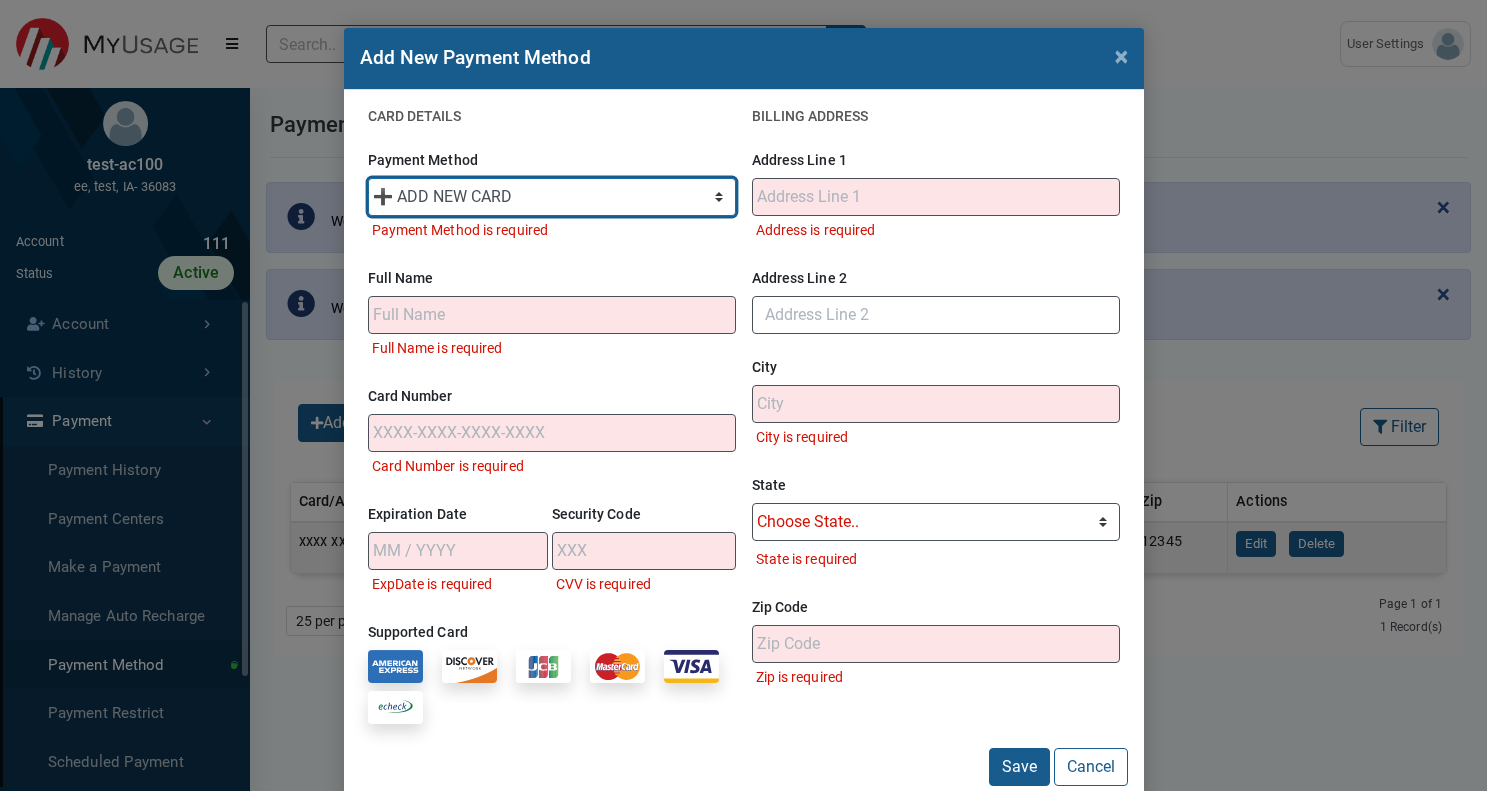click on "➕ ADD NEW CARD" at bounding box center [0, 0] 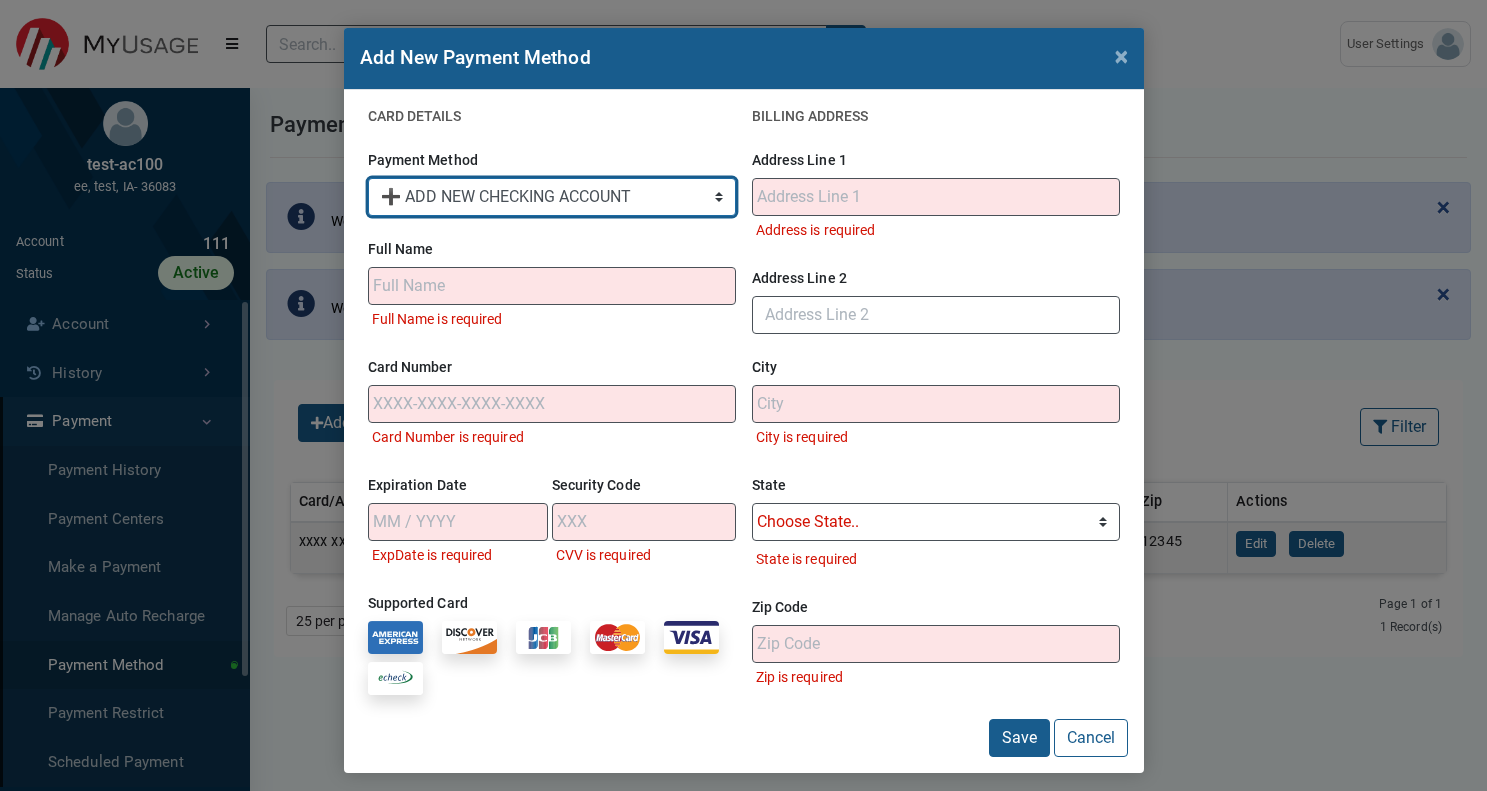 click on "➕ ADD NEW CHECKING ACCOUNT" at bounding box center [0, 0] 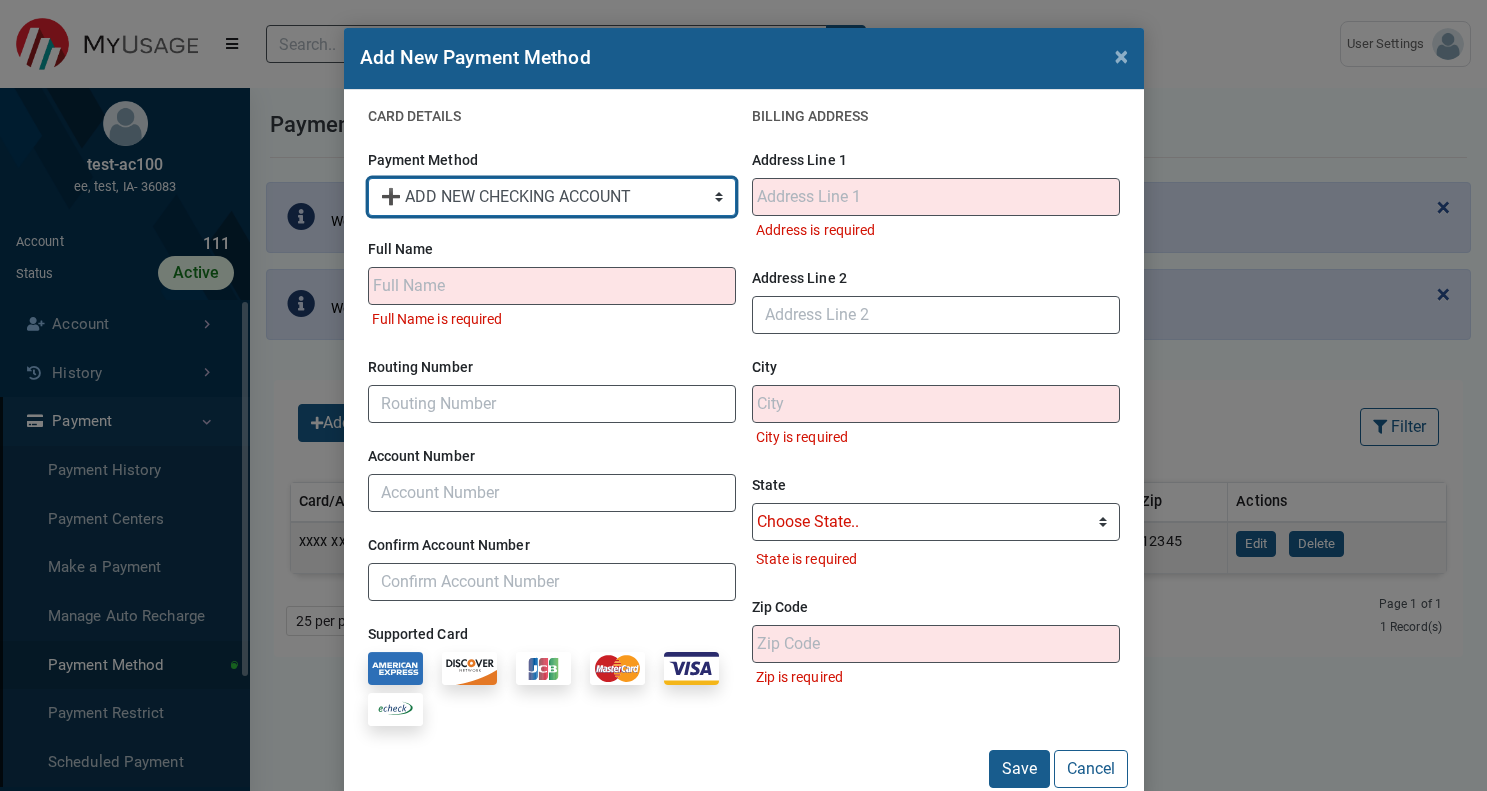 select on "credit" 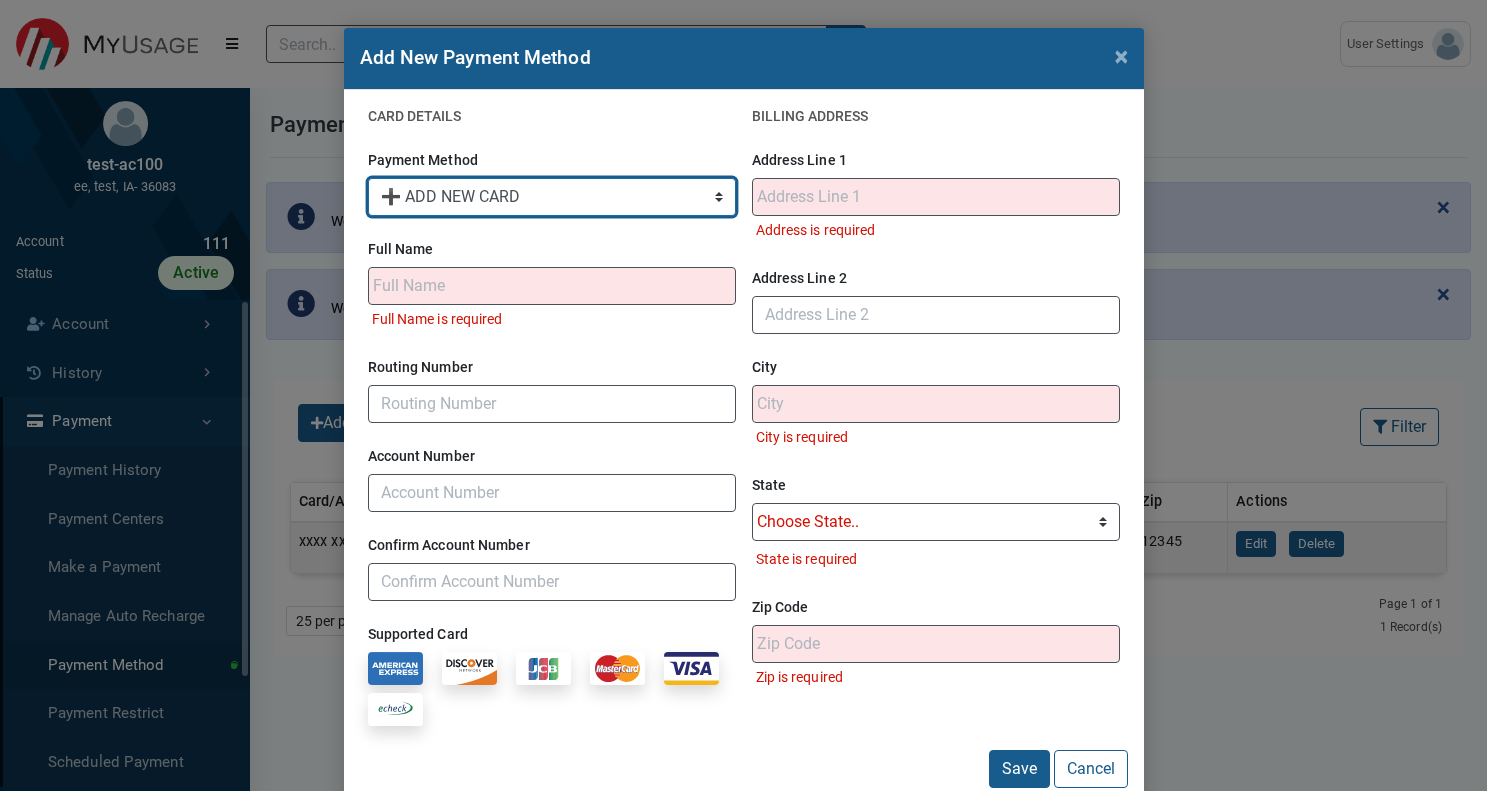 click on "➕ ADD NEW CARD" at bounding box center (0, 0) 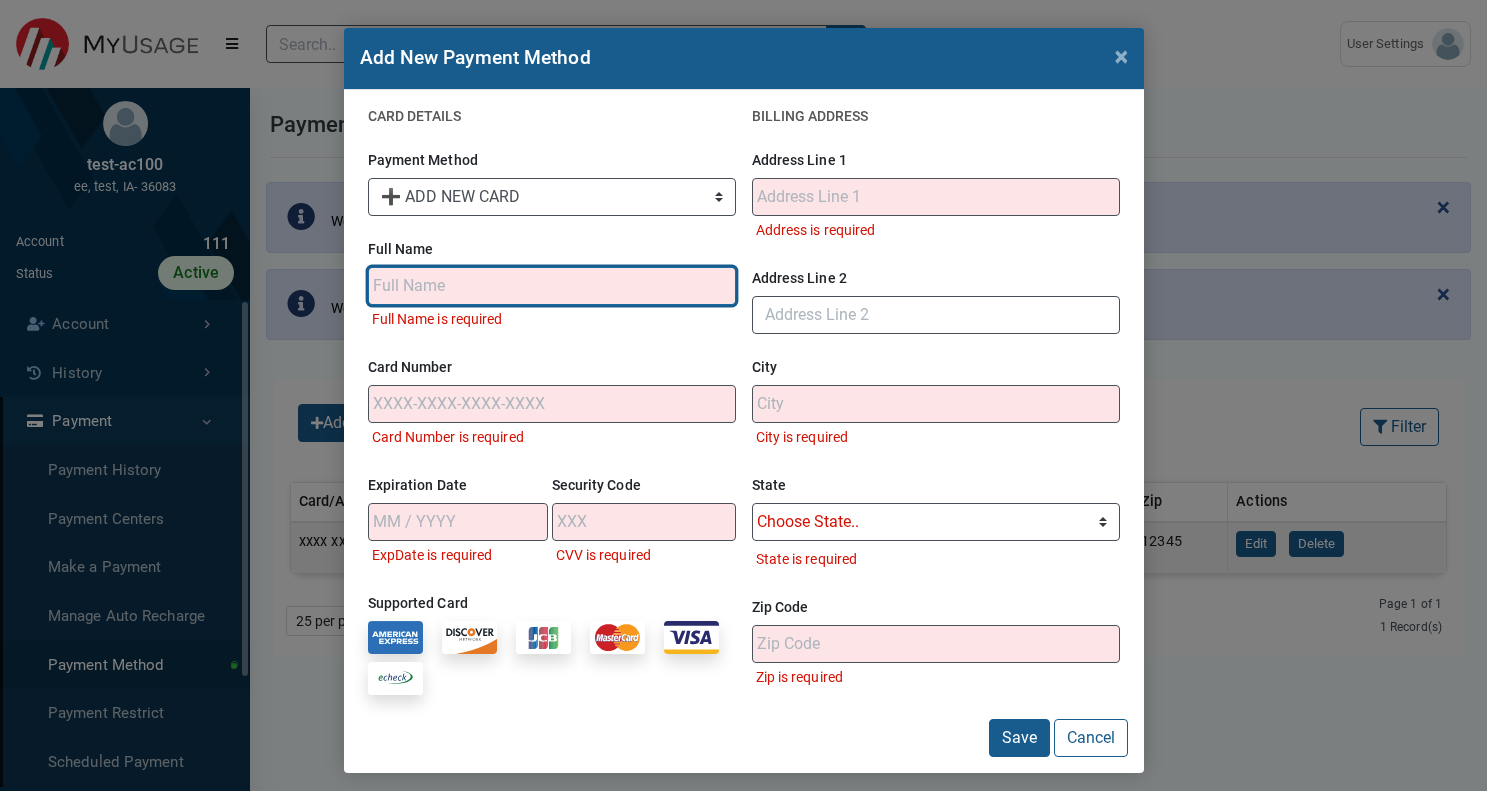 click on "Full Name" at bounding box center [552, 286] 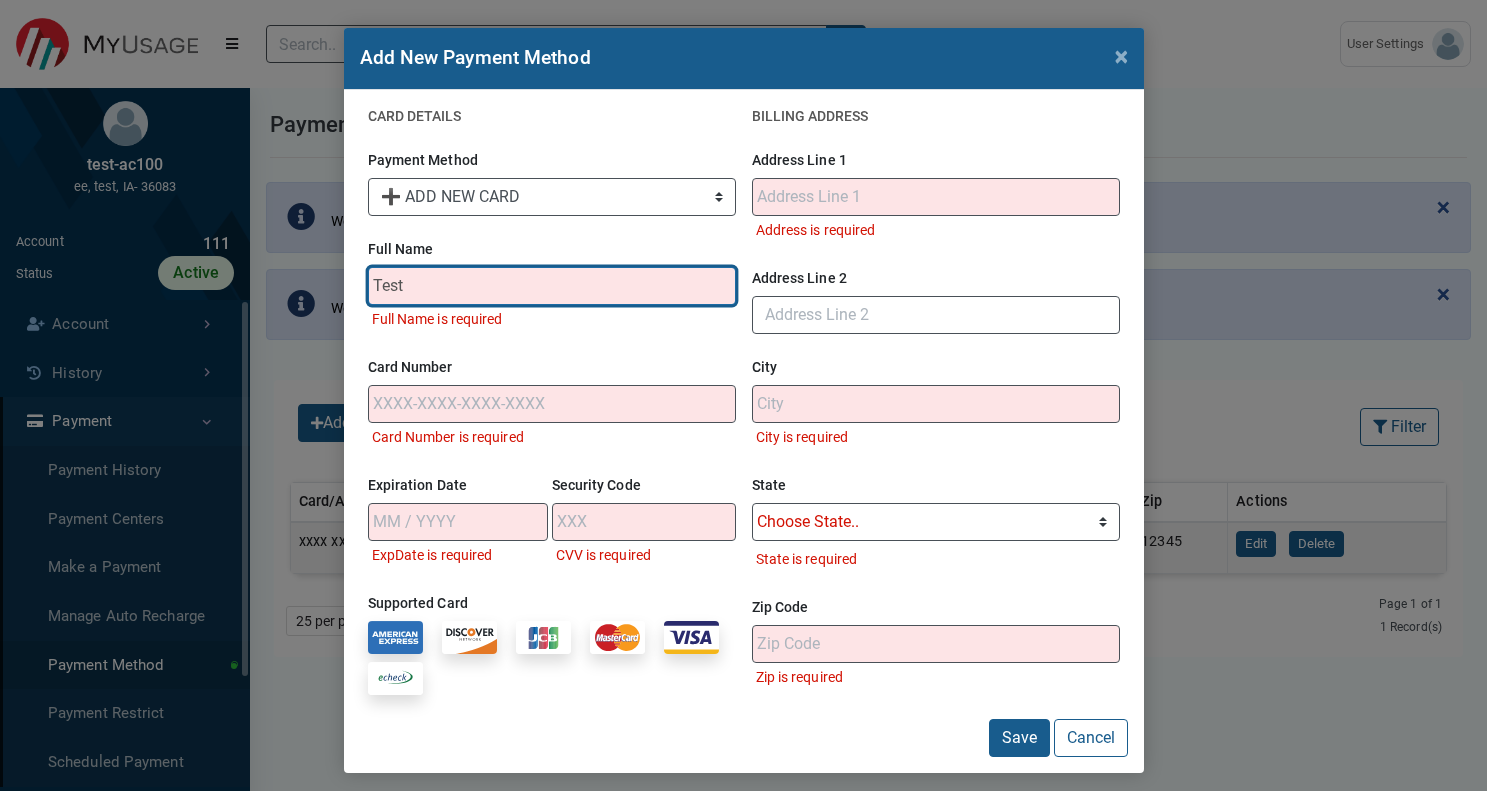 type on "Test" 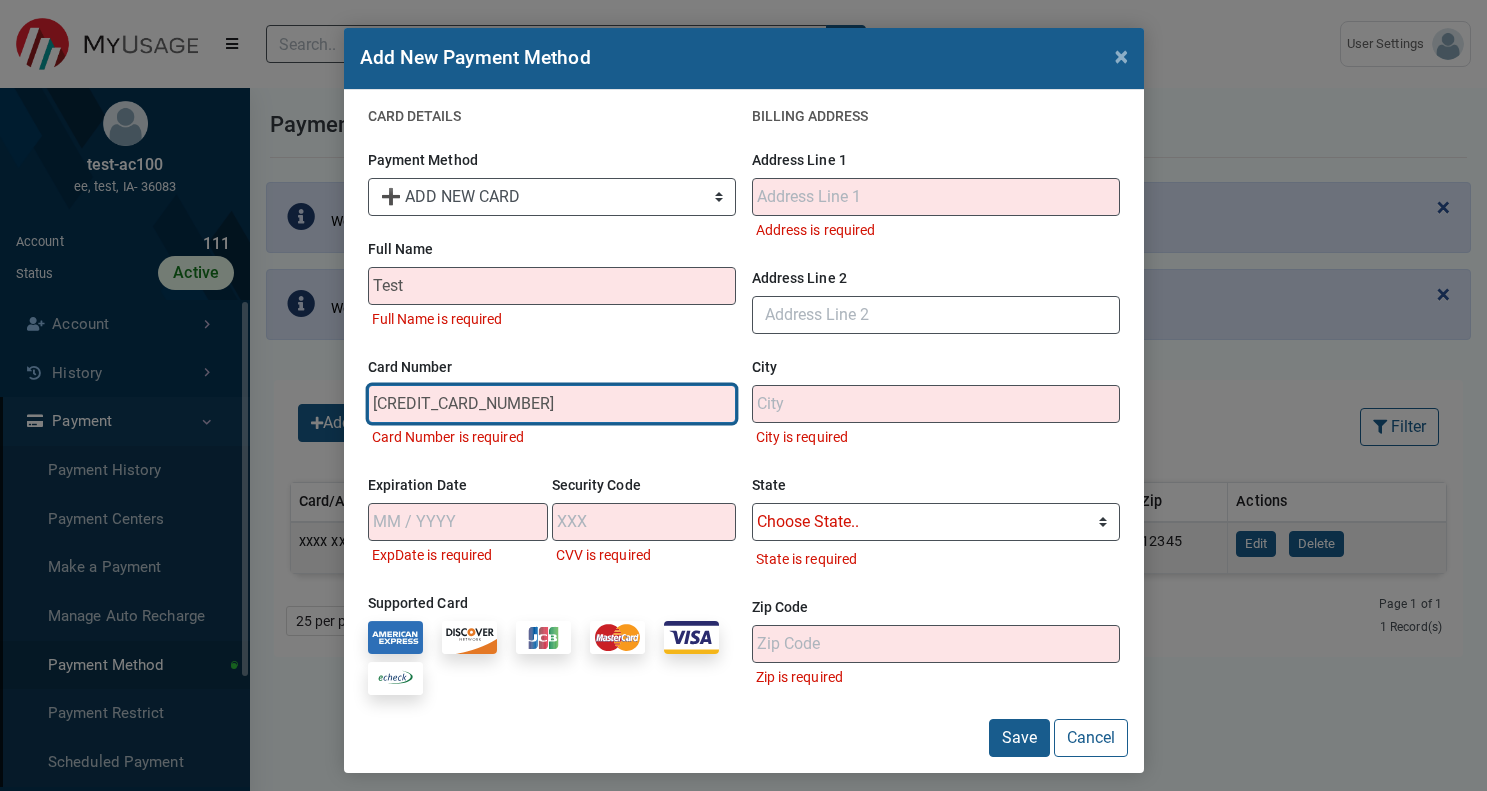 type on "[CREDIT_CARD_NUMBER]" 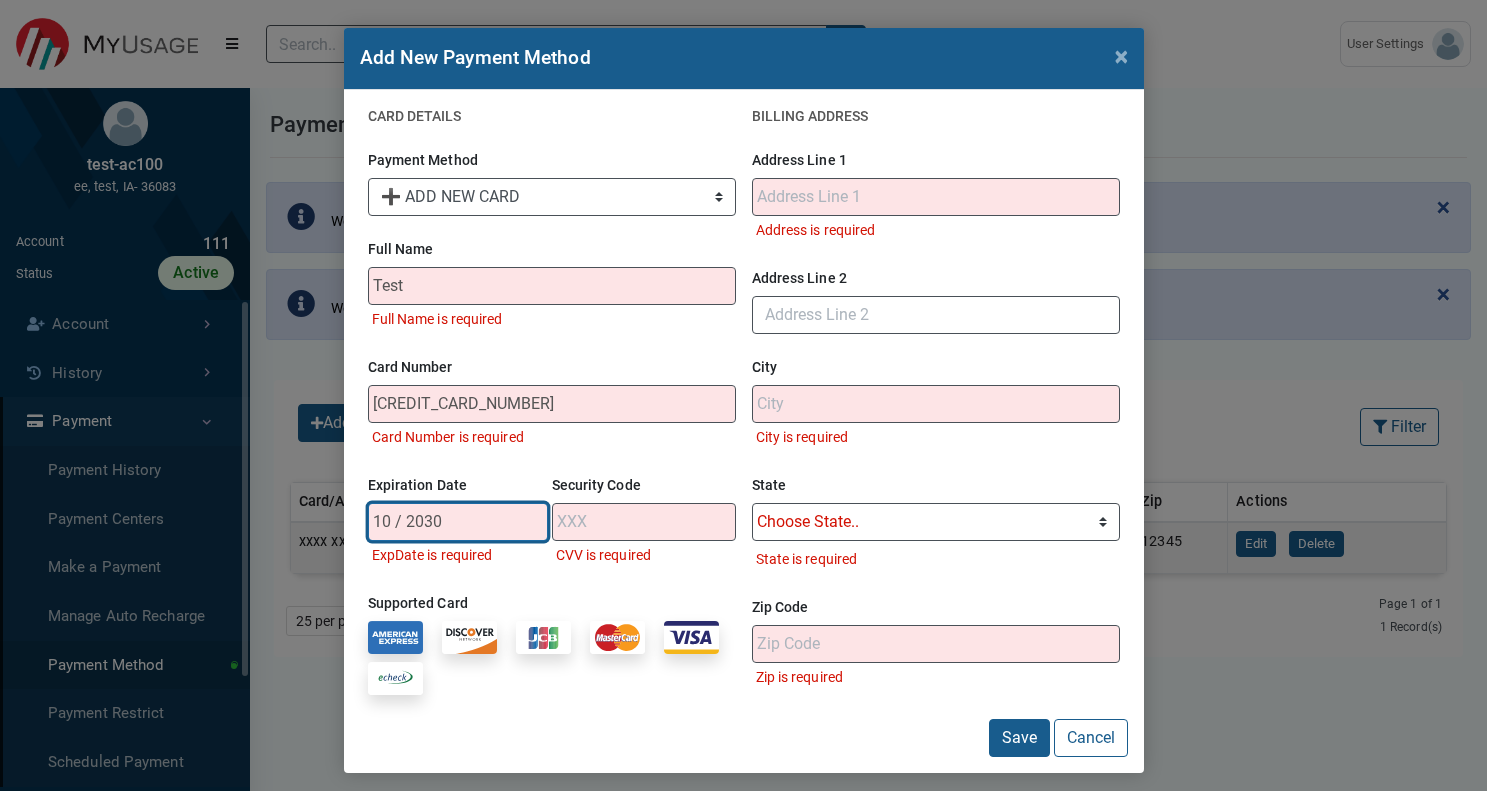 type on "10 / 2030" 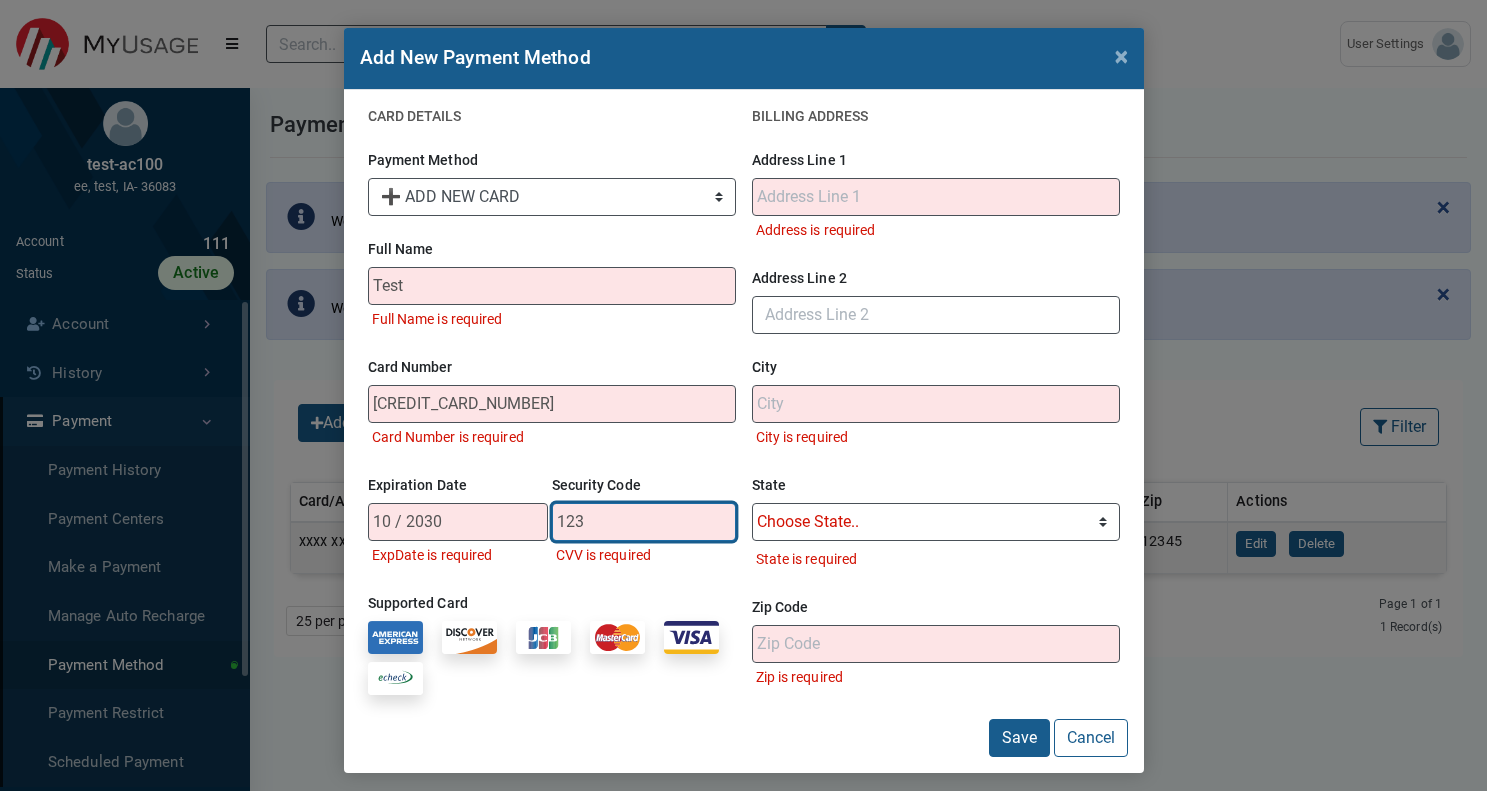 type on "123" 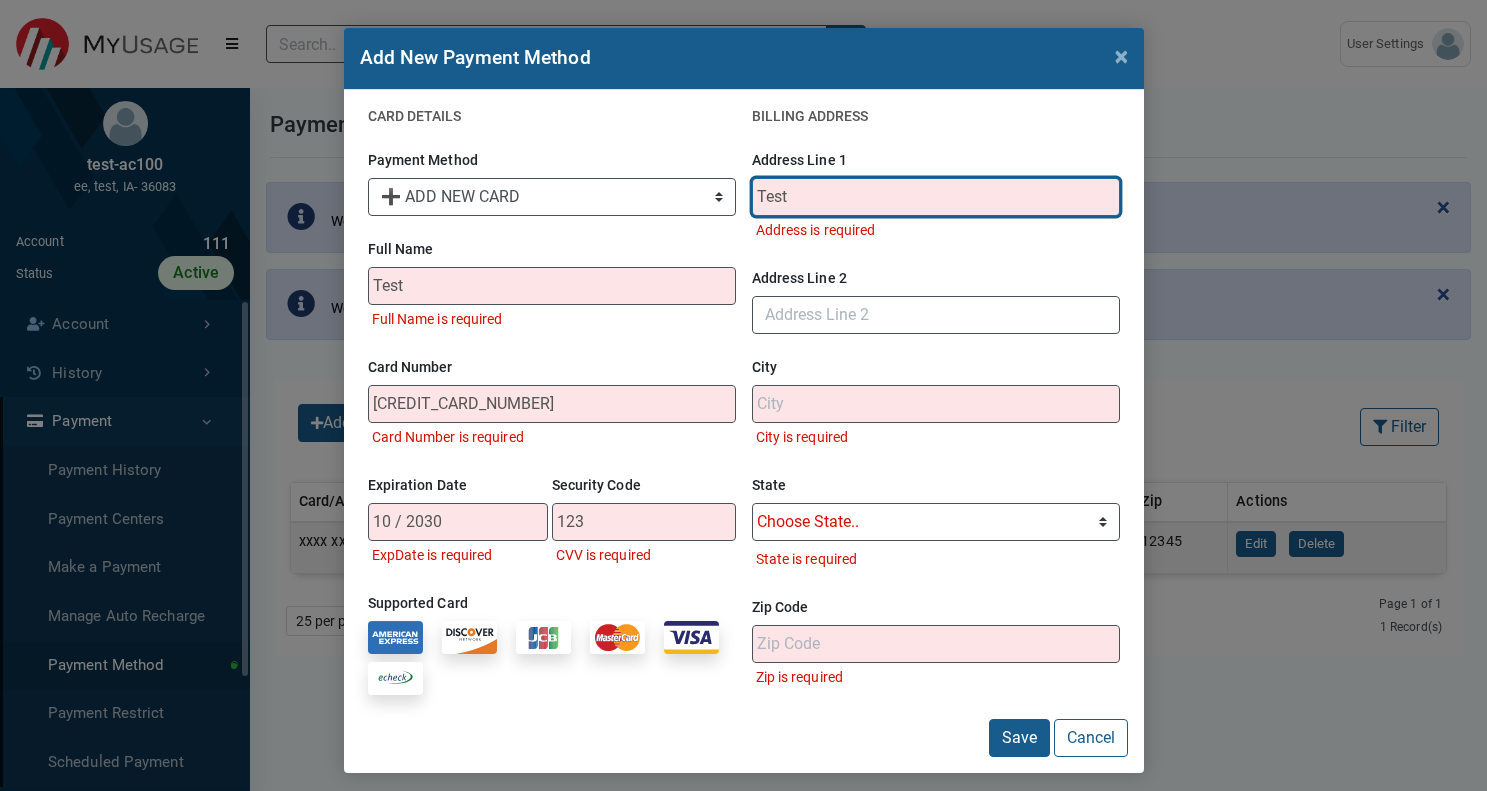 type on "Test" 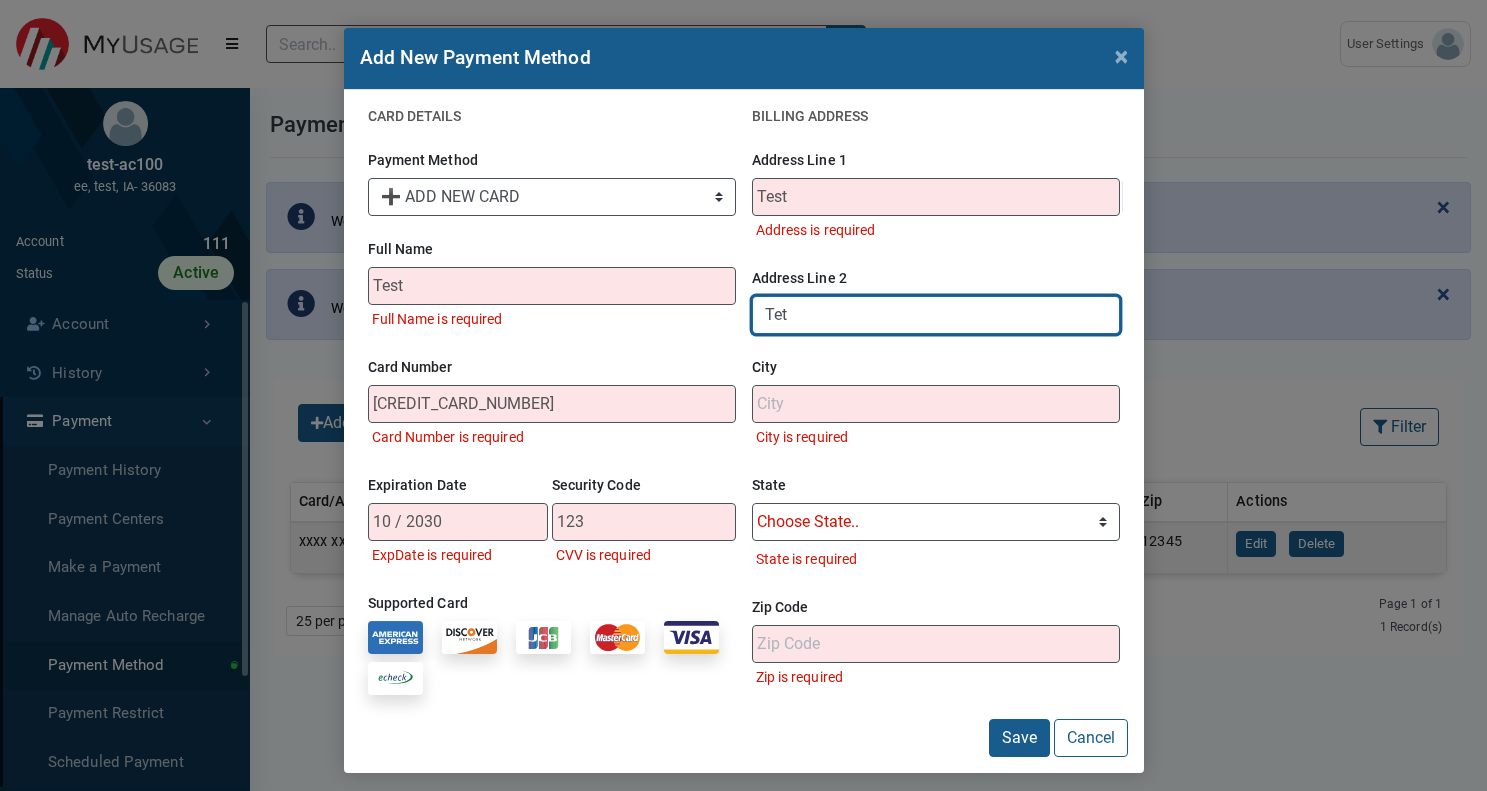 click on "Tet" at bounding box center [936, 315] 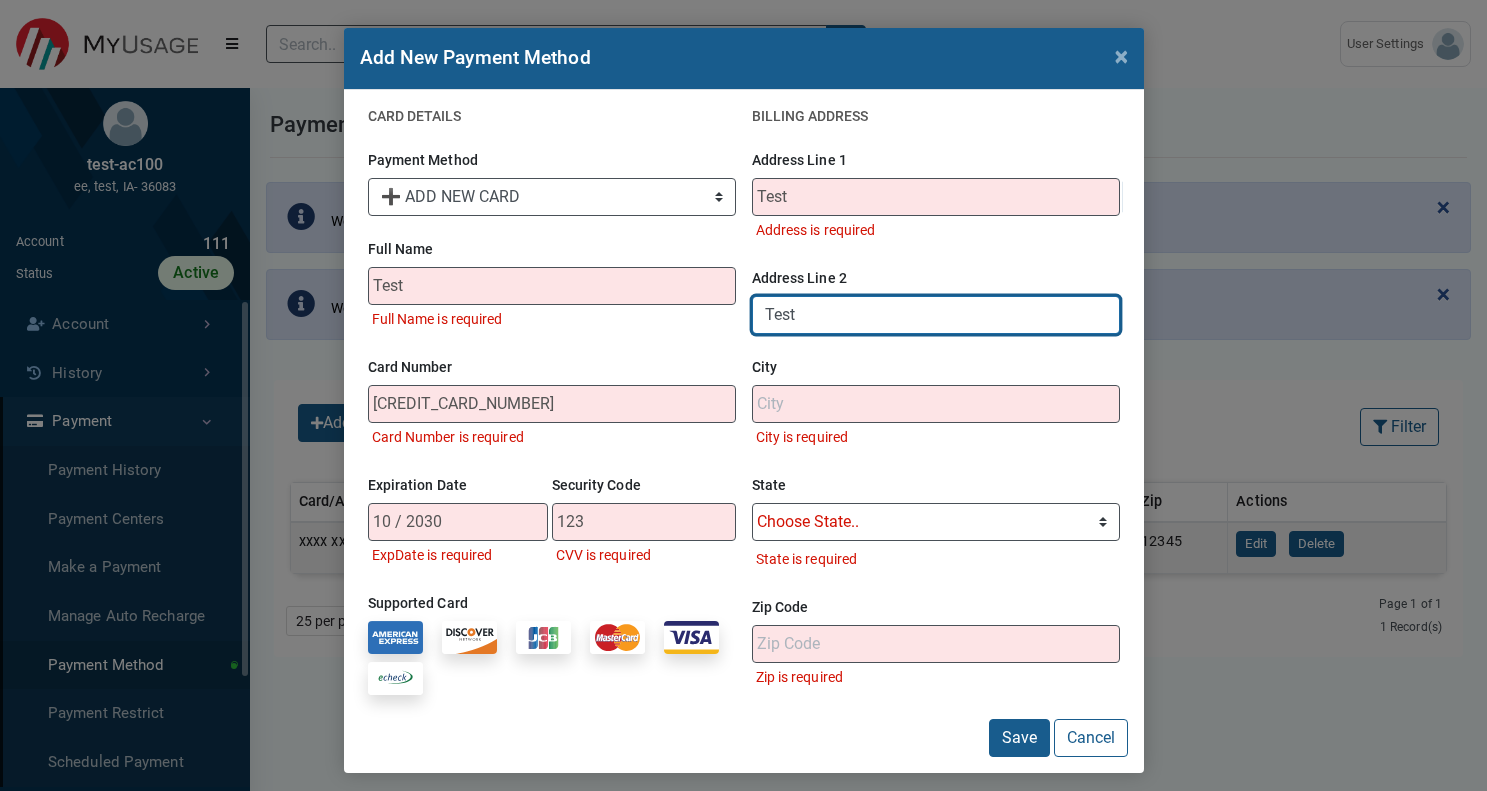 type on "Test" 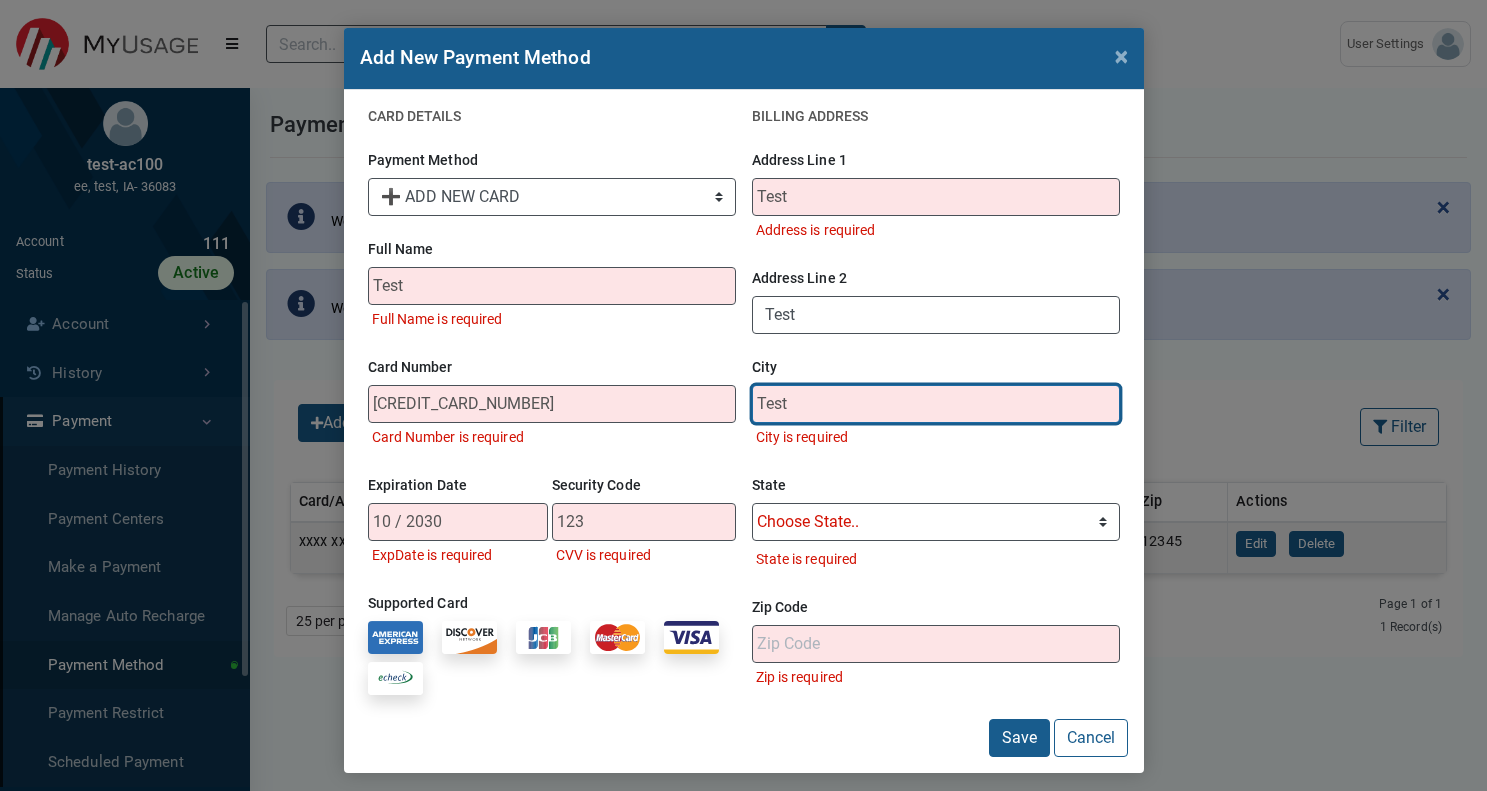 type on "Test" 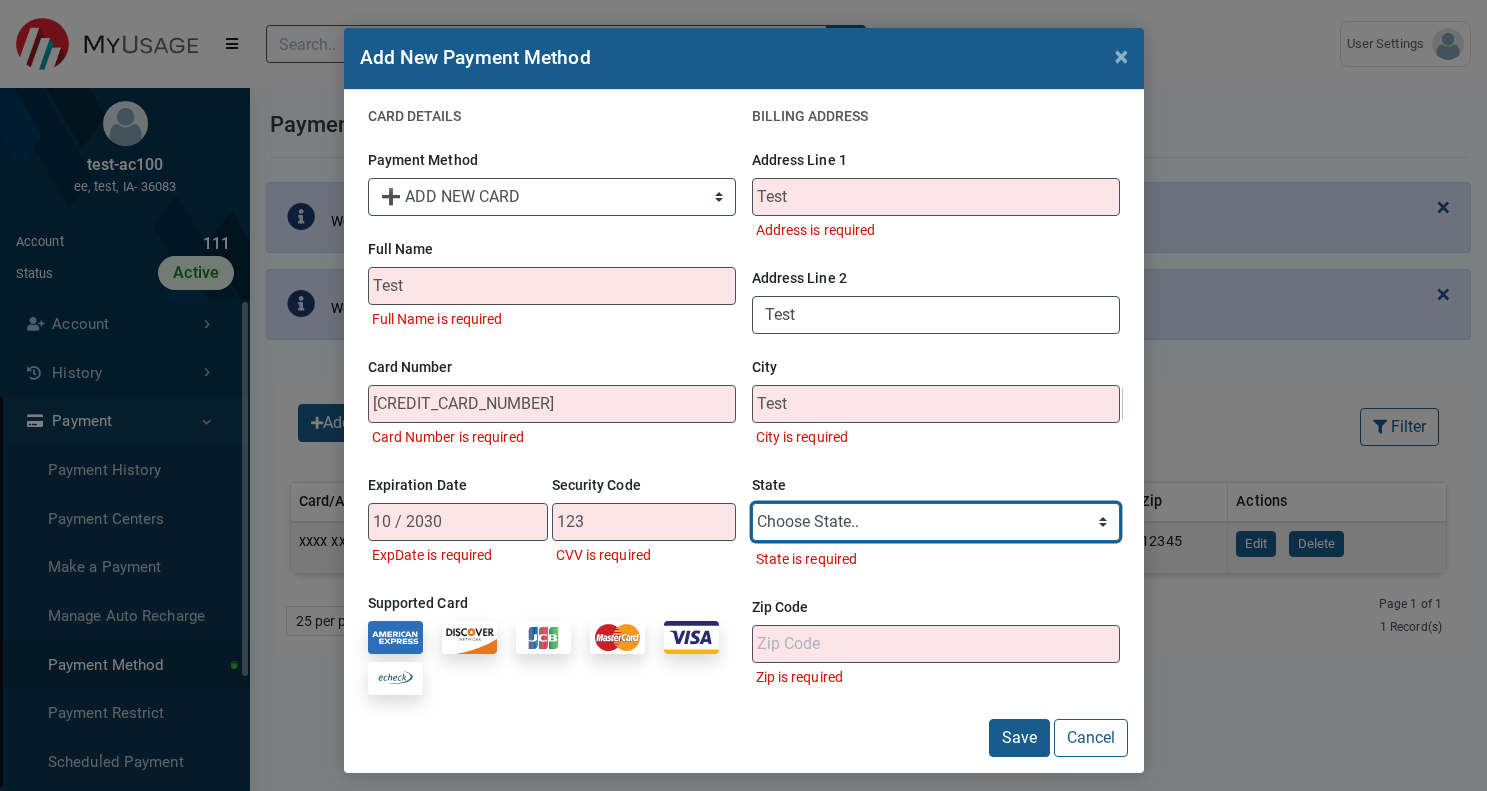 select on "TN" 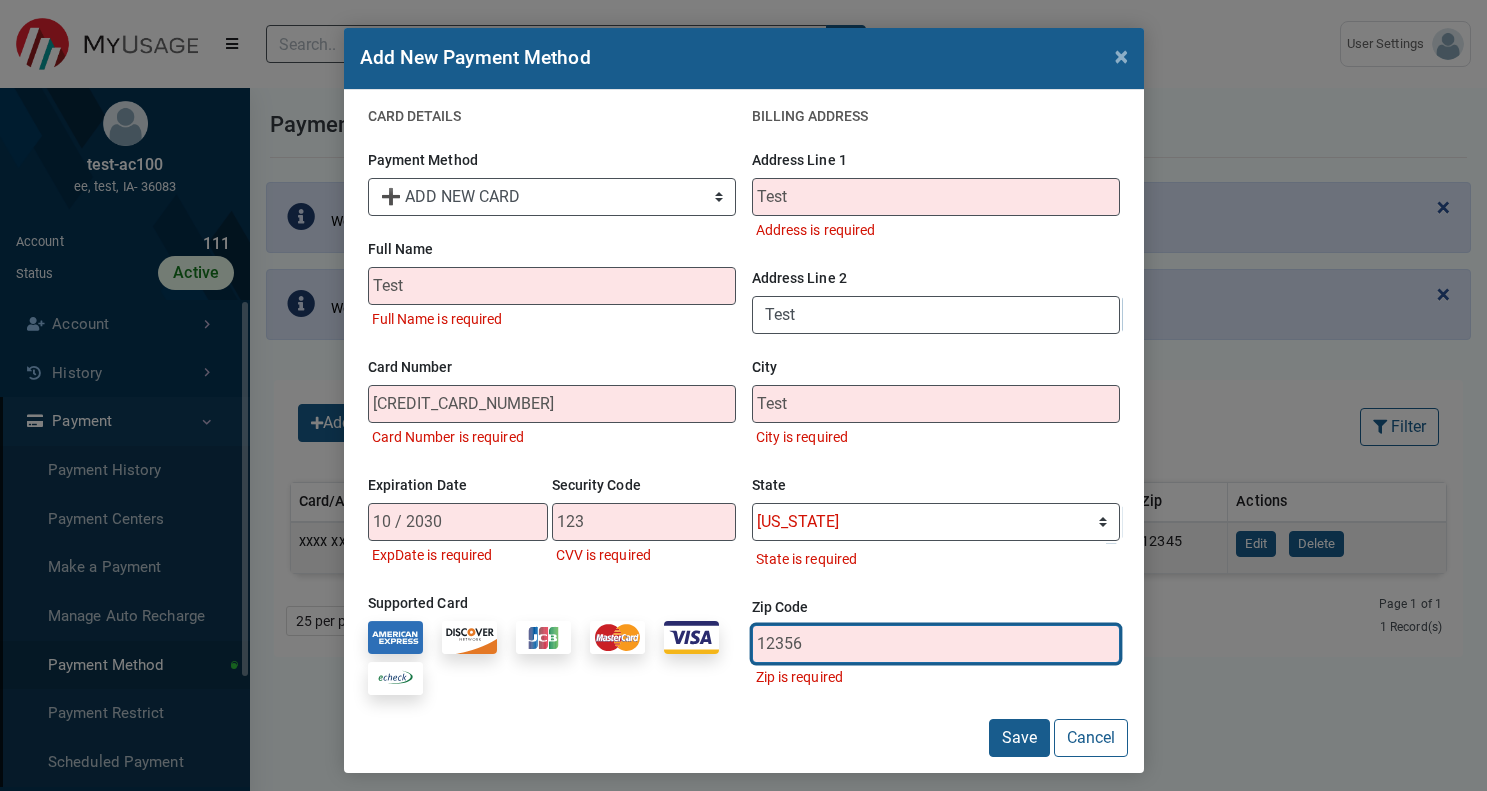 type on "12356" 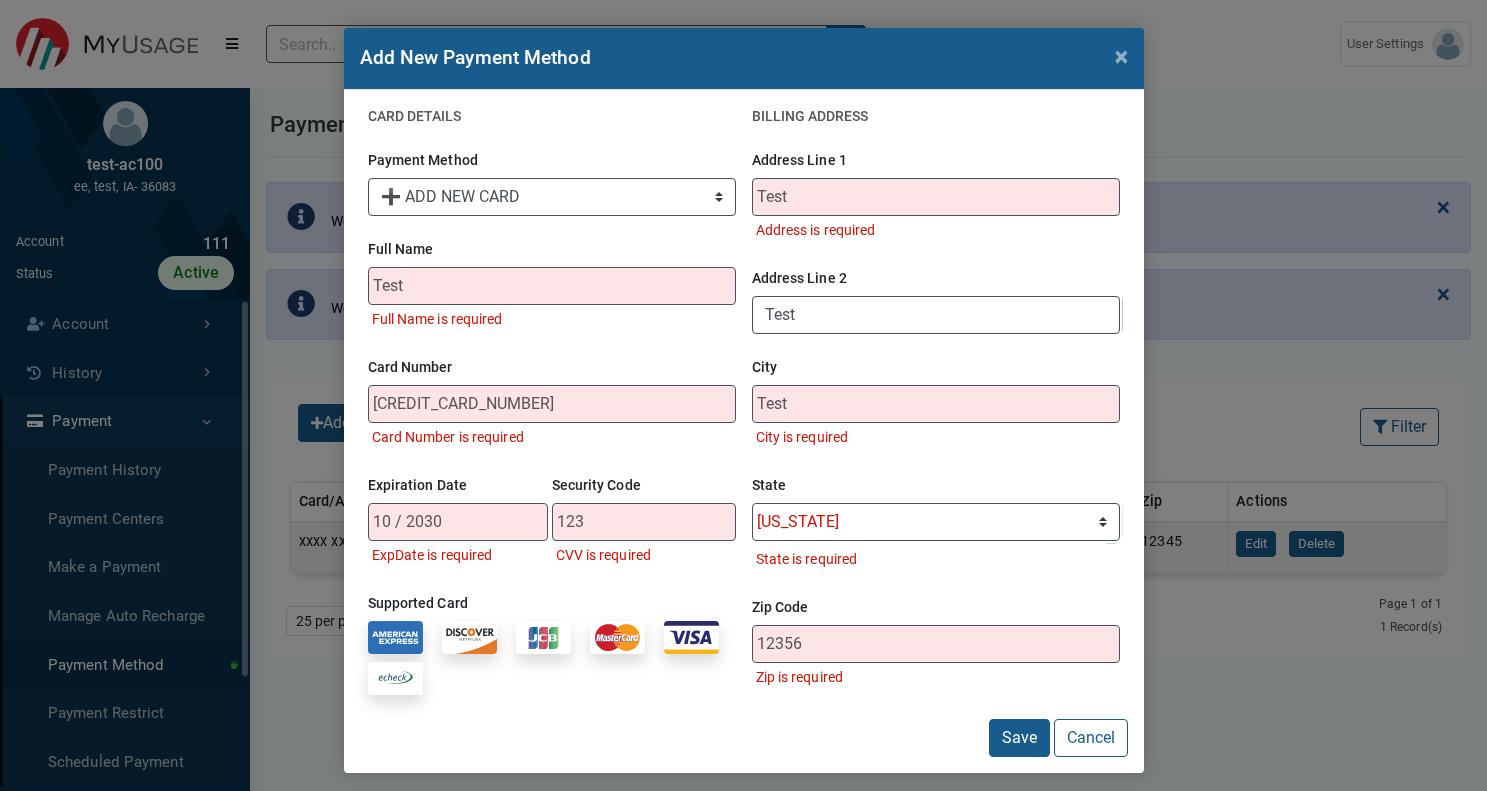 click on "CARD DETAILS
Payment Method
Choose Method..
➕ ADD NEW CARD
➕ ADD NEW SAVINGS ACCOUNT
➕ ADD NEW CHECKING ACCOUNT
➕ ADD NEW COMMERCIAL CHECKING ACCOUNT
Full Name
Test Full Name is required
First Name
Last Name
Card Number
[CREDIT_CARD_NUMBER] Card Number is required
Expiration Date
10 / 2030
ExpDate is required
Security Code
123
CVV is required
e l o visa MasterCard Maestro discover ••• [CREDIT_CARD_NUMBER] Full Name 10/2030 •••" at bounding box center [744, 431] 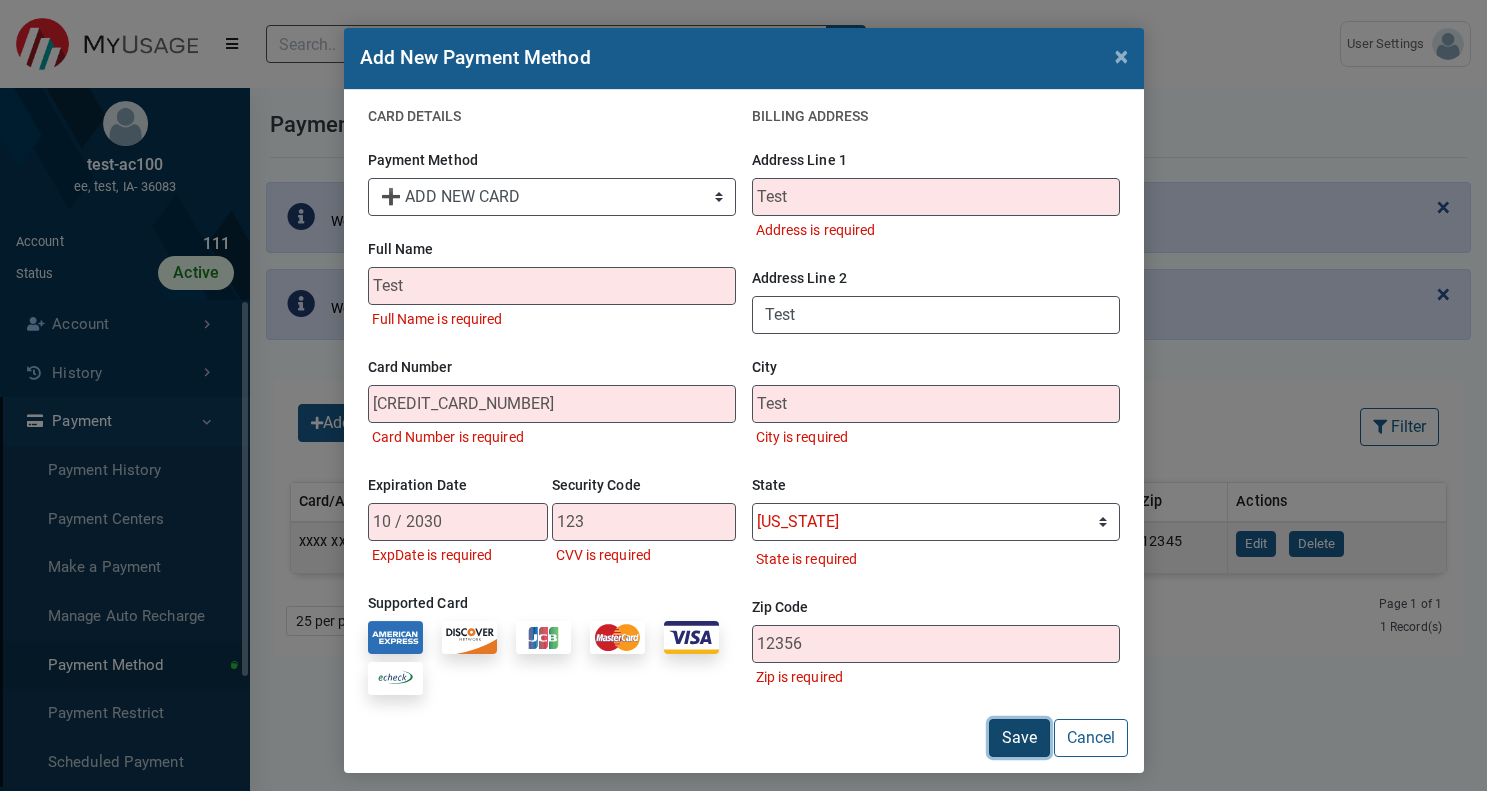 click on "Save" at bounding box center (1019, 738) 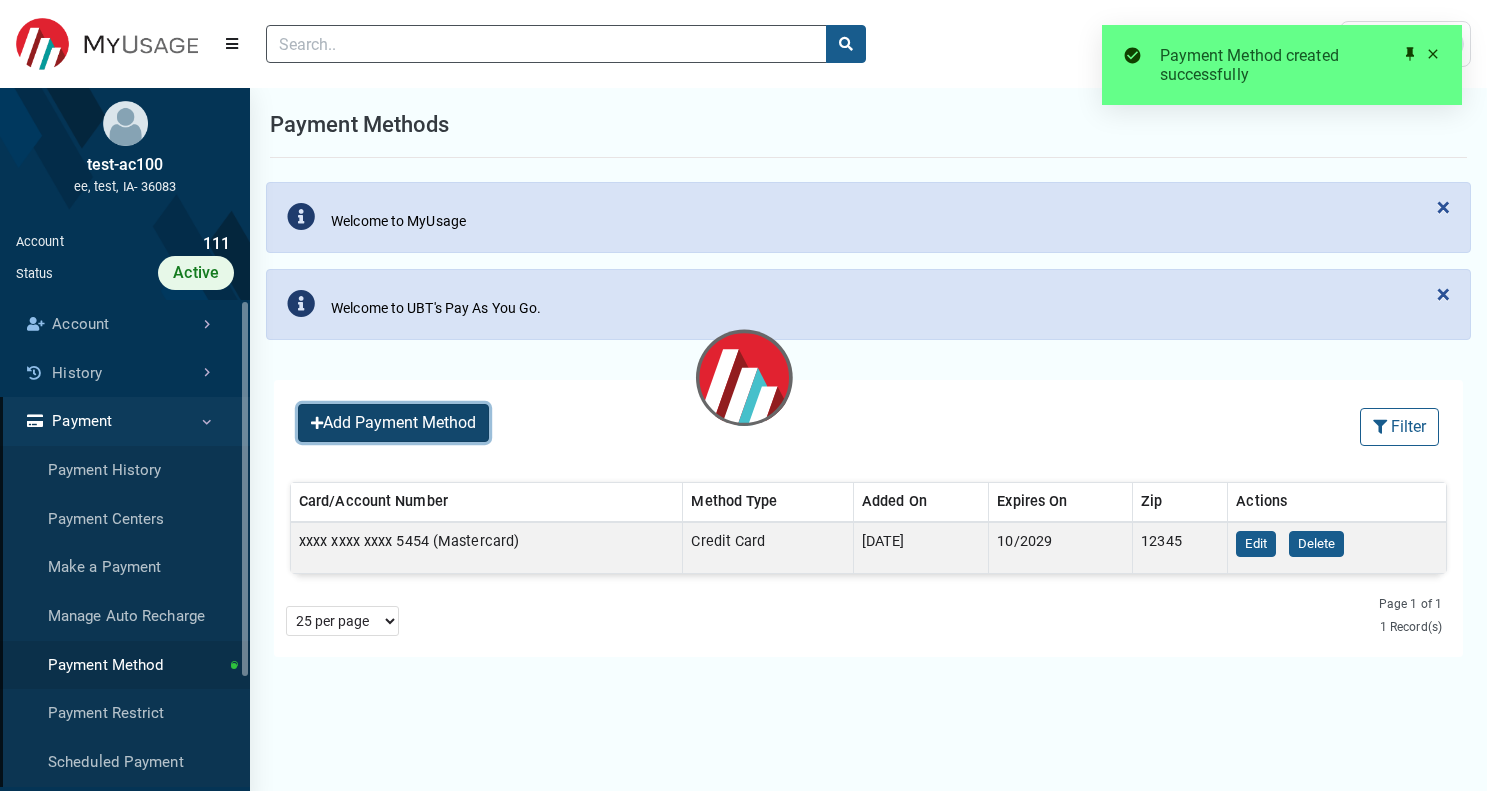 select on "25 per page" 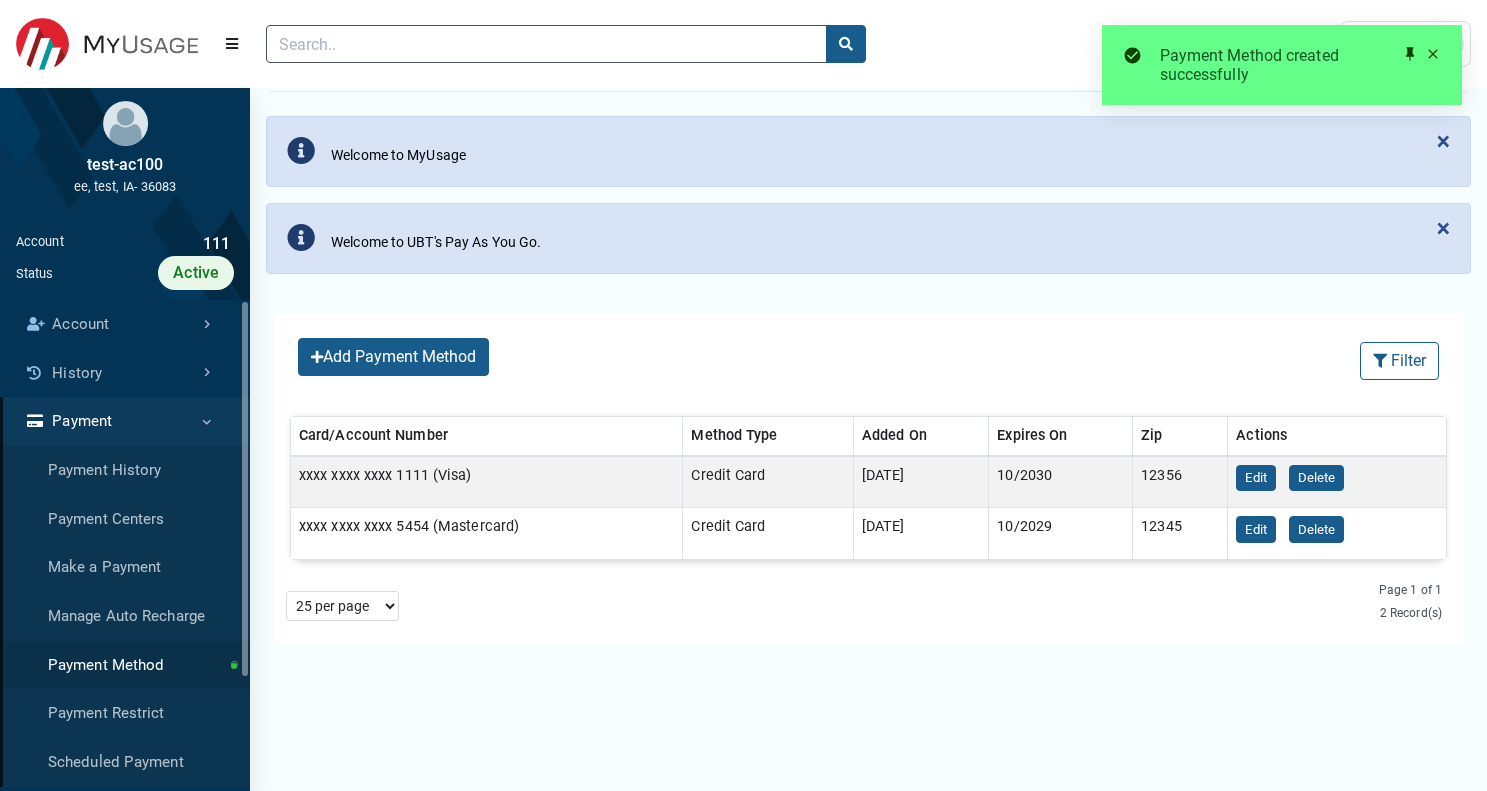 scroll, scrollTop: 74, scrollLeft: 0, axis: vertical 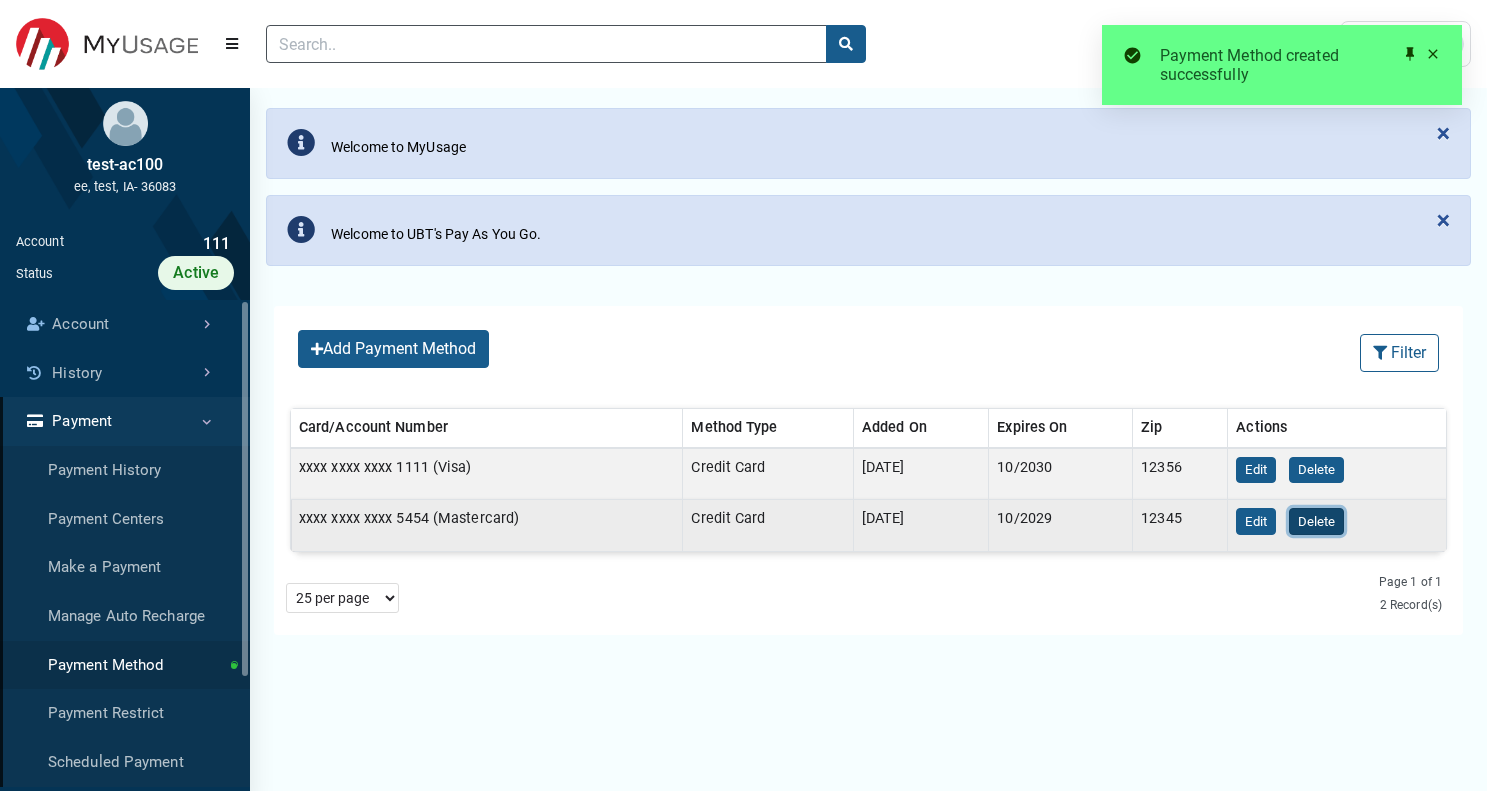click on "Delete" at bounding box center (1316, 521) 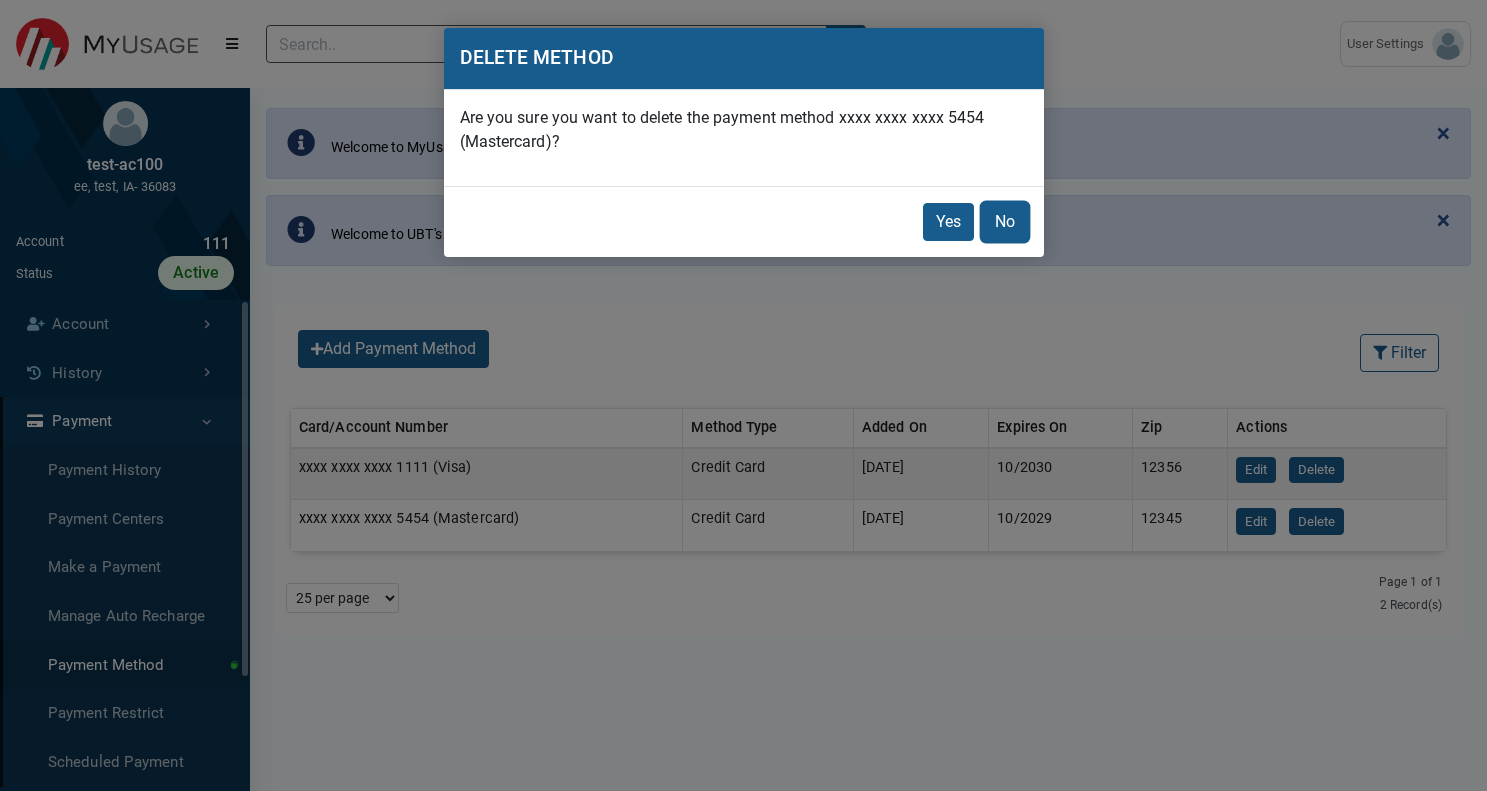 click on "No" at bounding box center (1005, 222) 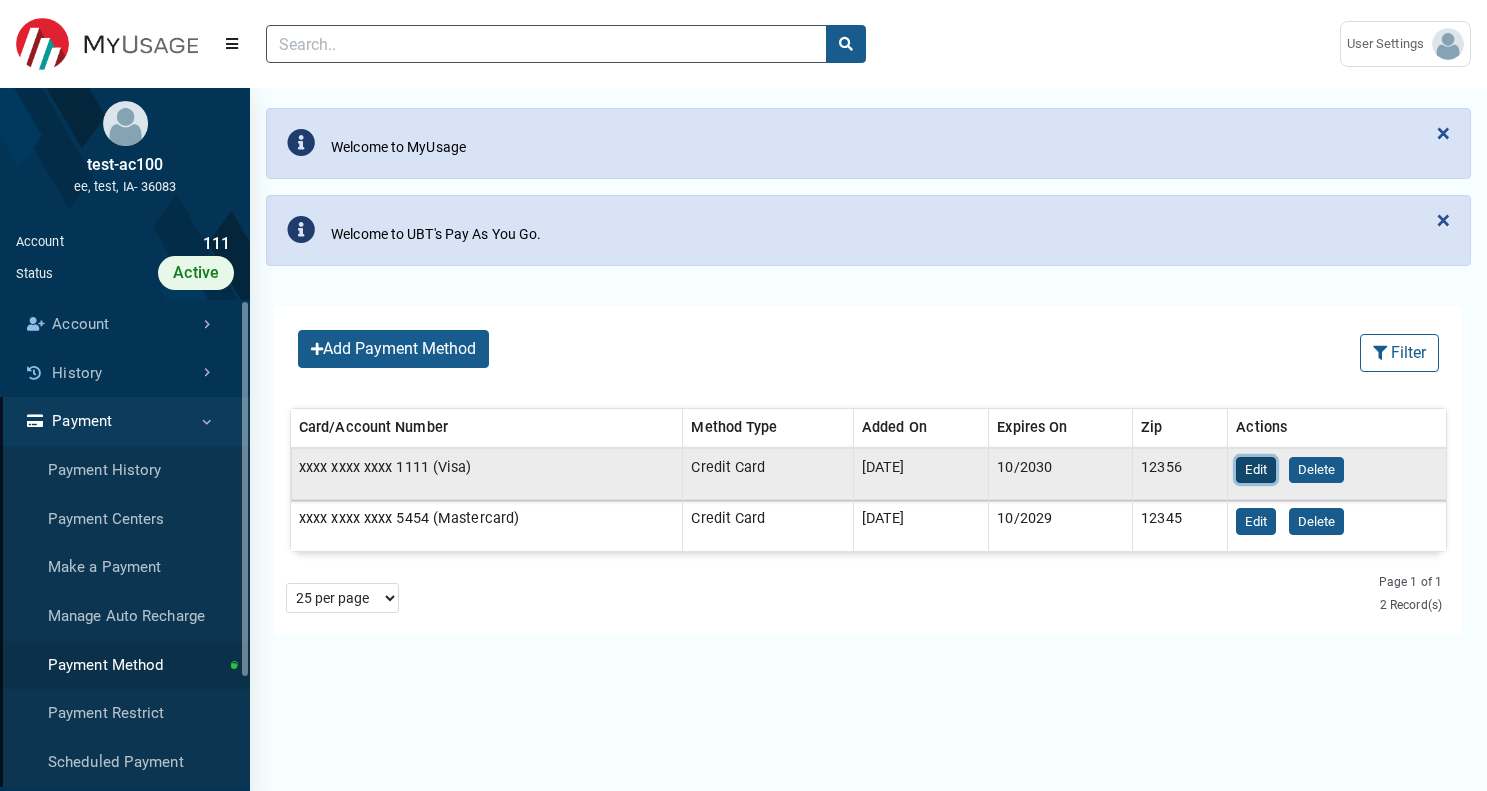click on "Edit" at bounding box center (1256, 470) 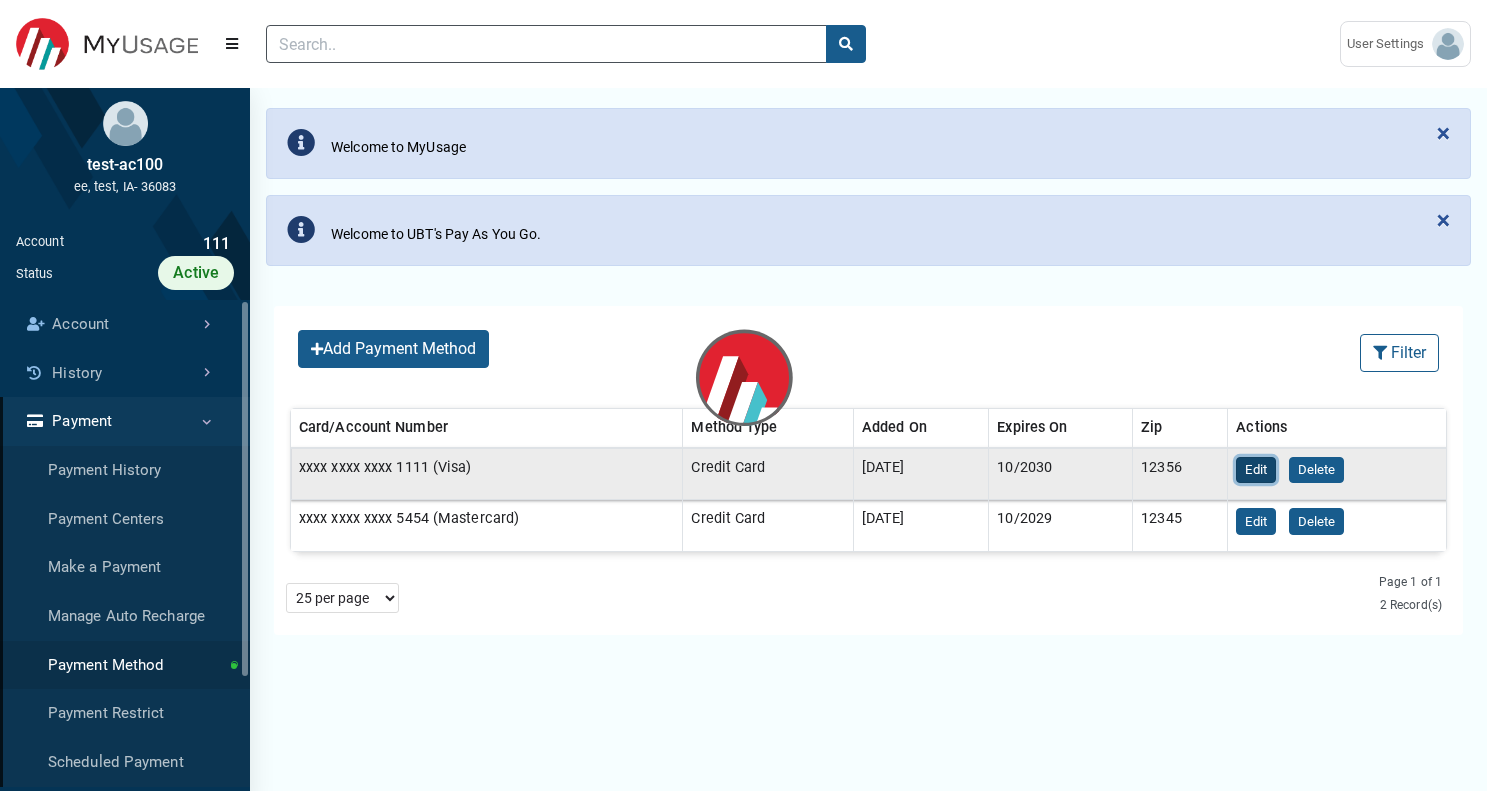 scroll, scrollTop: 0, scrollLeft: 0, axis: both 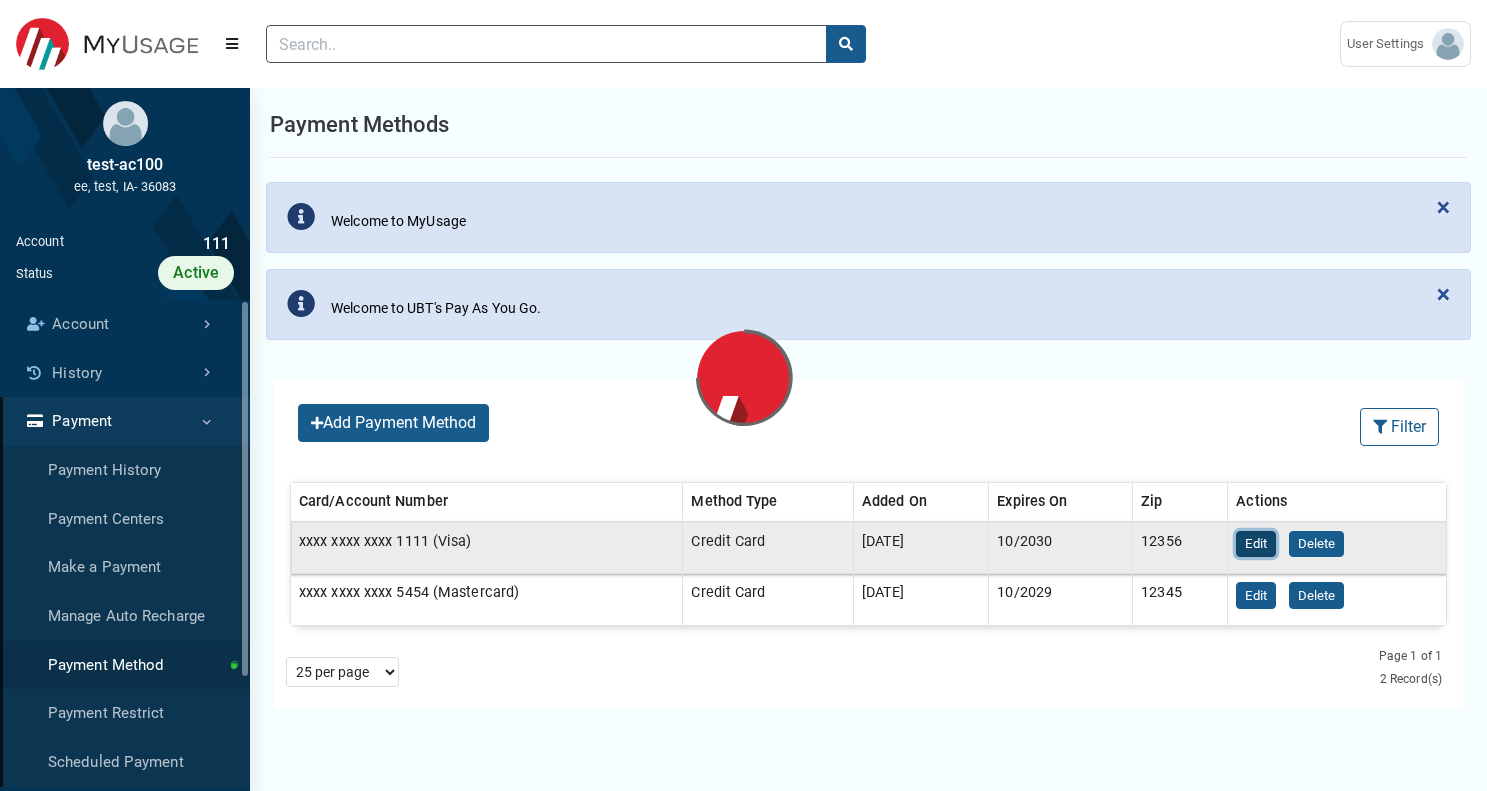 select on "TN" 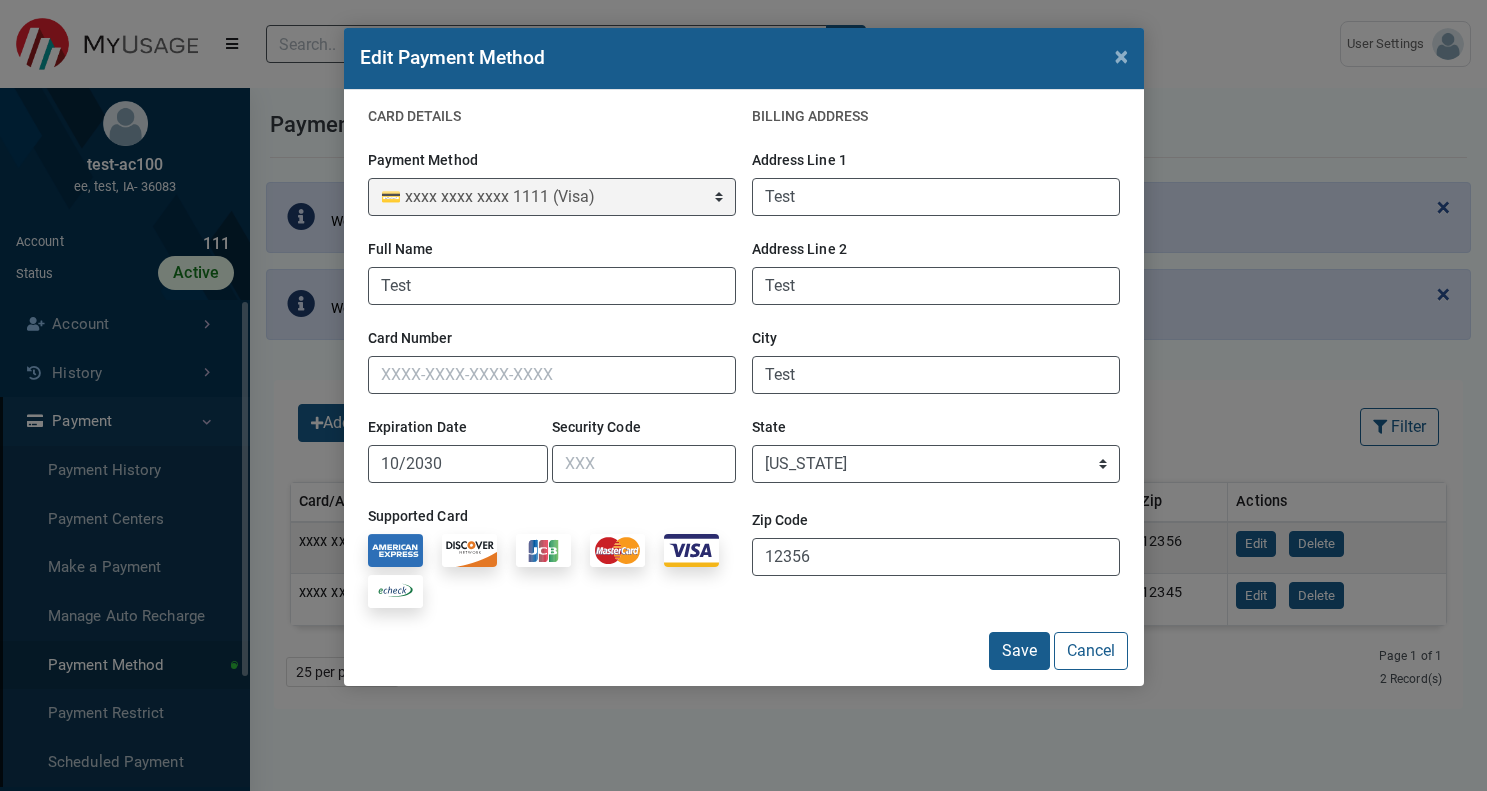 click on "CARD DETAILS
Payment Method
💳 xxxx xxxx xxxx 1111 (Visa)
Full Name
Test
First Name
Last Name
Card Number
Expiration Date
10/2030
Security Code
e l o visa MasterCard Maestro discover ••• •••• •••• •••• •••• Full Name ••/•• •••
Routing Number
Account Number
Confirm Account Number
Supported Card" at bounding box center (744, 388) 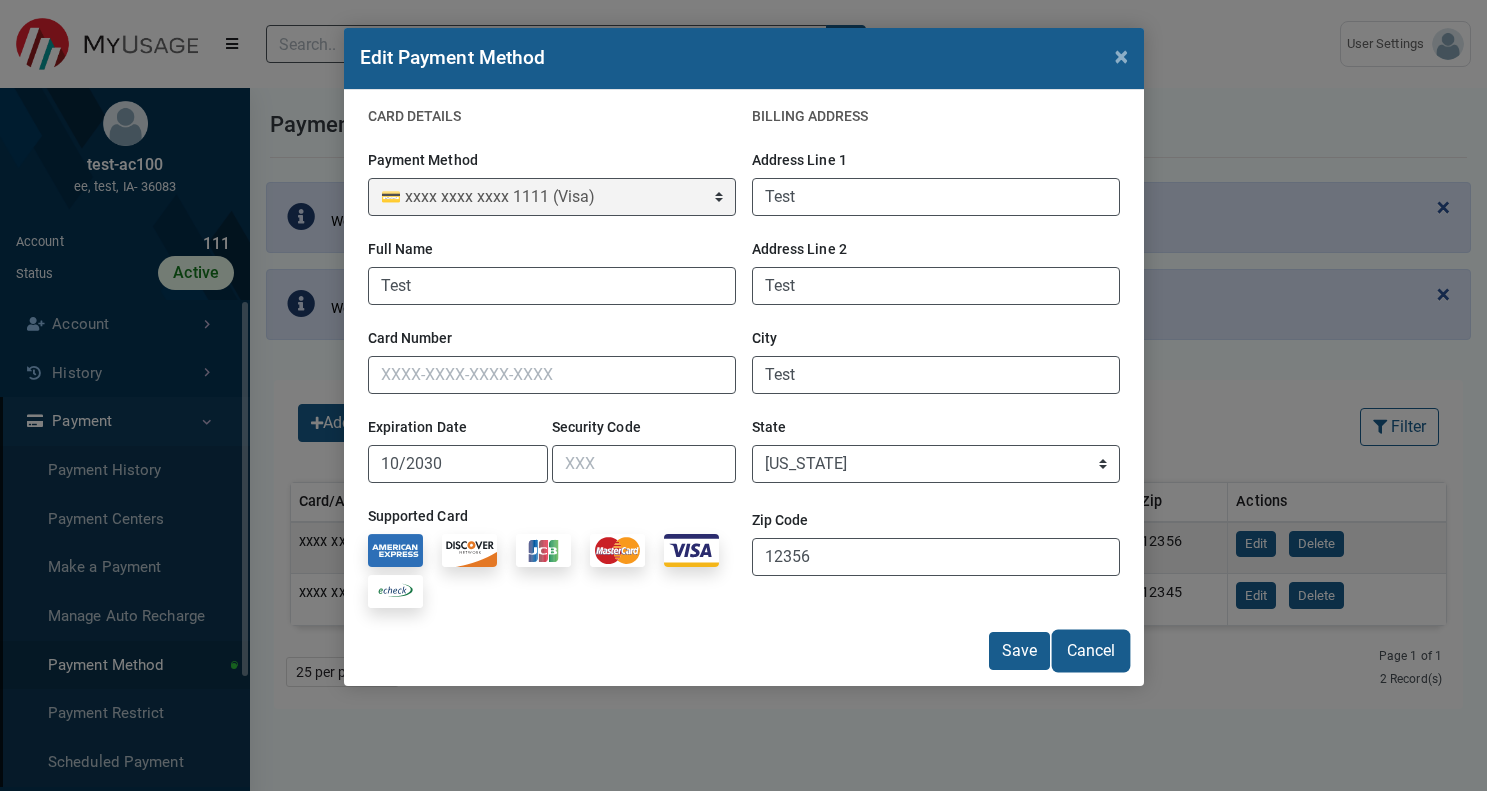 click on "Cancel" at bounding box center (1091, 651) 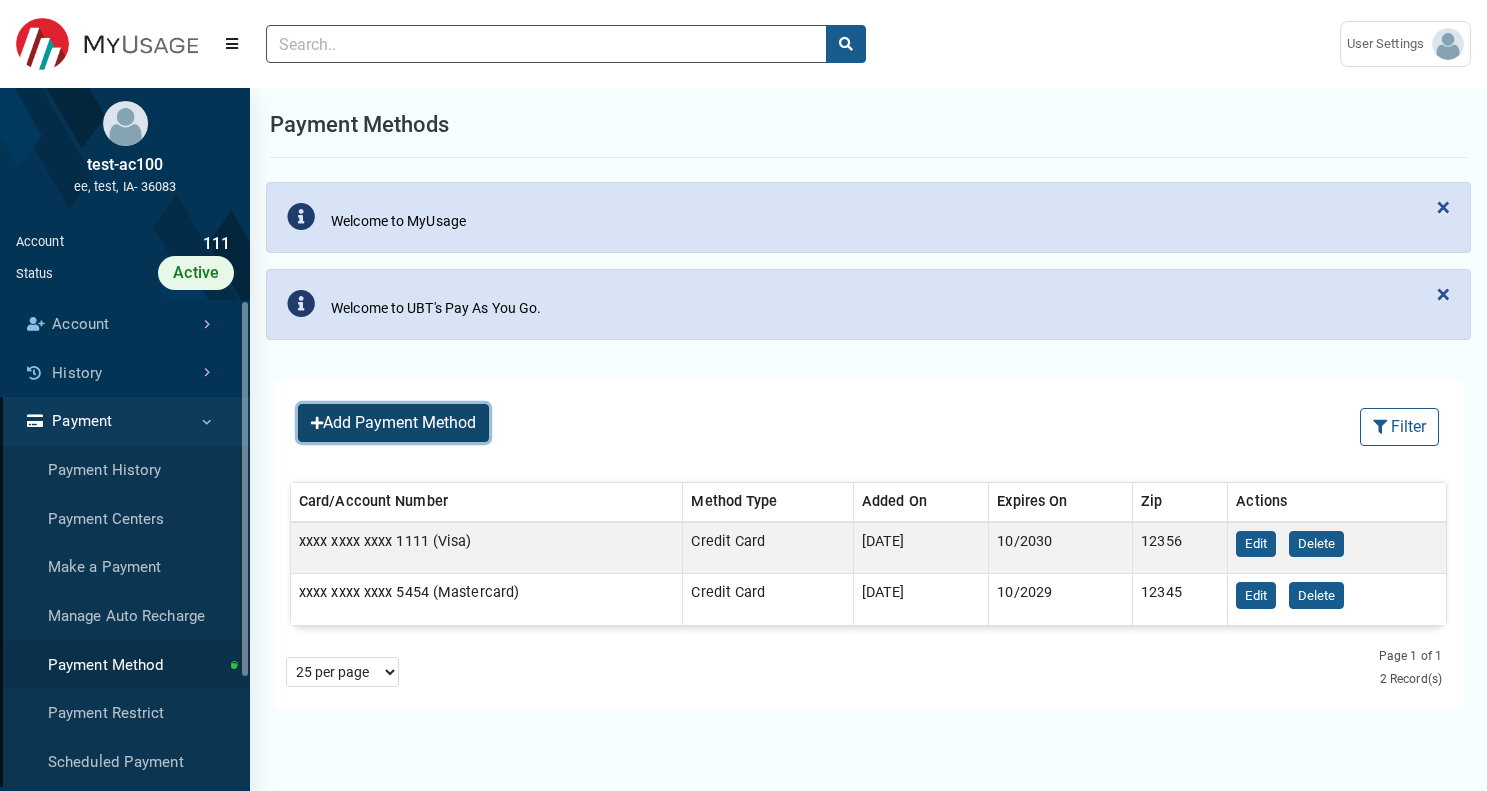 click on "Add Payment Method" at bounding box center (393, 423) 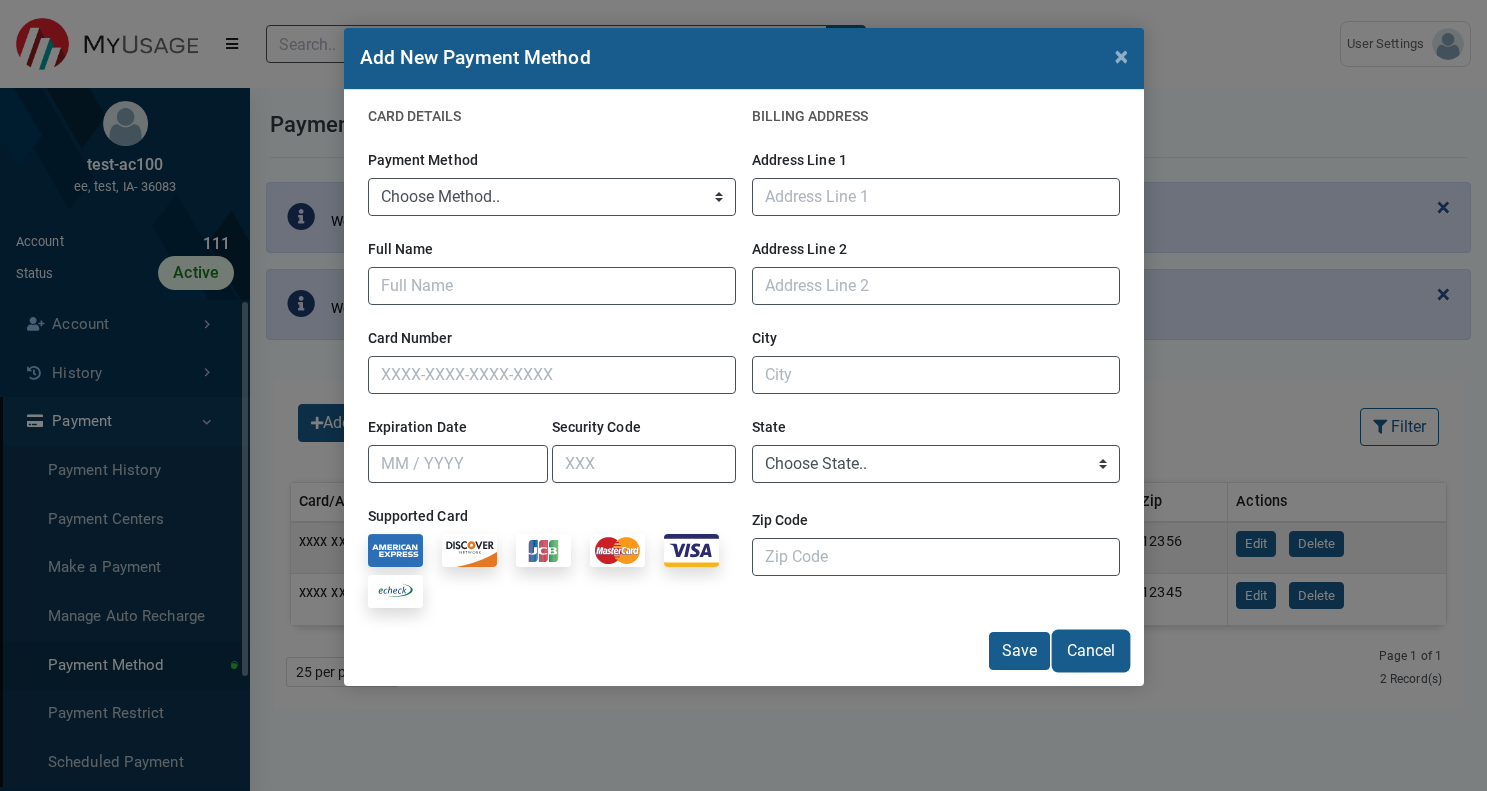 click on "Cancel" at bounding box center [1091, 651] 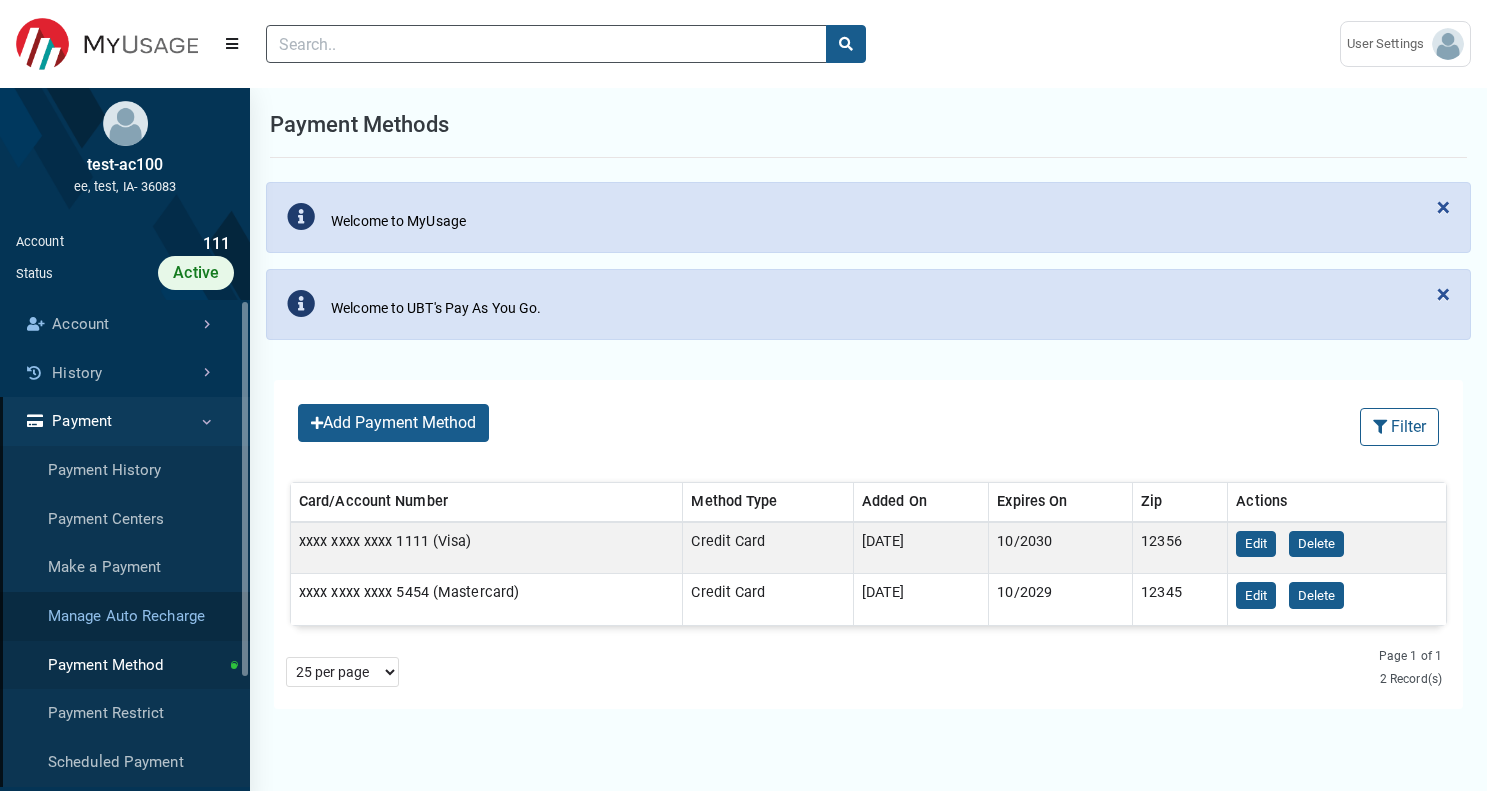 click on "Manage Auto Recharge" at bounding box center [125, 616] 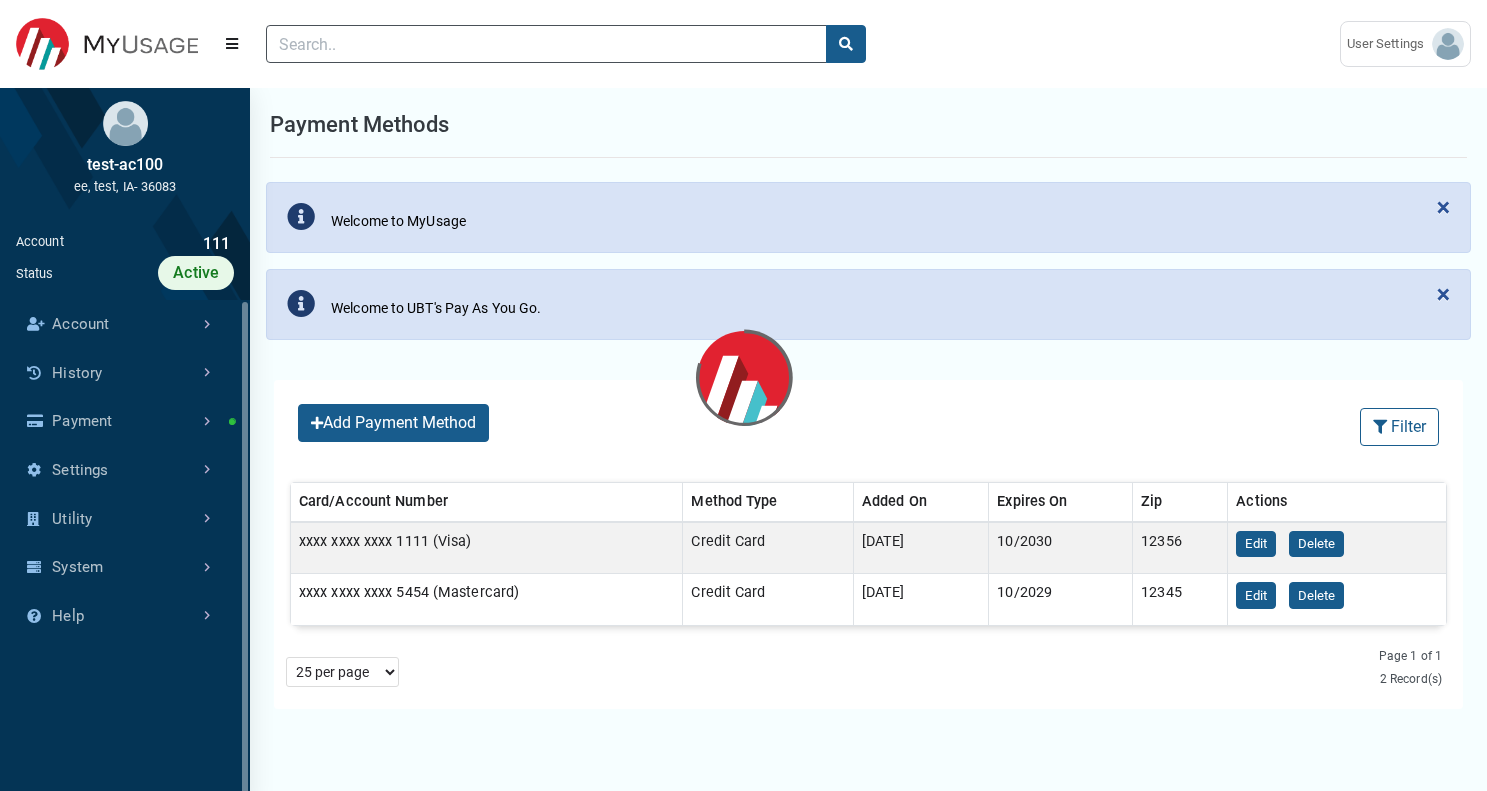 scroll, scrollTop: 9, scrollLeft: 1, axis: both 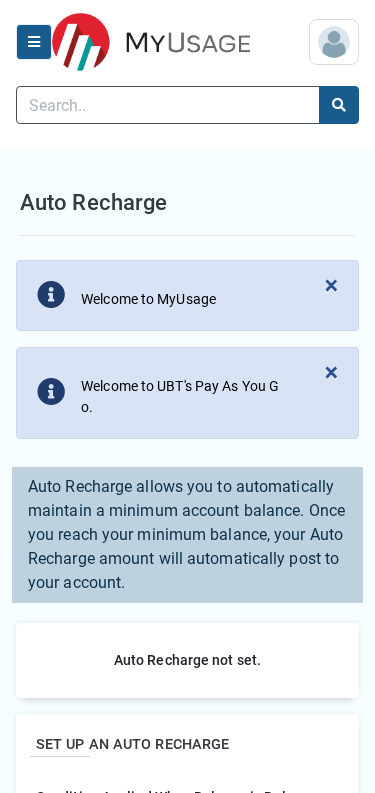 click at bounding box center (34, 42) 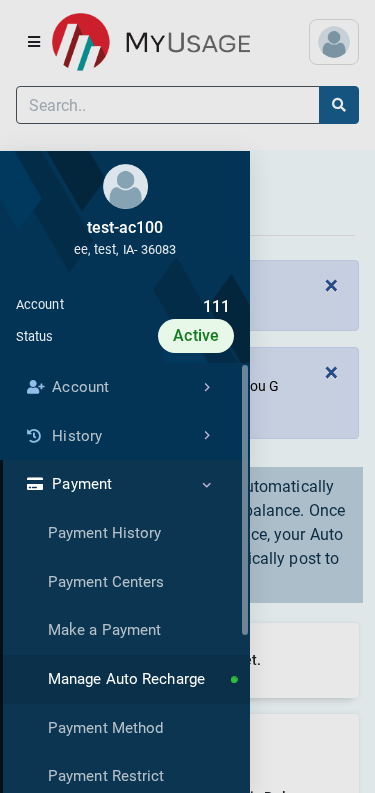 click on "Payment" at bounding box center [125, 484] 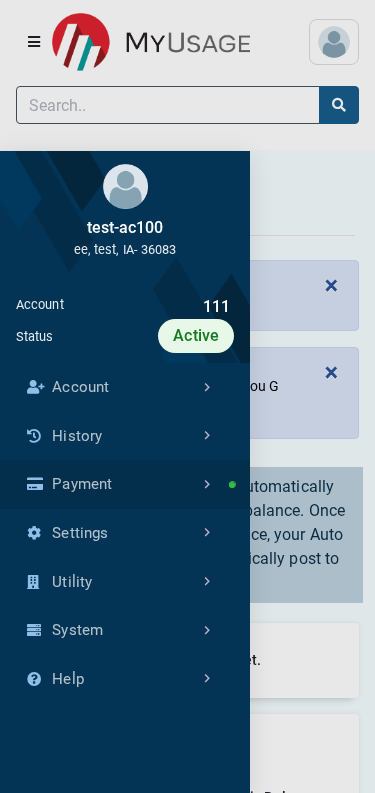 scroll, scrollTop: 7, scrollLeft: 1, axis: both 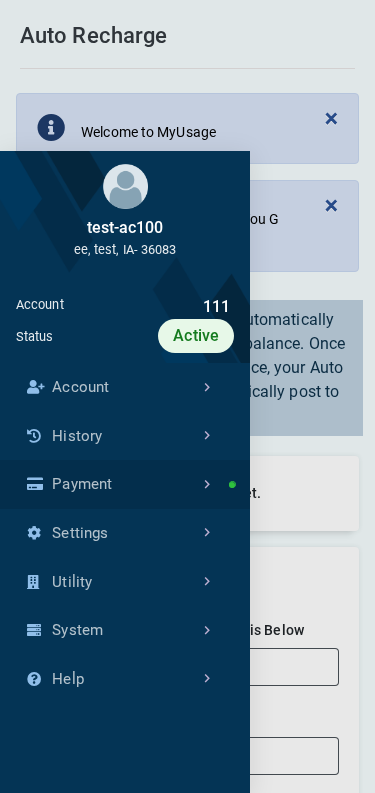 click on "Payment" at bounding box center (125, 484) 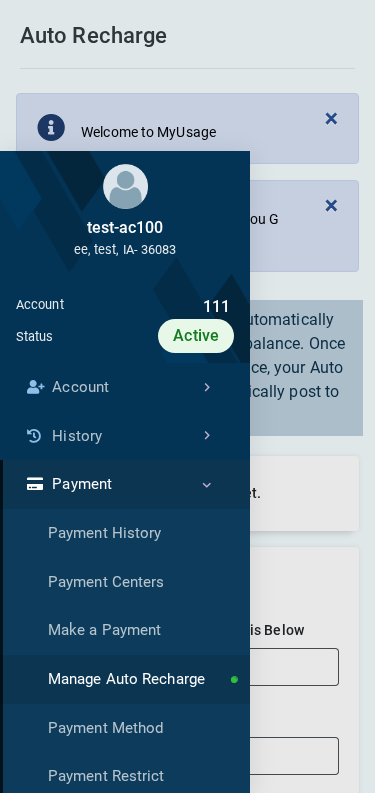 scroll, scrollTop: 7, scrollLeft: 1, axis: both 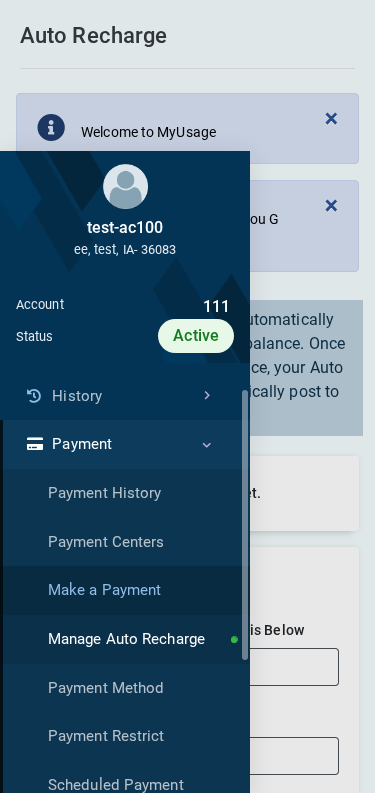 click on "Make a Payment" at bounding box center [125, 590] 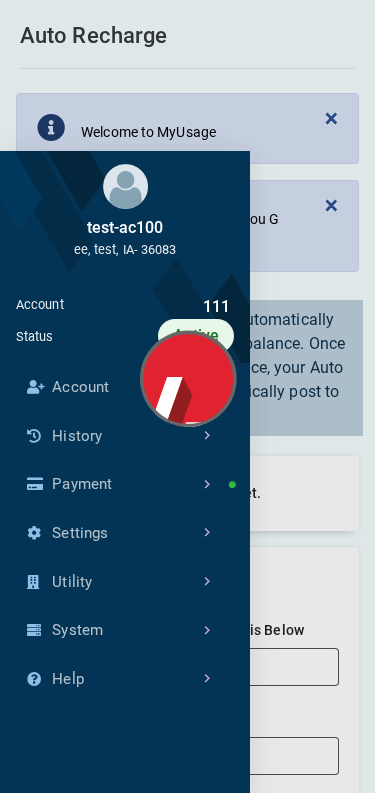 scroll, scrollTop: 0, scrollLeft: 0, axis: both 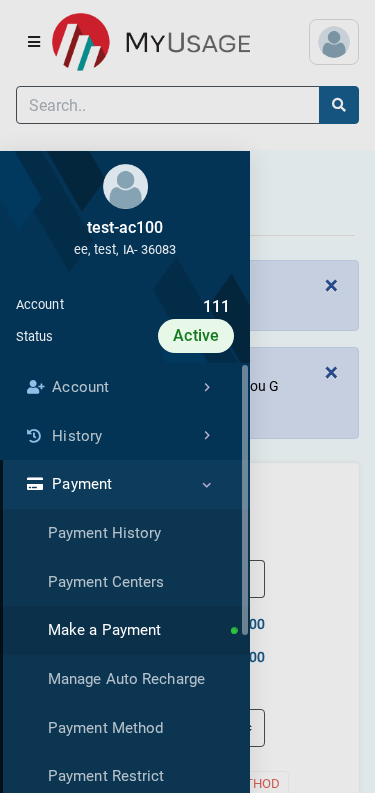 click at bounding box center (187, 396) 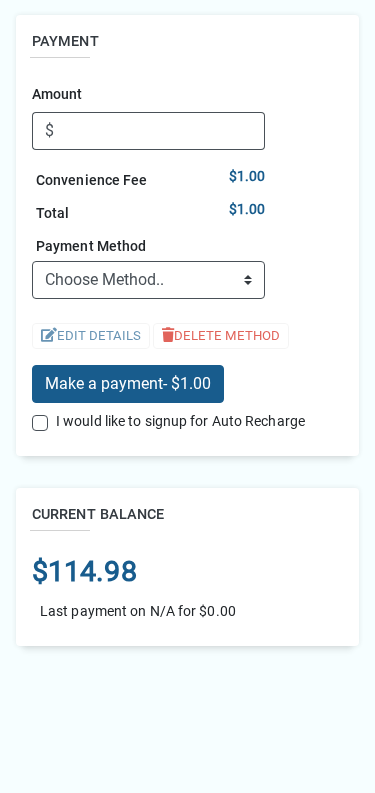 scroll, scrollTop: 449, scrollLeft: 0, axis: vertical 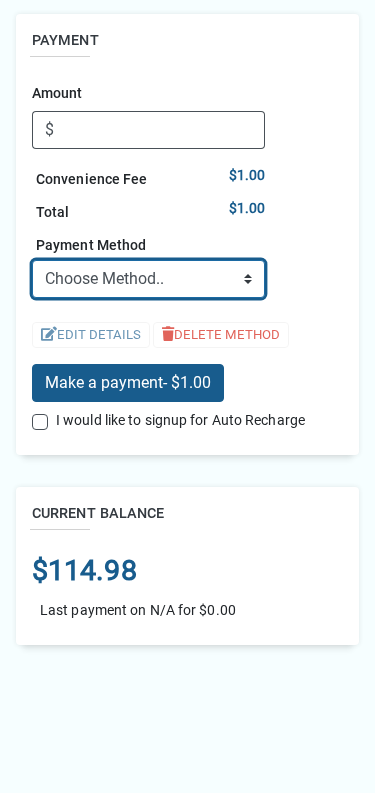 select on "credit" 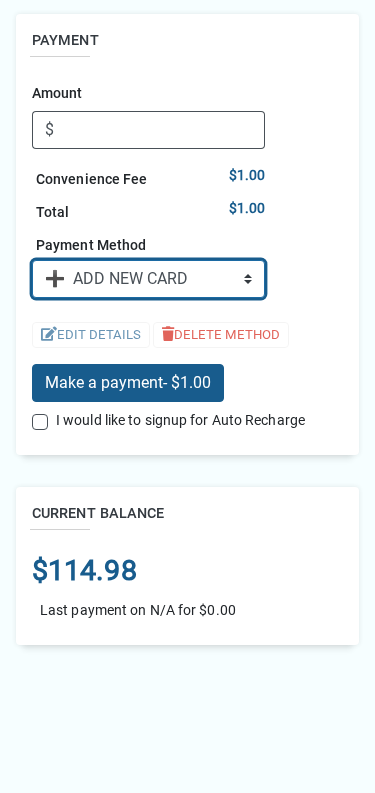 click on "➕  ADD NEW CARD" at bounding box center (0, 0) 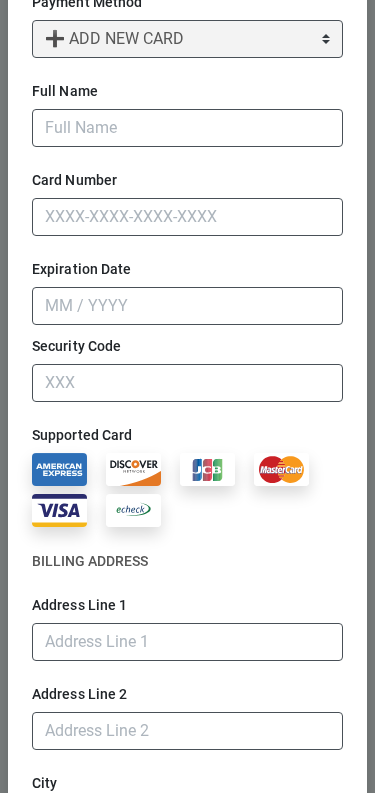 scroll, scrollTop: 0, scrollLeft: 0, axis: both 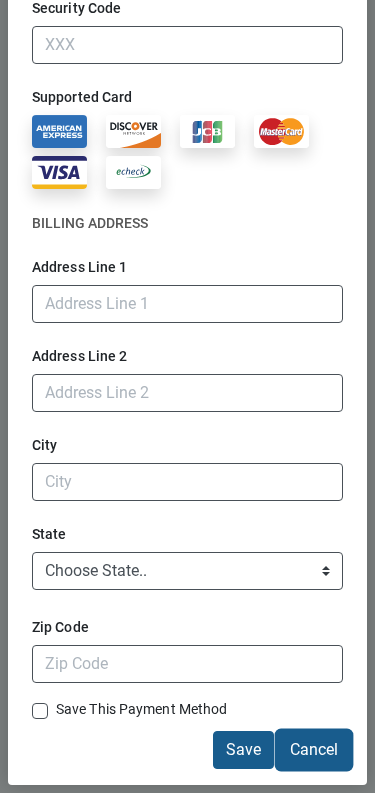 click on "Cancel" at bounding box center (314, 750) 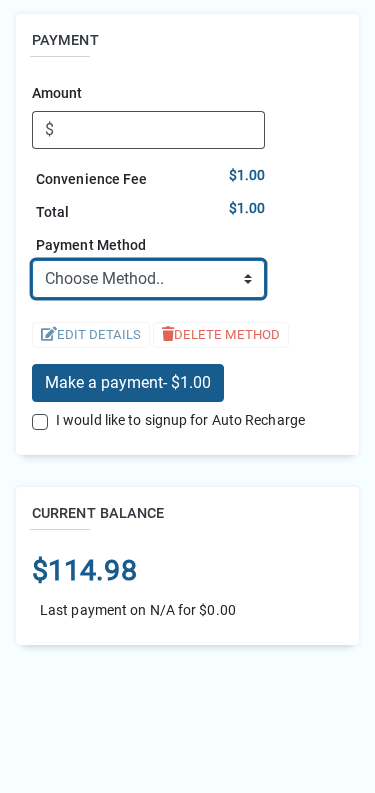 select on "credit" 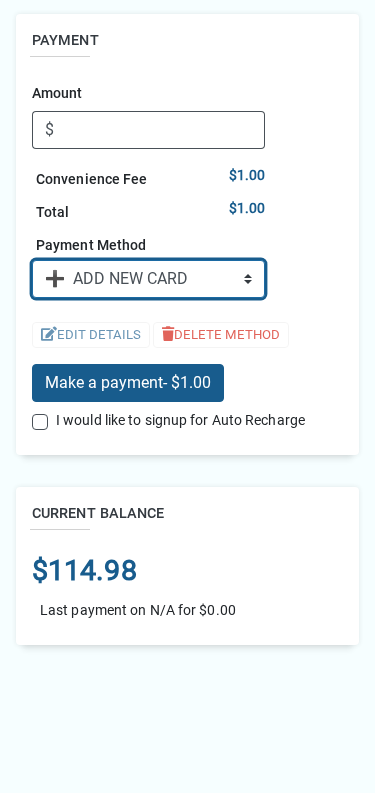click on "💳
xxxx xxxx xxxx 5454 (Mastercard)" at bounding box center [0, 0] 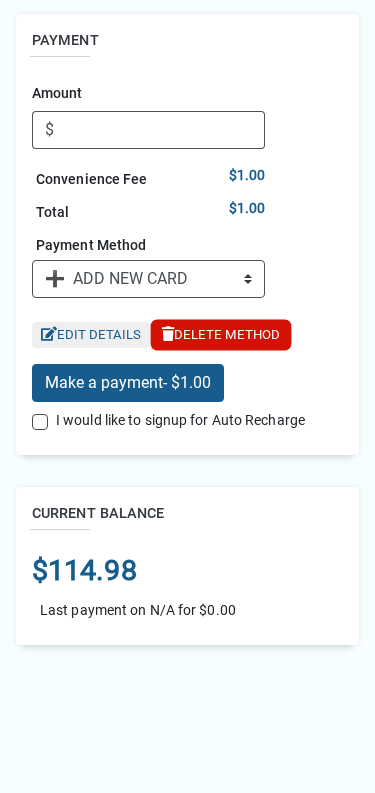click on "DELETE METHOD" at bounding box center [221, 335] 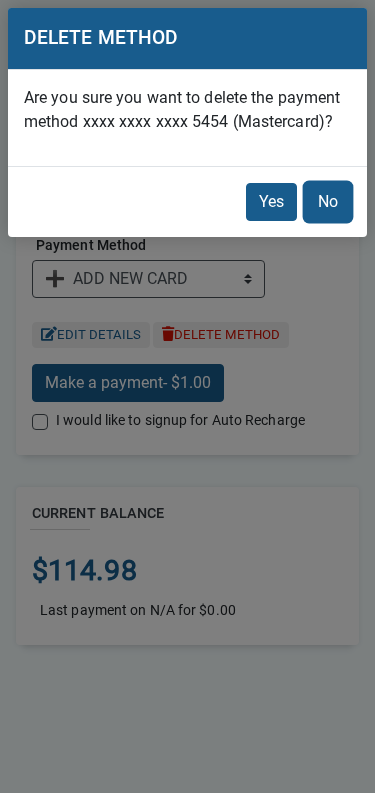click on "No" at bounding box center (328, 202) 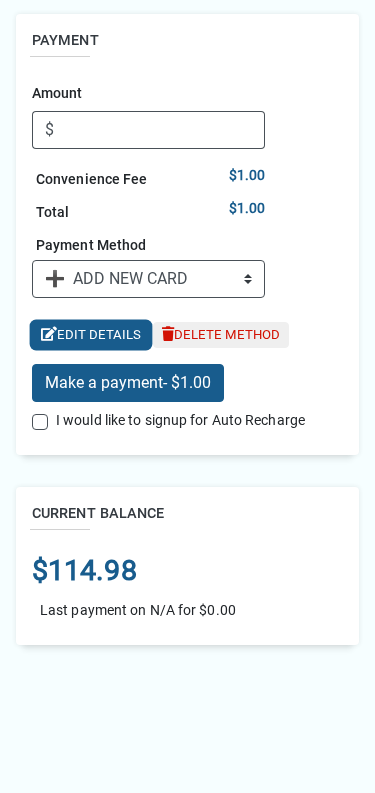 click on "EDIT DETAILS" at bounding box center (91, 335) 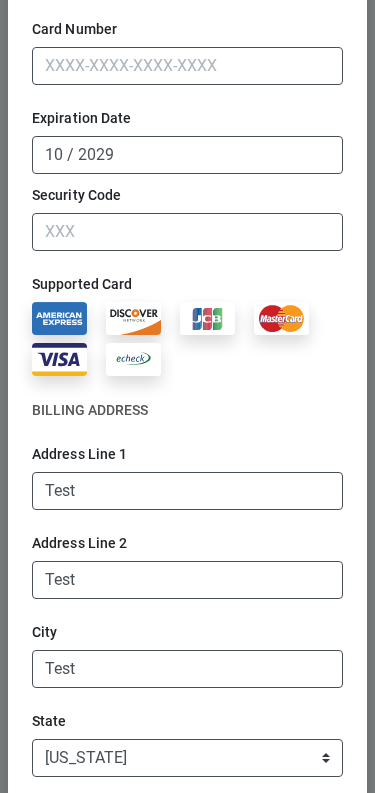scroll, scrollTop: 452, scrollLeft: 0, axis: vertical 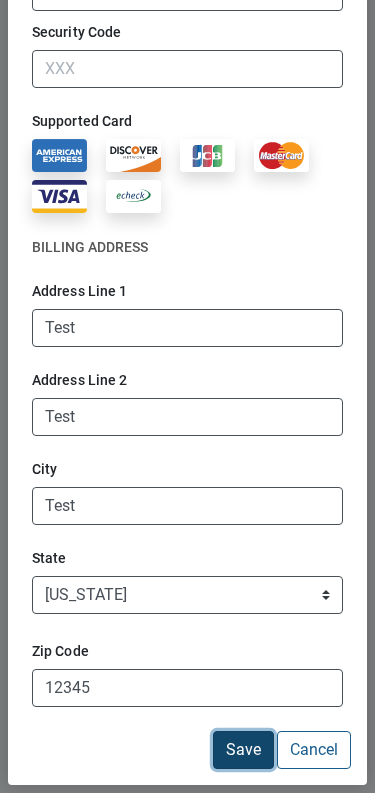 click on "Save" at bounding box center (243, 750) 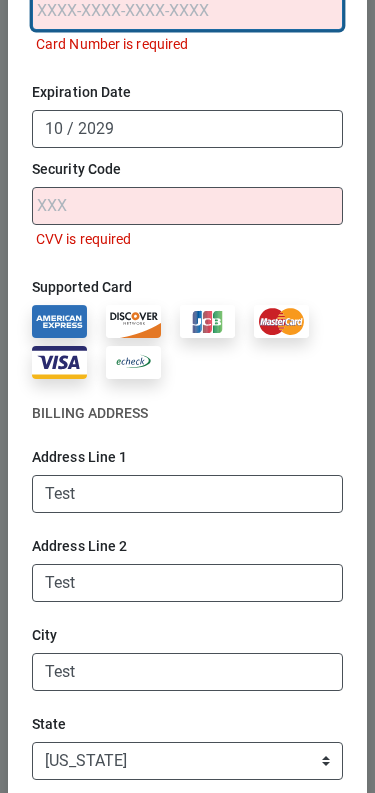 scroll, scrollTop: 510, scrollLeft: 0, axis: vertical 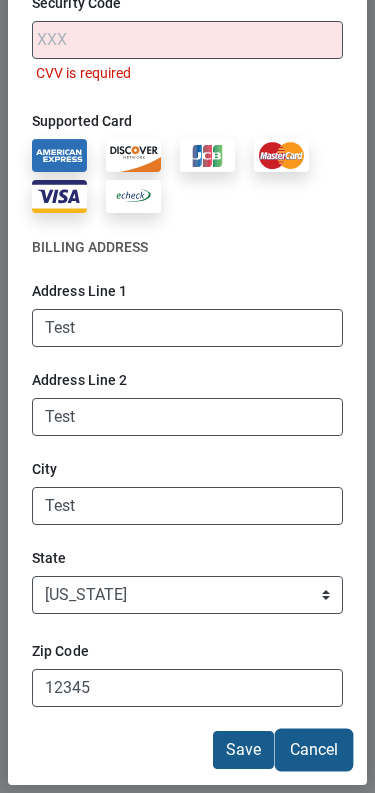 click on "Cancel" at bounding box center [314, 750] 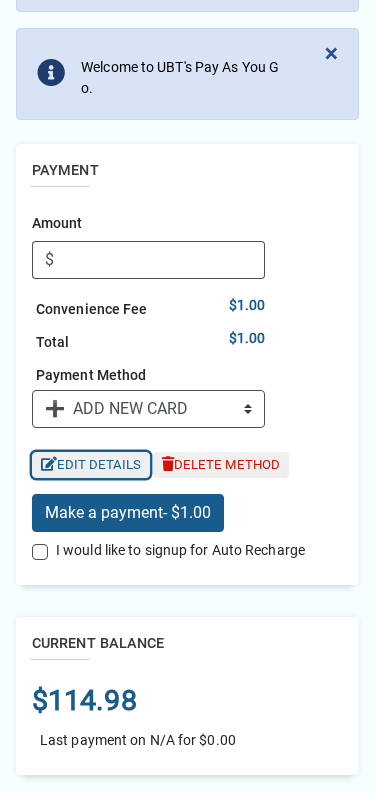 scroll, scrollTop: 286, scrollLeft: 0, axis: vertical 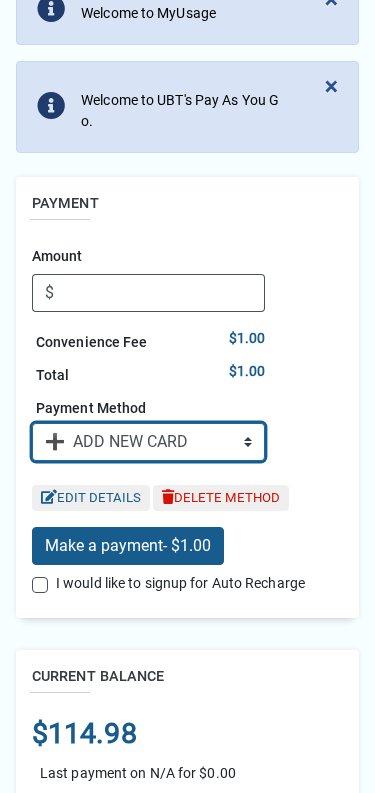 select on "credit" 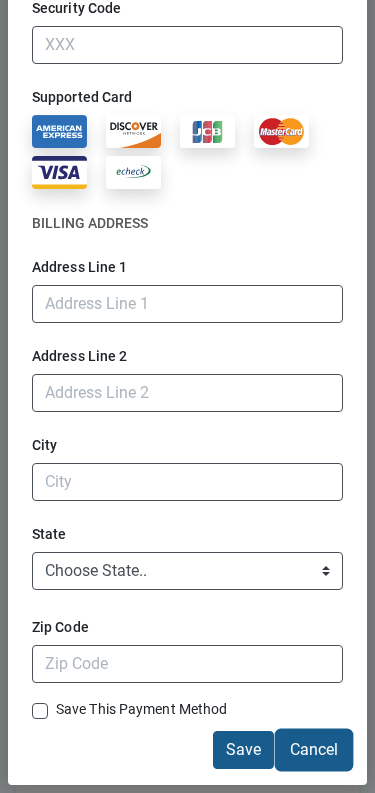 click on "Cancel" at bounding box center (314, 750) 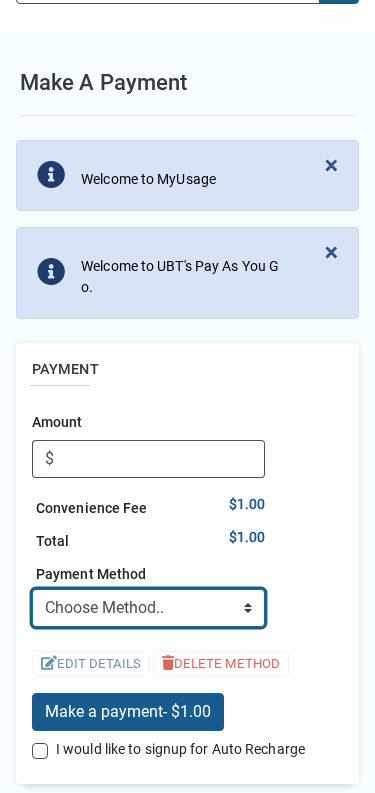 scroll, scrollTop: 107, scrollLeft: 0, axis: vertical 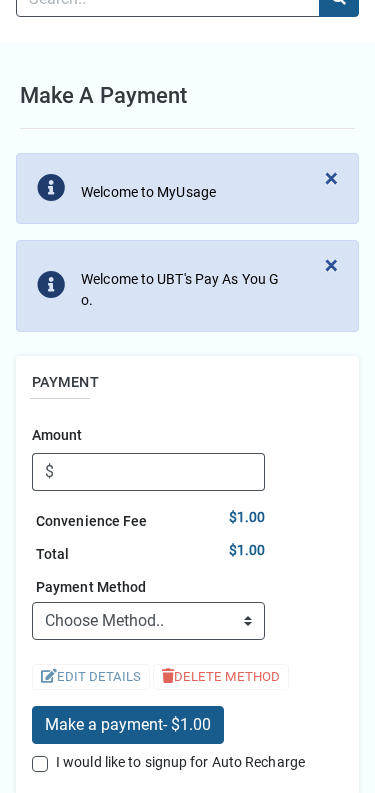 click on "Make a payment" at bounding box center [103, 95] 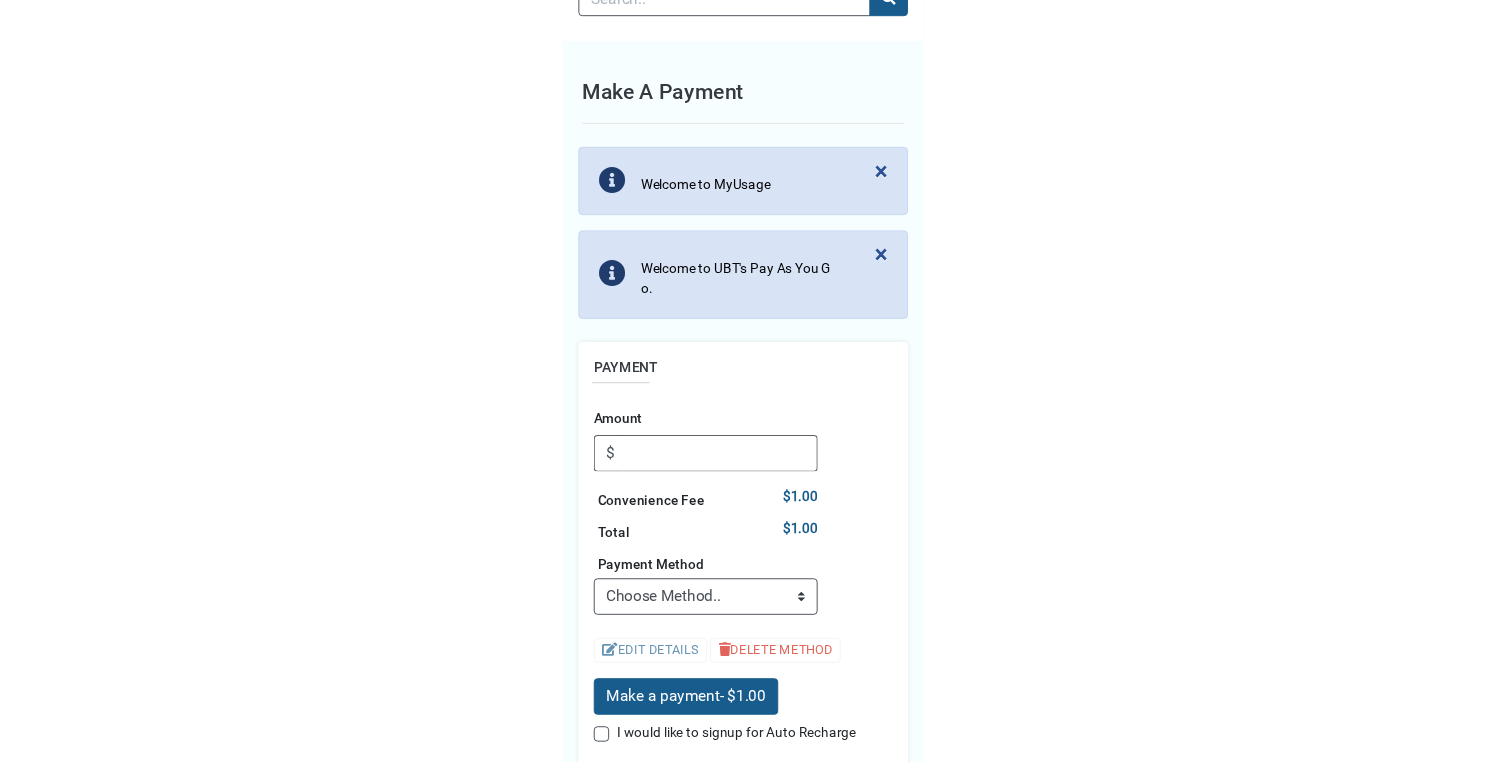 scroll, scrollTop: 107, scrollLeft: 0, axis: vertical 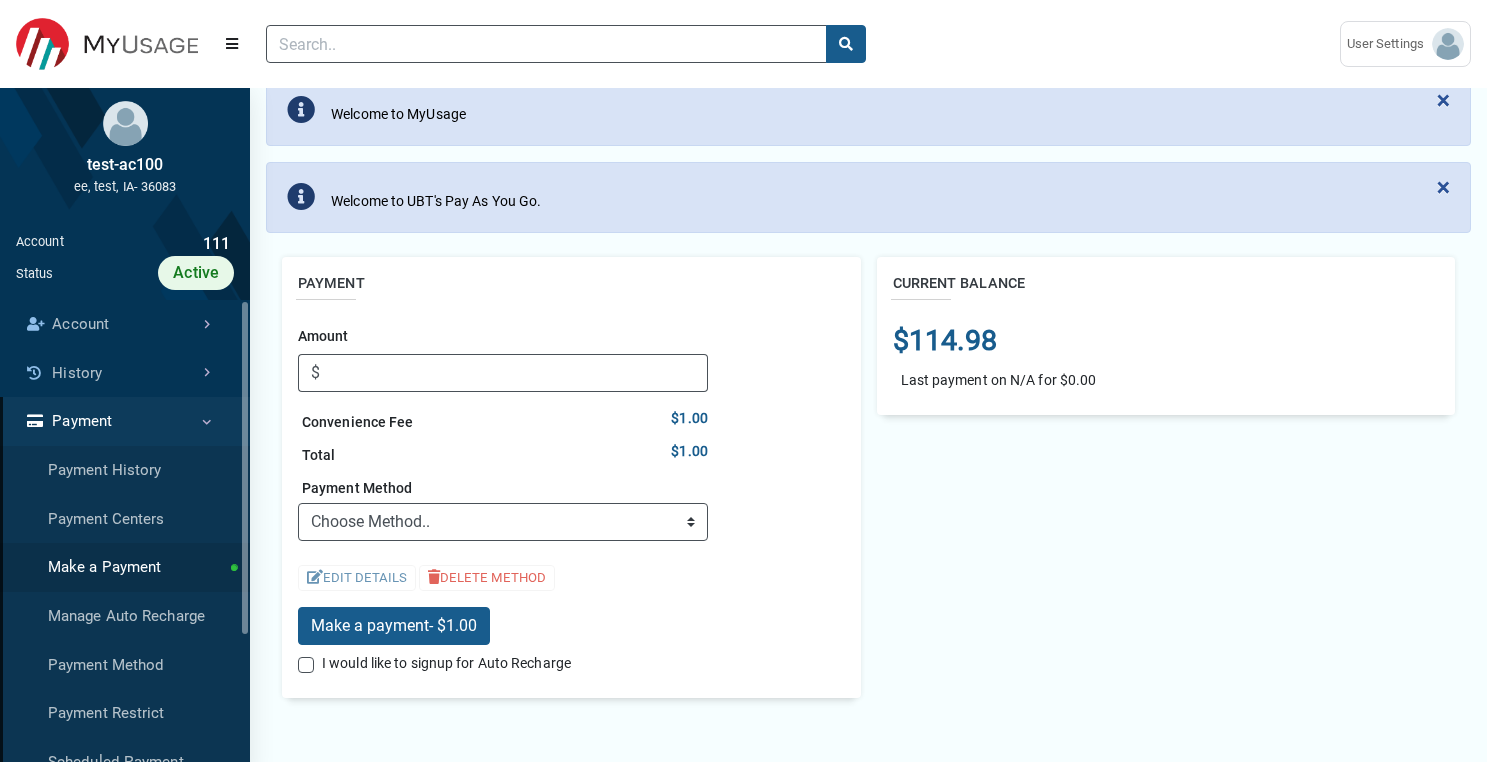 click on "Convenience Fee" at bounding box center (358, 422) 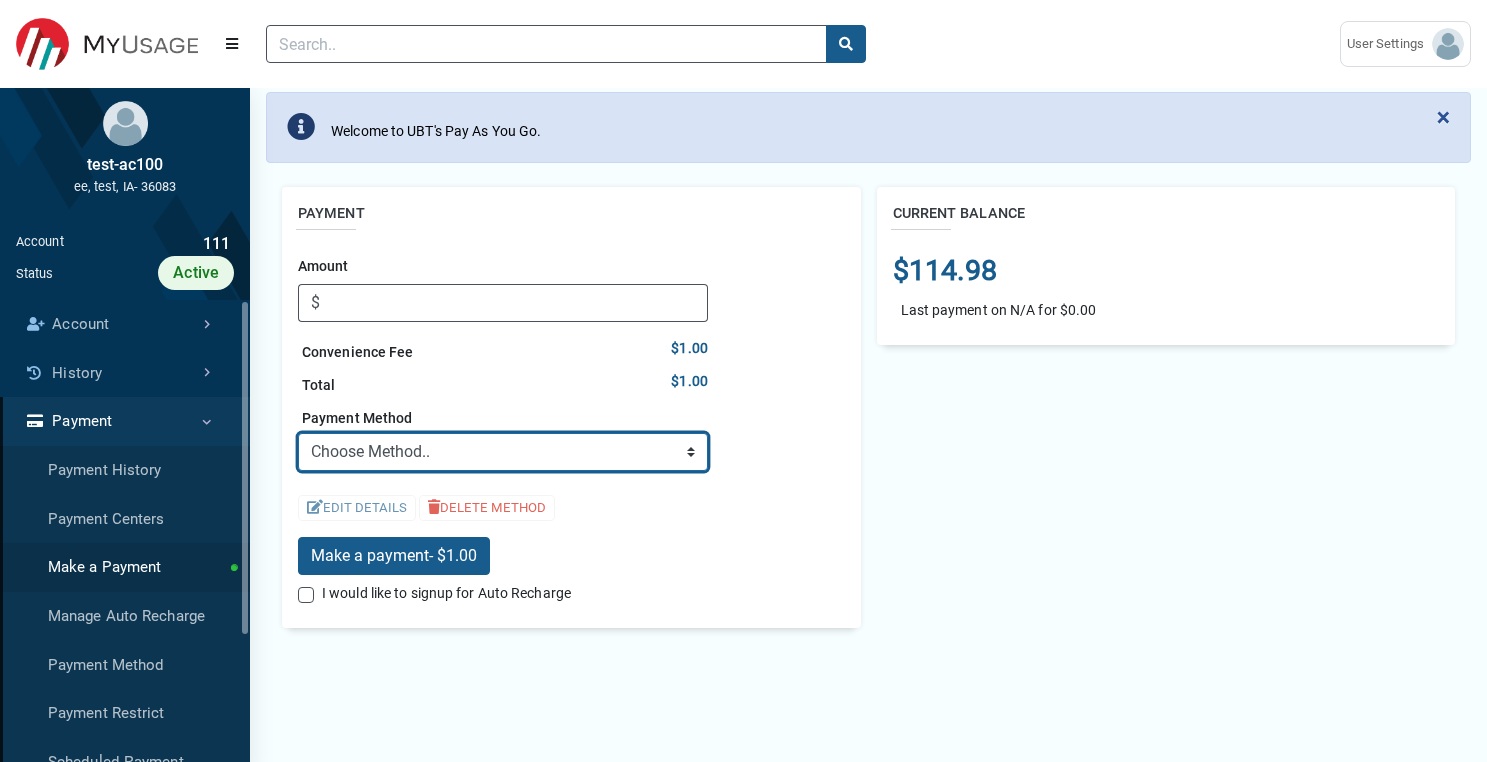 scroll, scrollTop: 326, scrollLeft: 0, axis: vertical 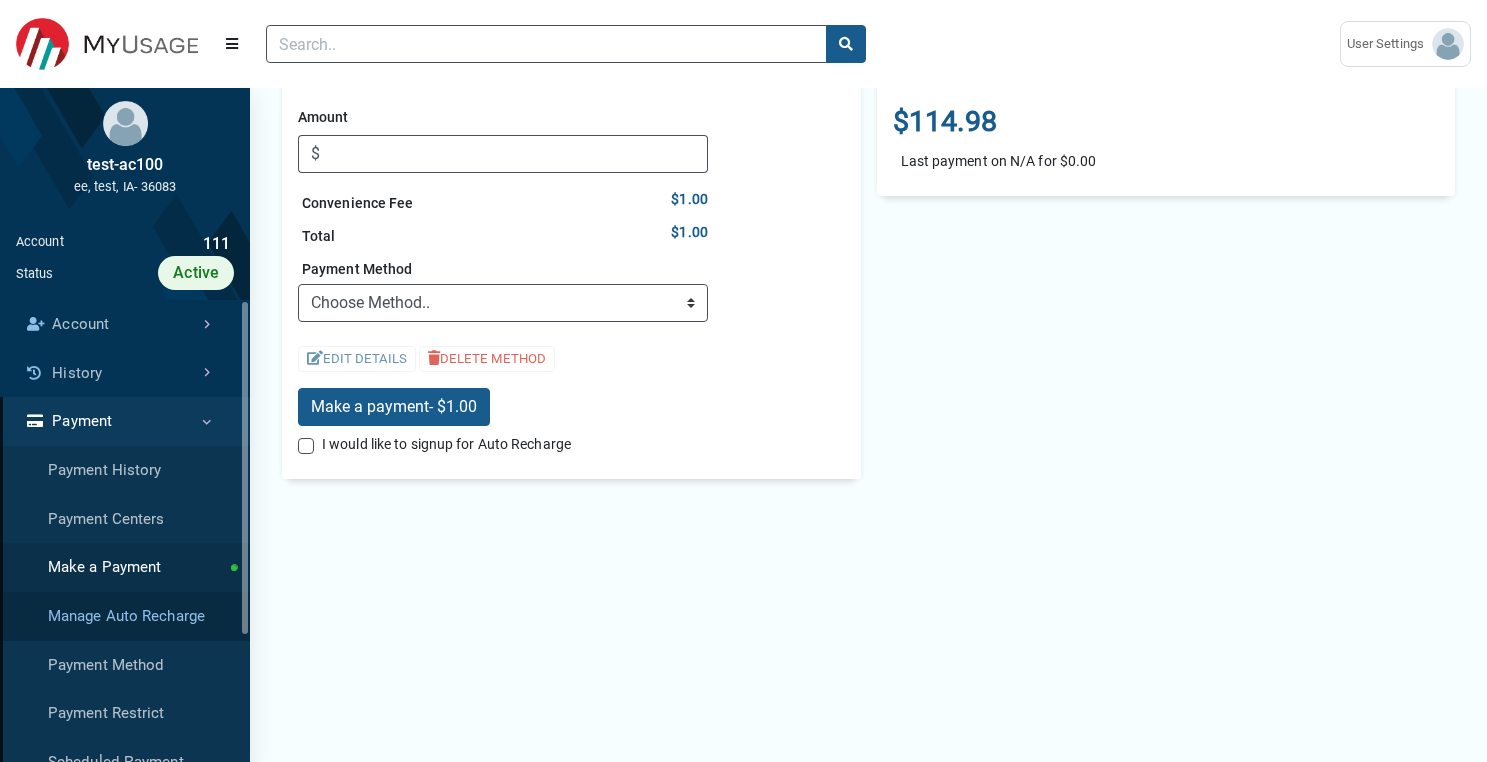 click on "Manage Auto Recharge" at bounding box center [125, 616] 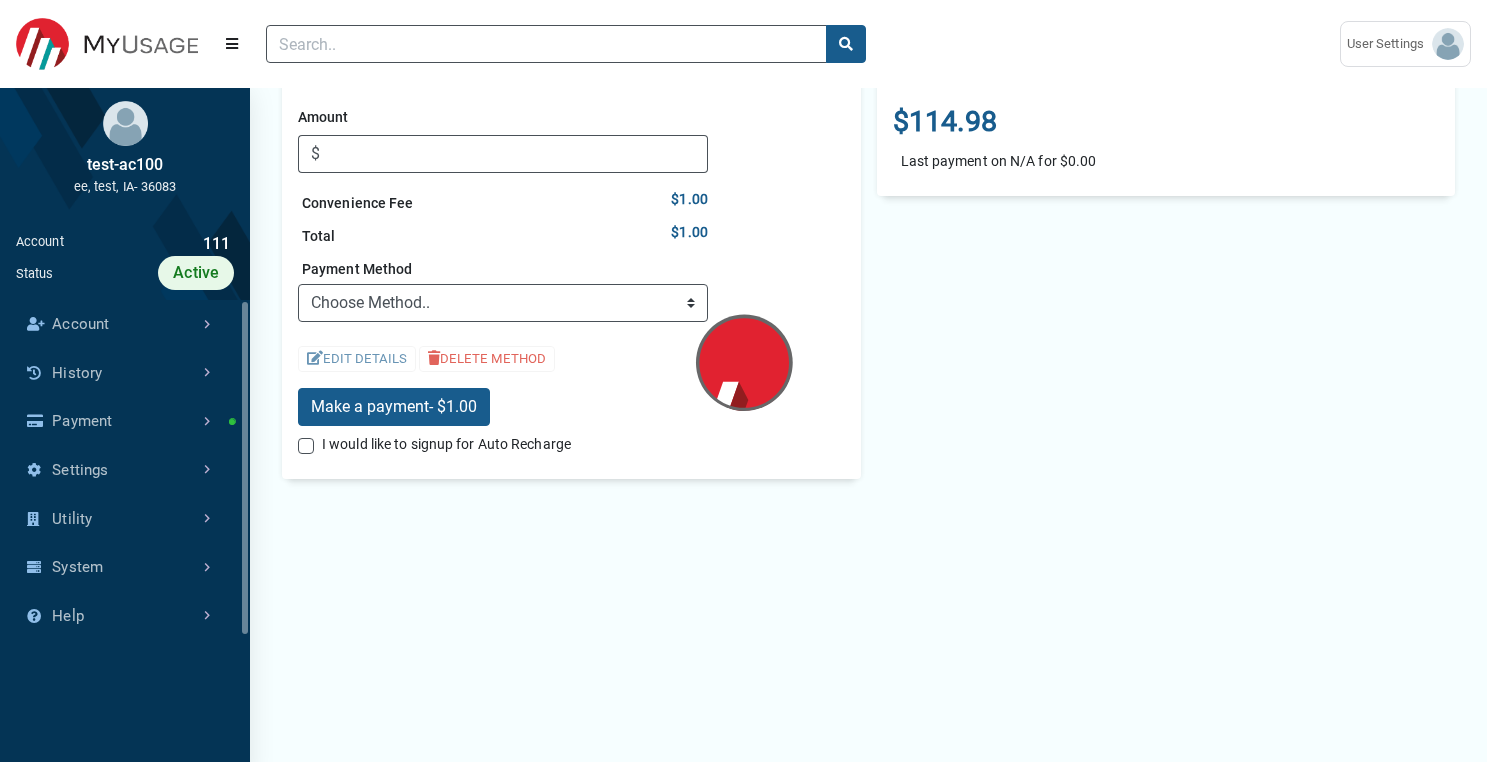 scroll, scrollTop: 9, scrollLeft: 1, axis: both 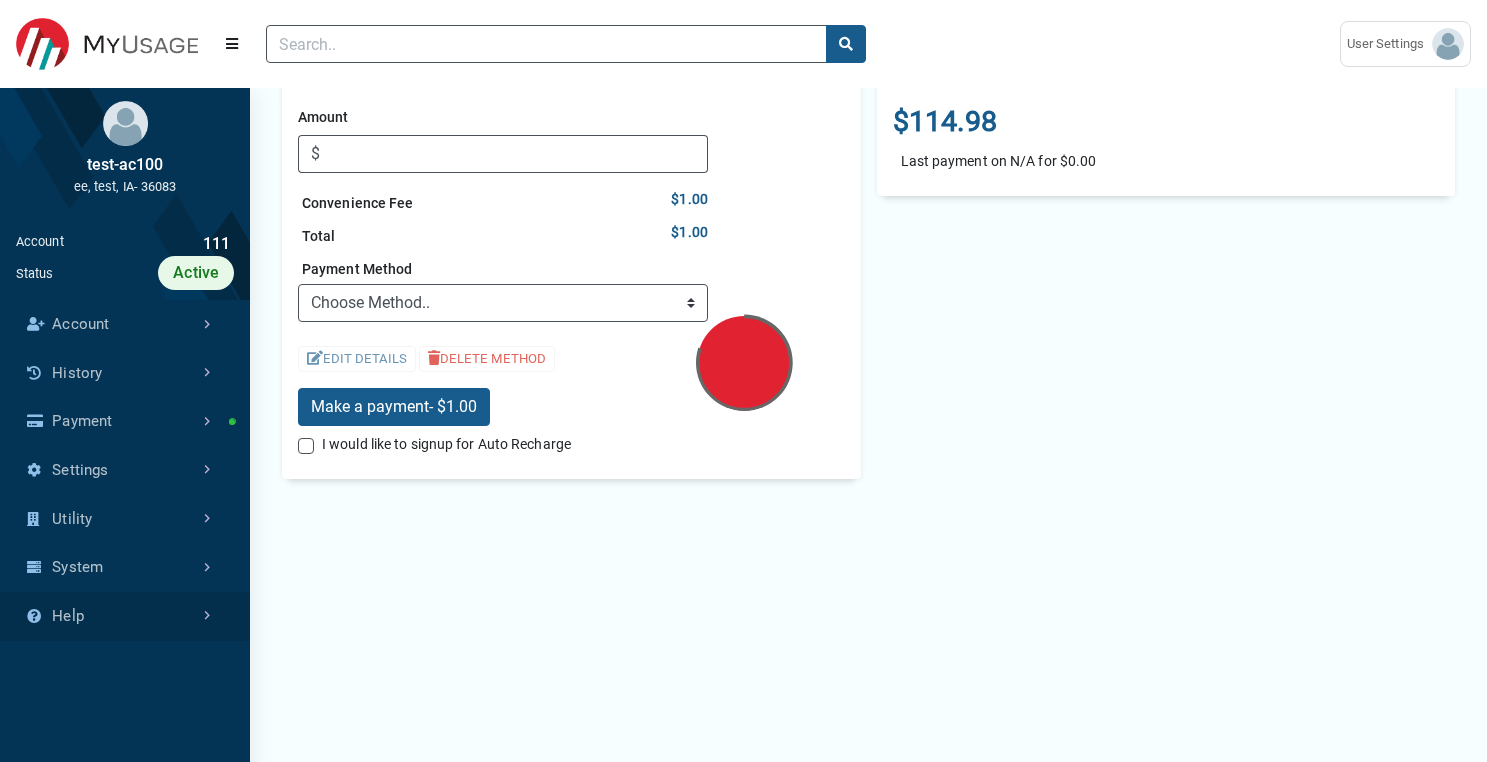 click on "Help" at bounding box center (125, 616) 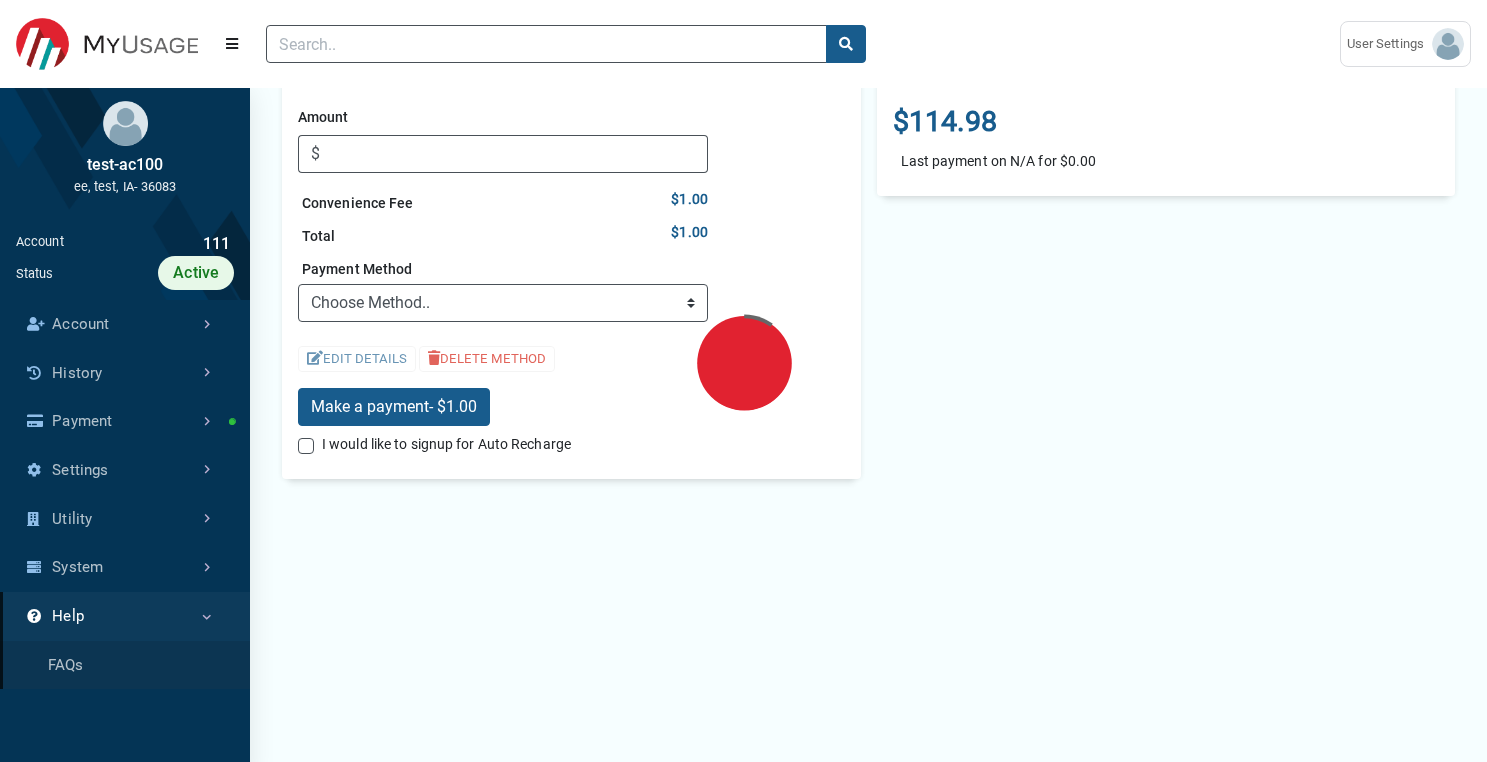 scroll, scrollTop: 0, scrollLeft: 0, axis: both 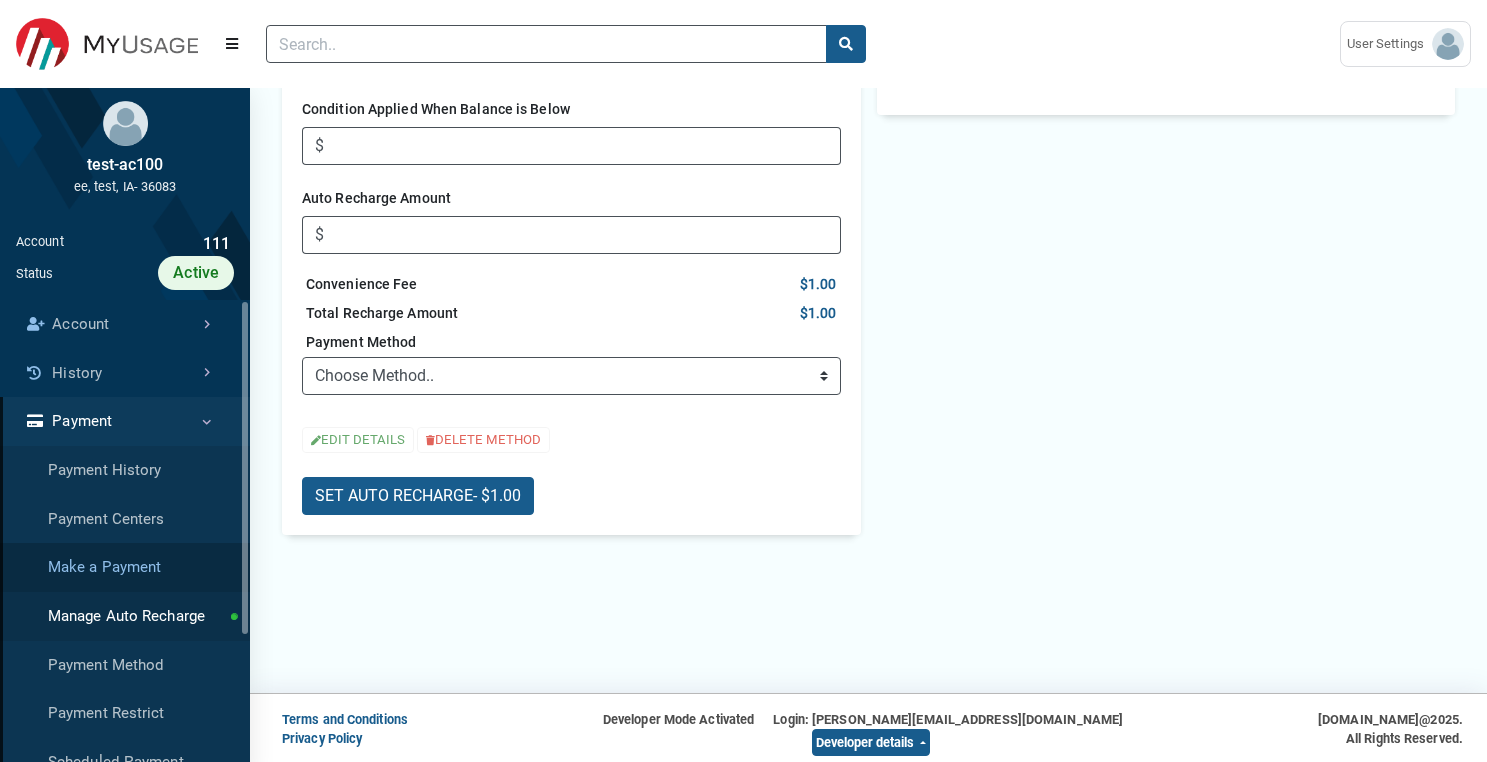 click on "Make a Payment" at bounding box center (125, 567) 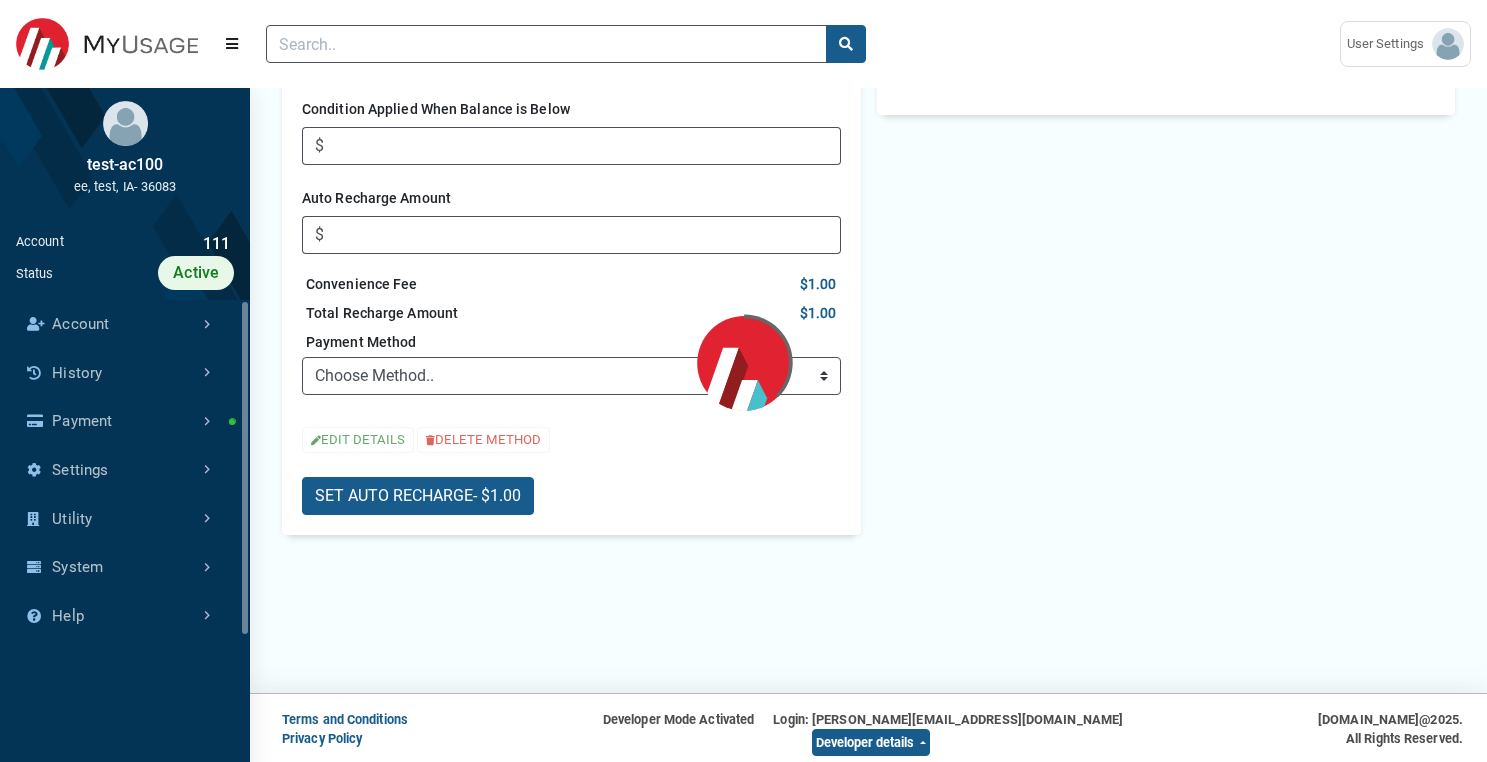 scroll, scrollTop: 9, scrollLeft: 1, axis: both 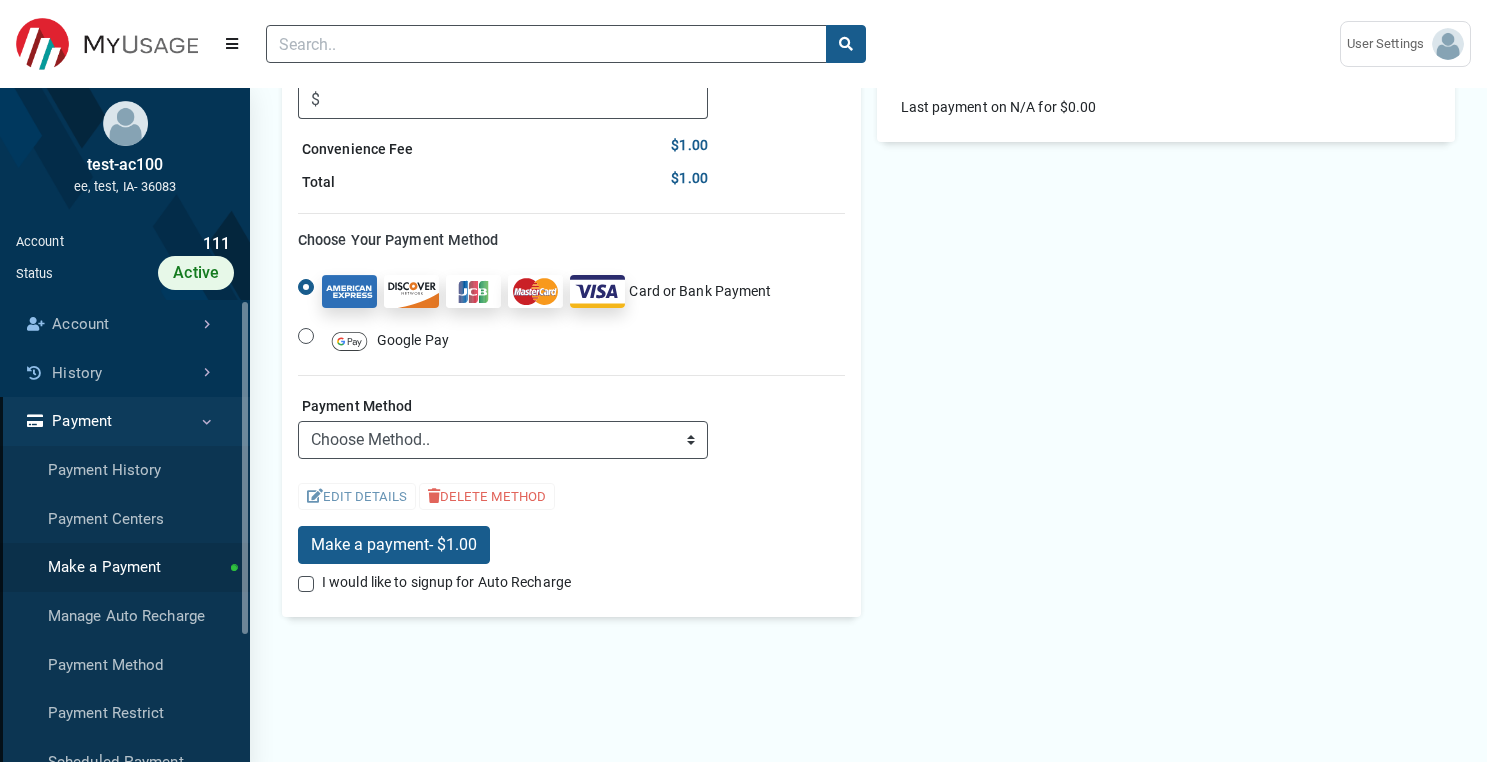 click at bounding box center (349, 341) 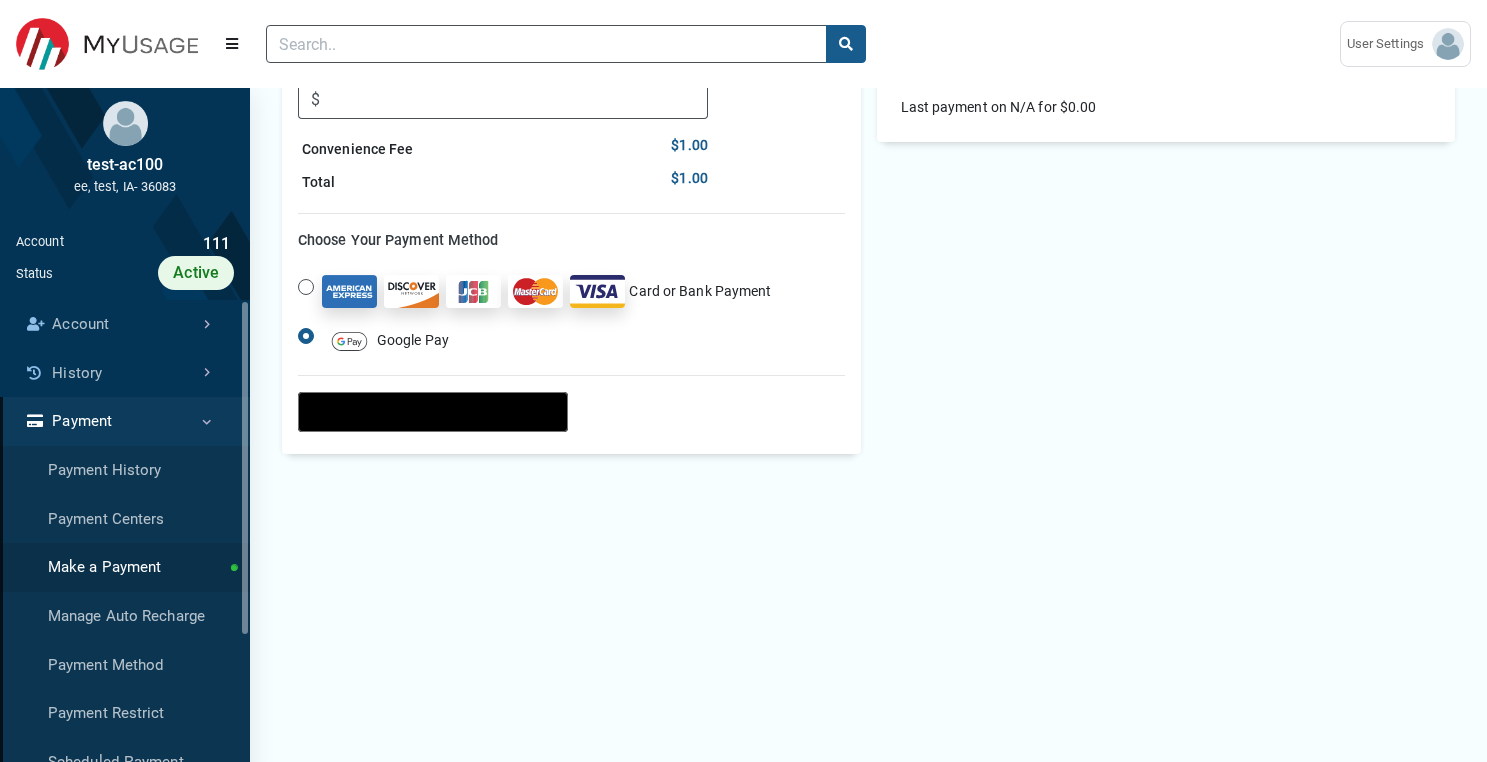 click on "Card or Bank Payment" at bounding box center (546, 291) 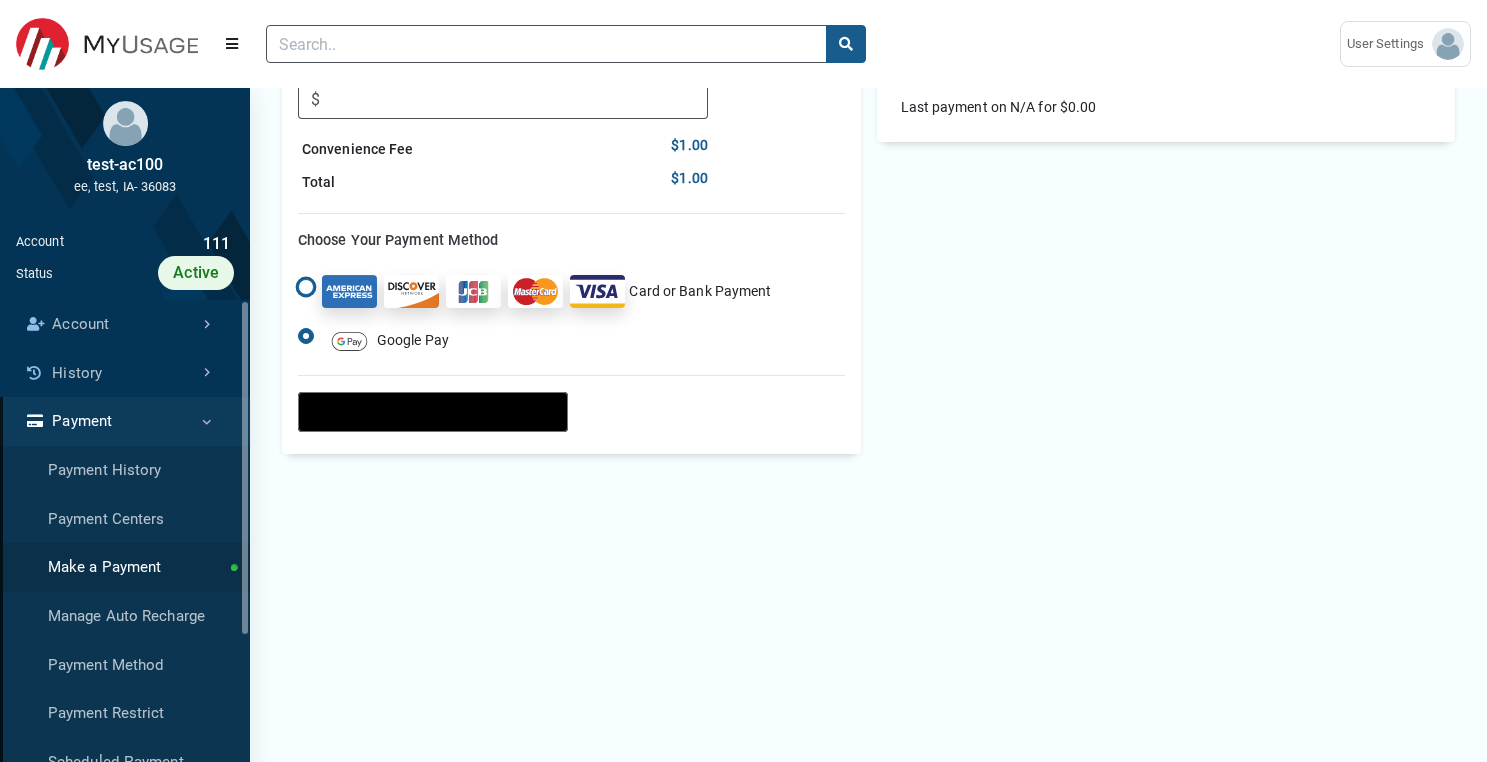 click on "Card or Bank Payment" at bounding box center (306, 285) 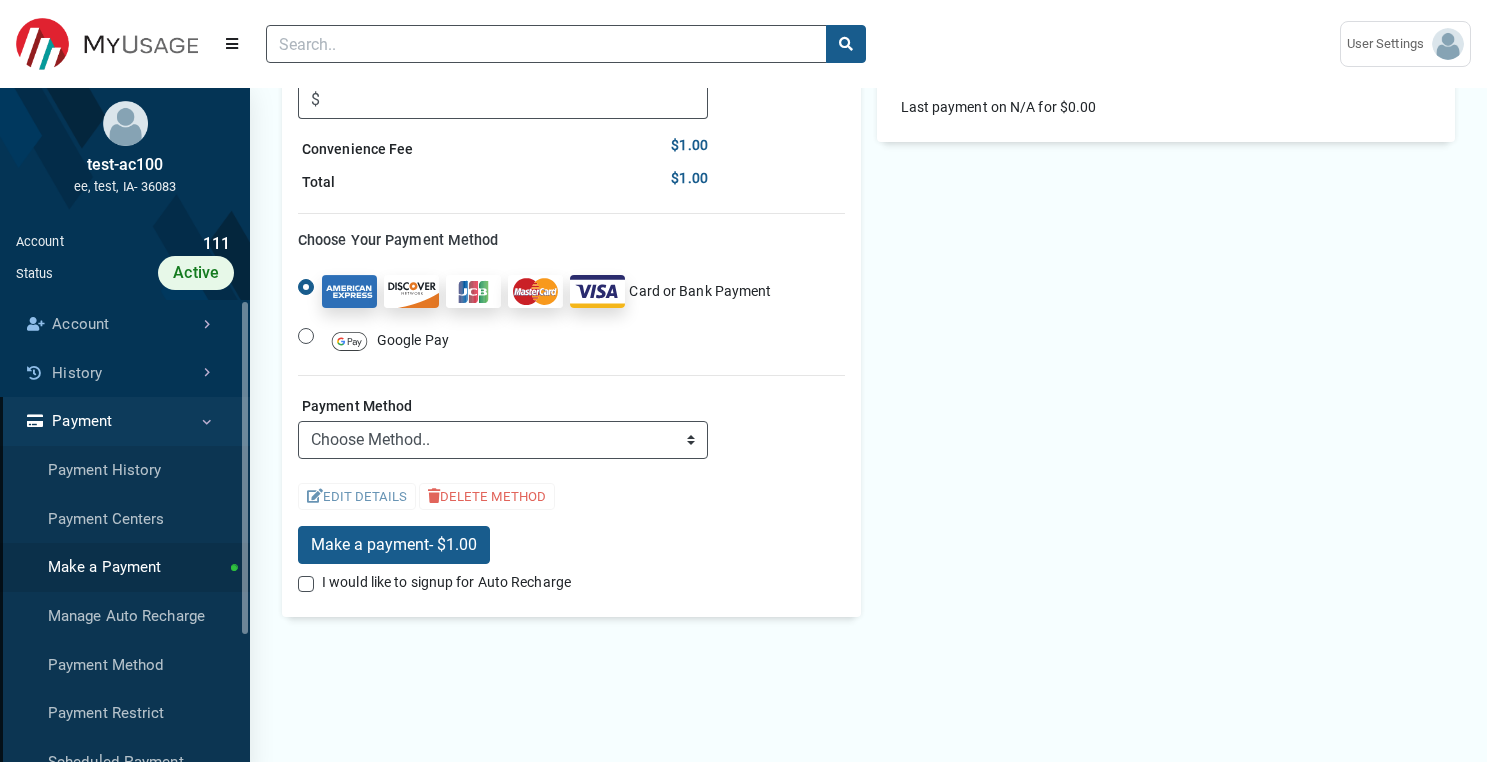 click at bounding box center [349, 341] 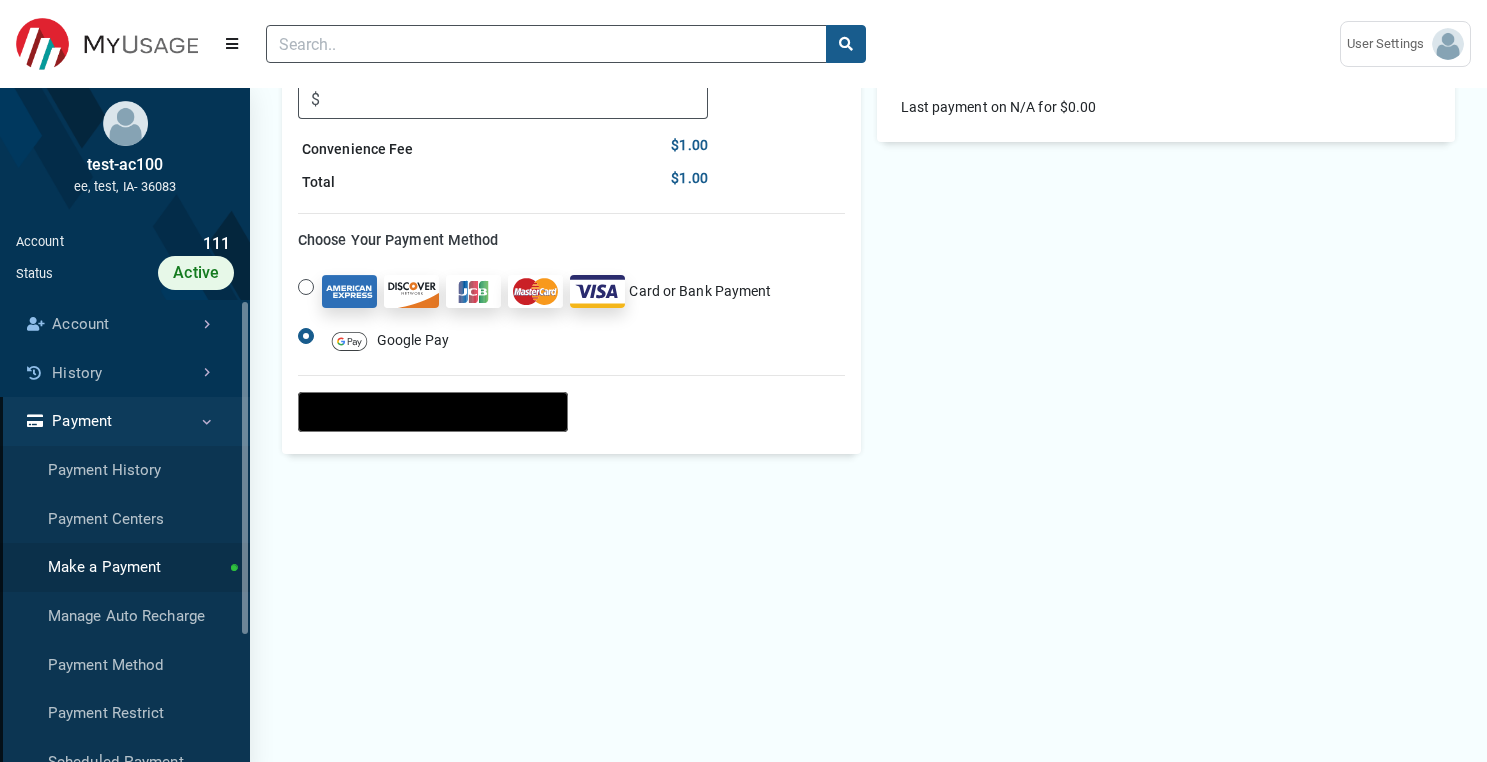 click on "Card or Bank Payment" at bounding box center (546, 291) 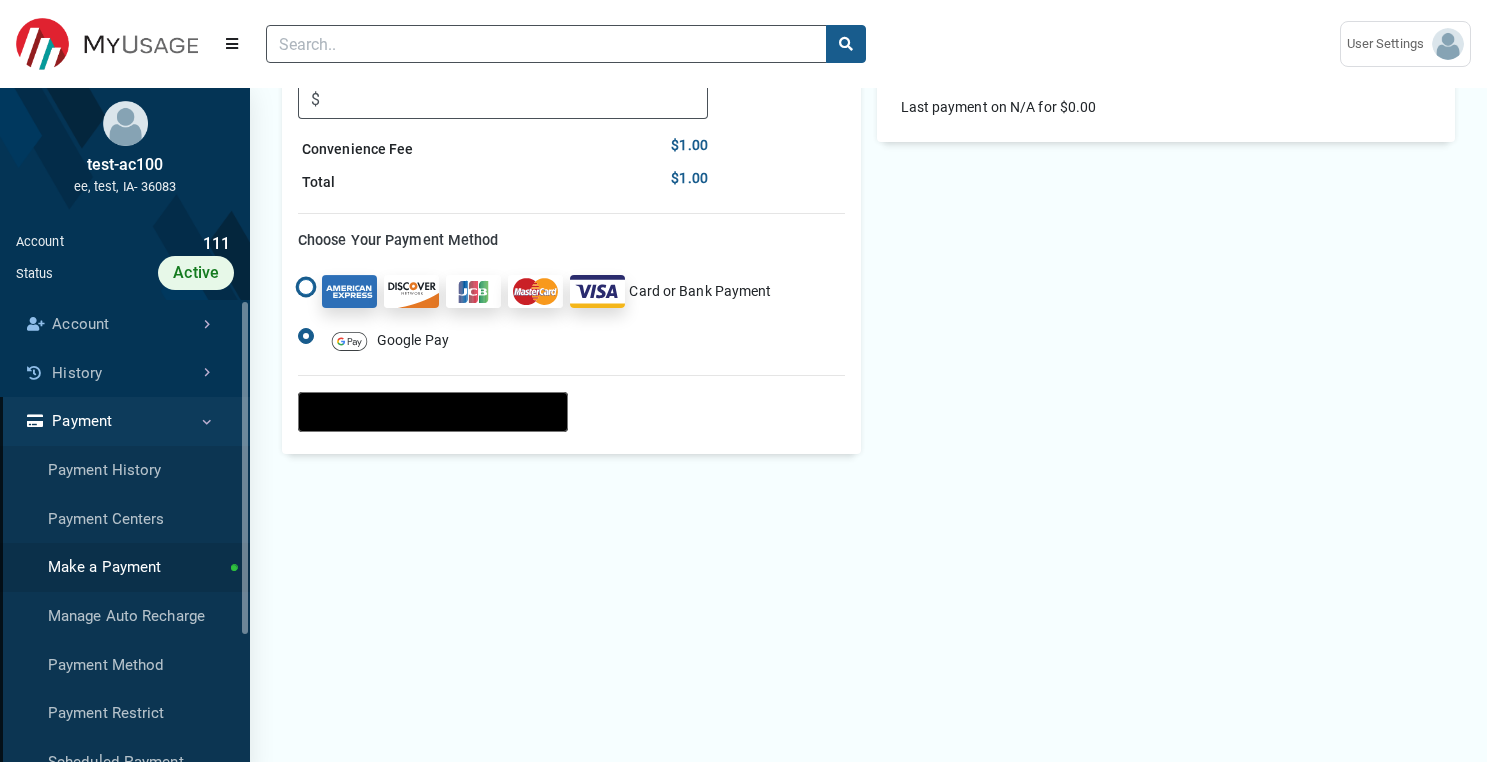 click on "Card or Bank Payment" at bounding box center [306, 285] 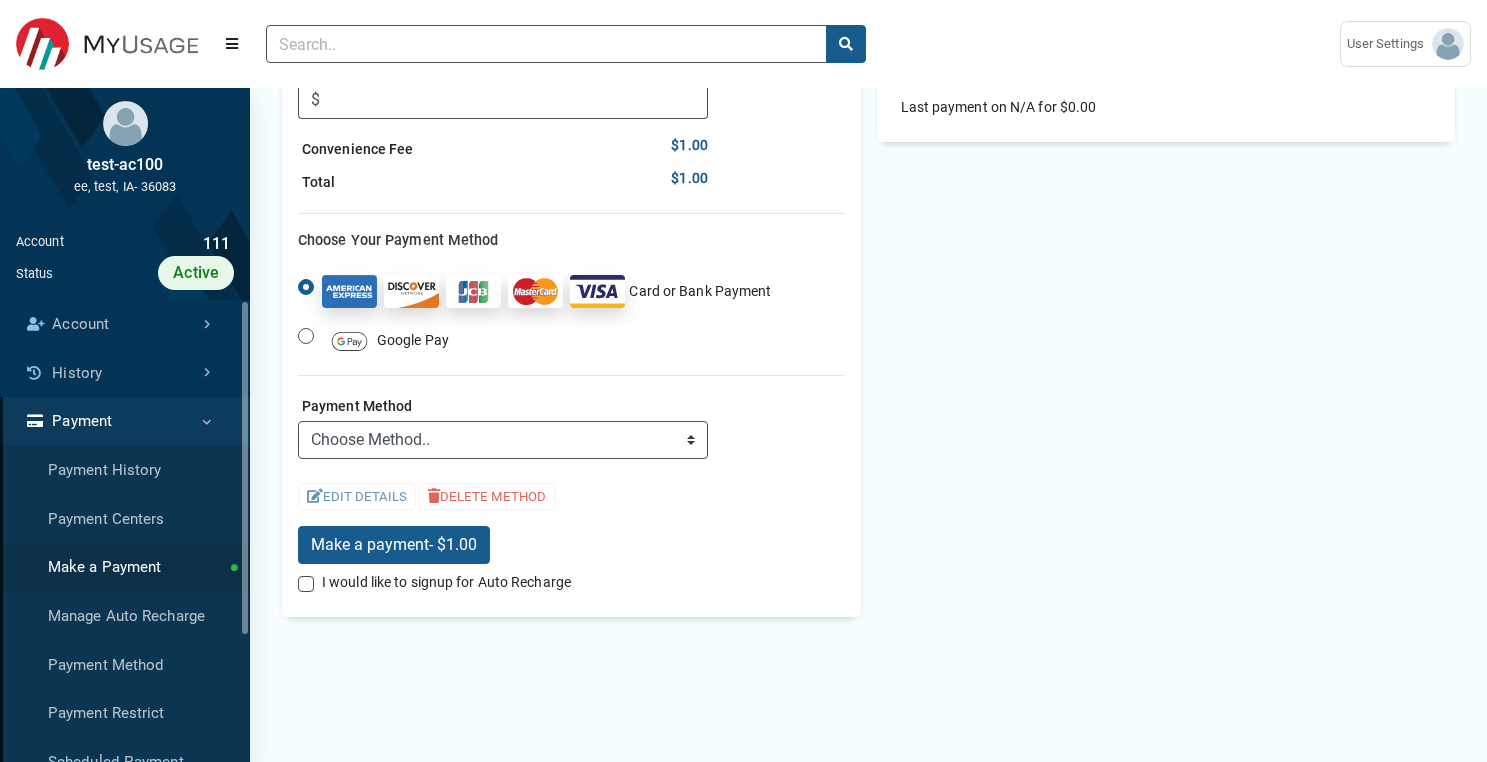 click at bounding box center [349, 341] 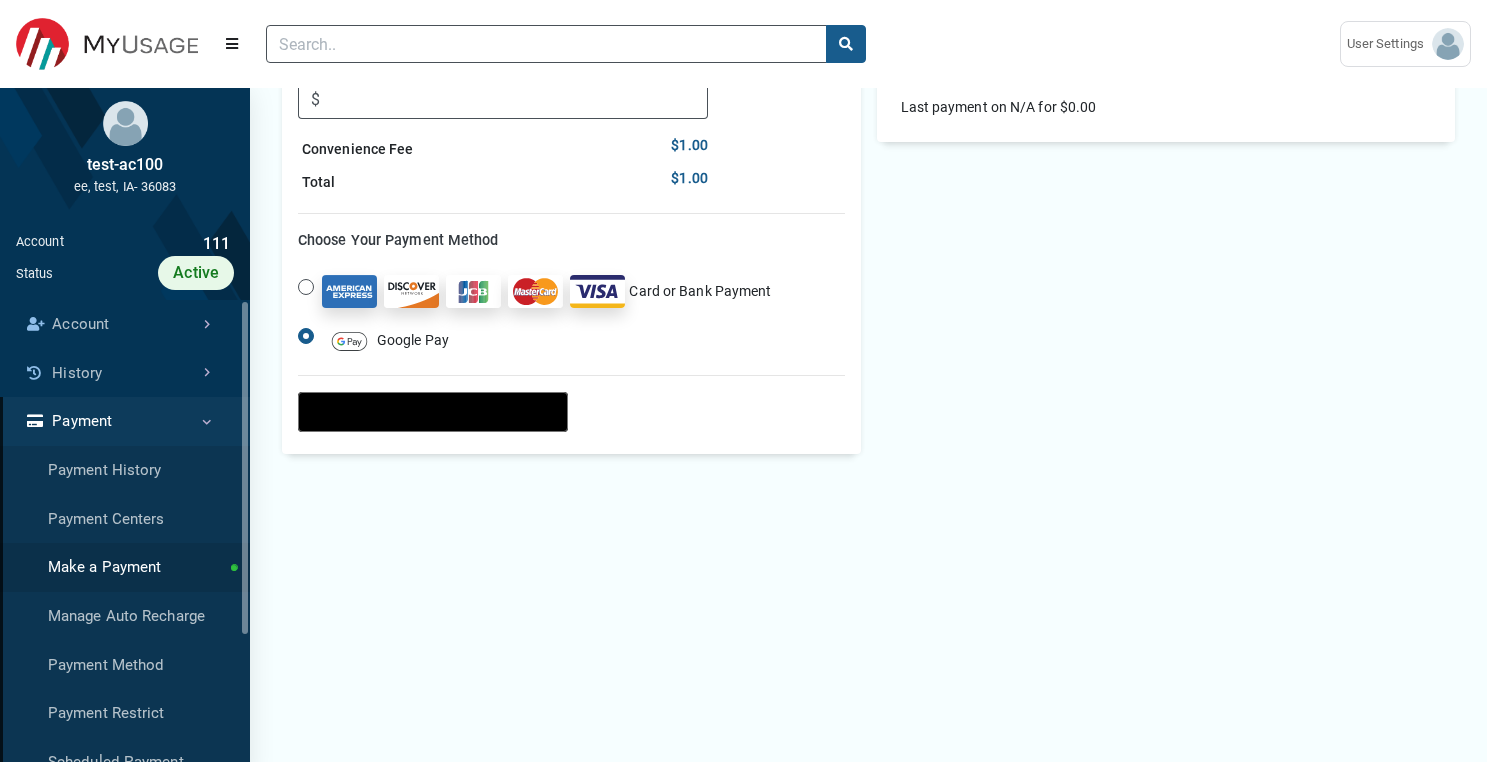 click at bounding box center [473, 291] 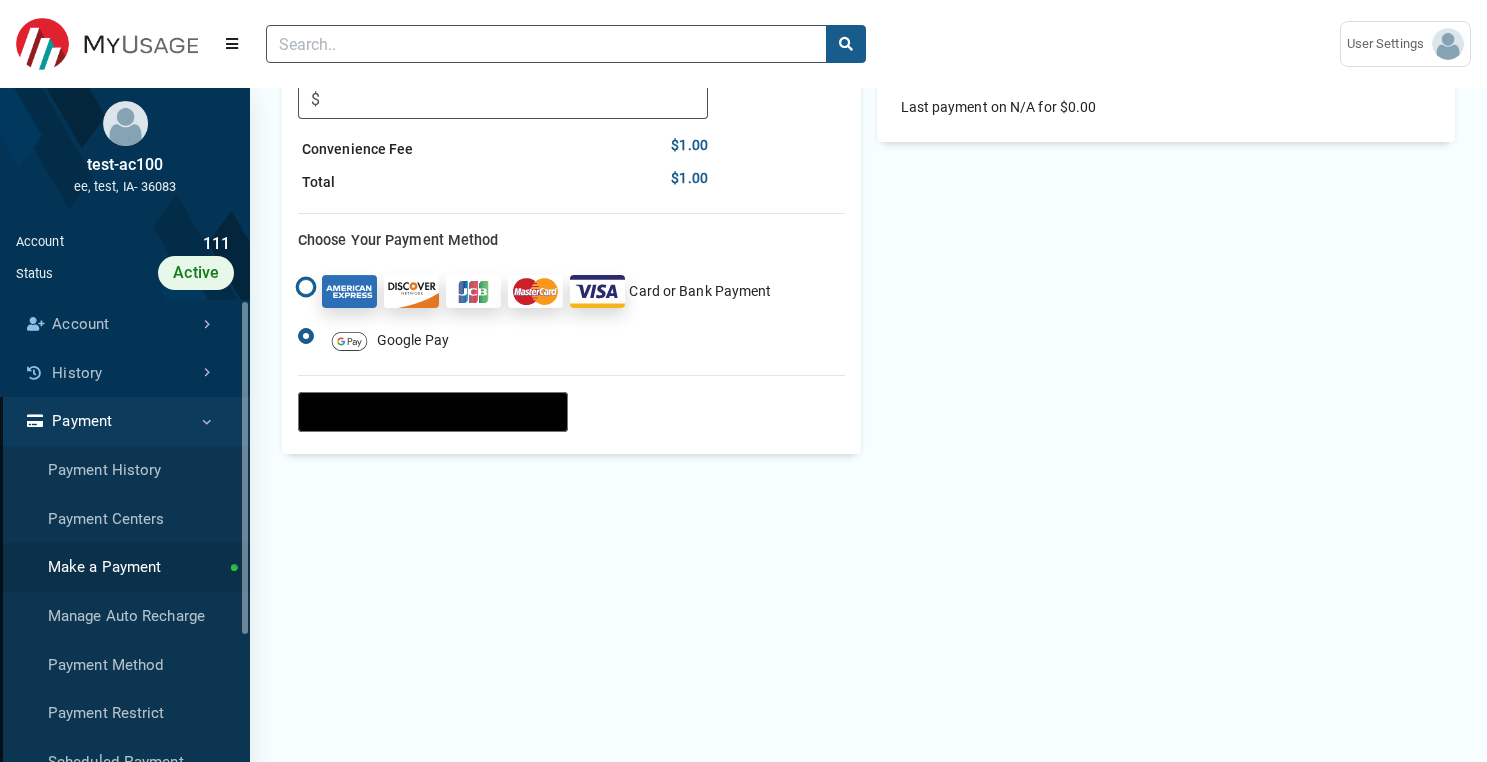 click on "Card or Bank Payment" at bounding box center [306, 285] 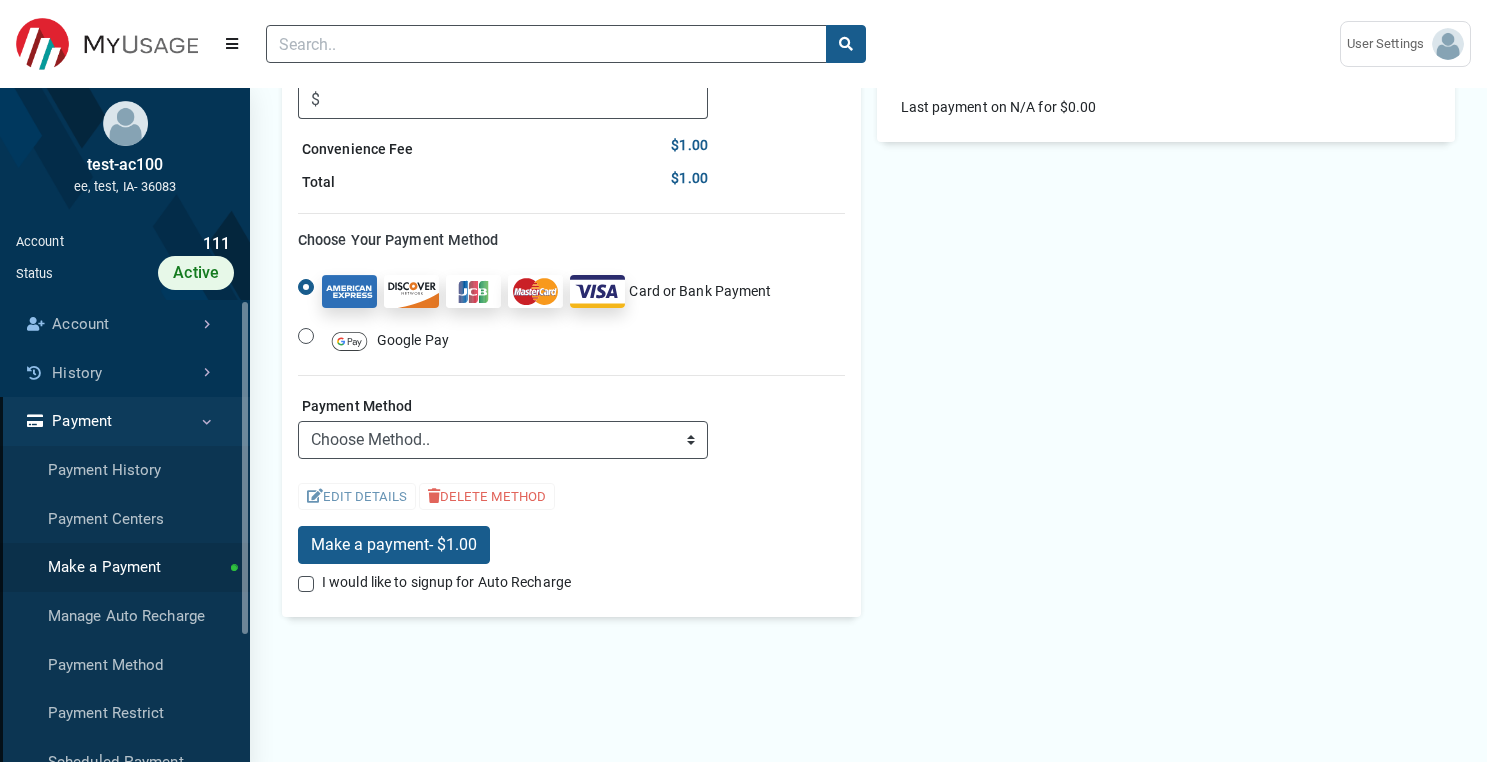 click on "Google Pay" at bounding box center [385, 341] 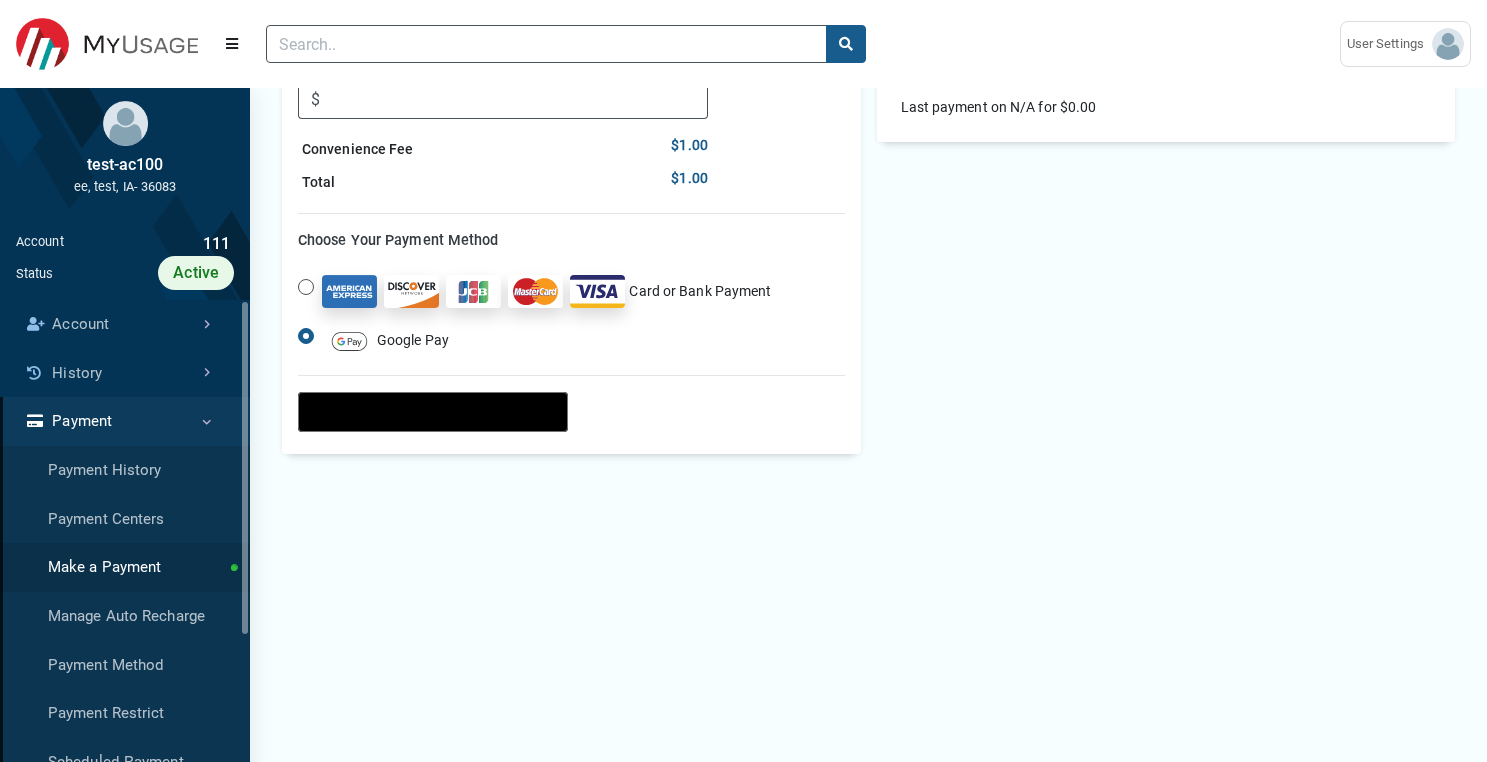 click on "(to home page)
User Settings
ESI
[PERSON_NAME][EMAIL_ADDRESS][DOMAIN_NAME]" at bounding box center [743, 44] 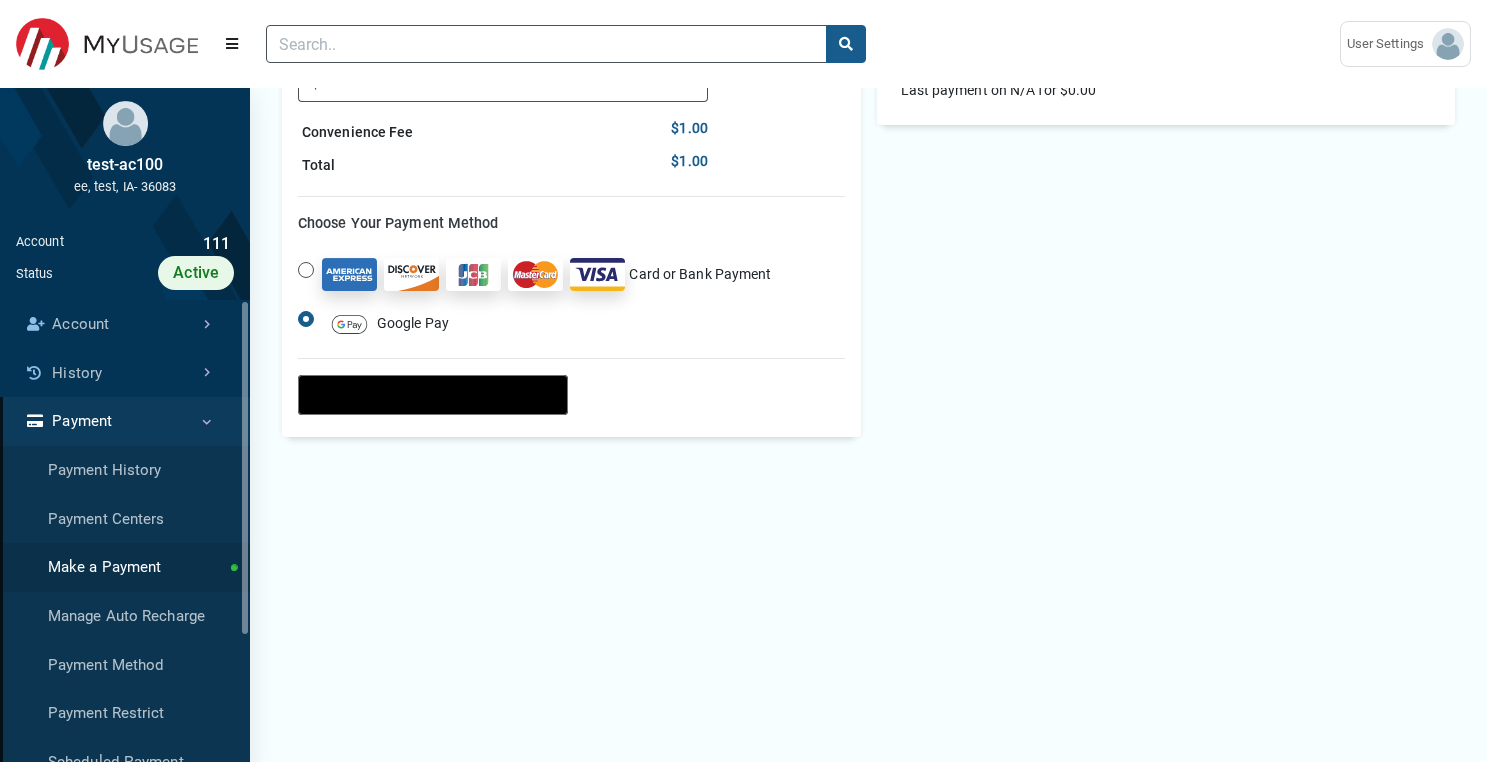 scroll, scrollTop: 527, scrollLeft: 0, axis: vertical 